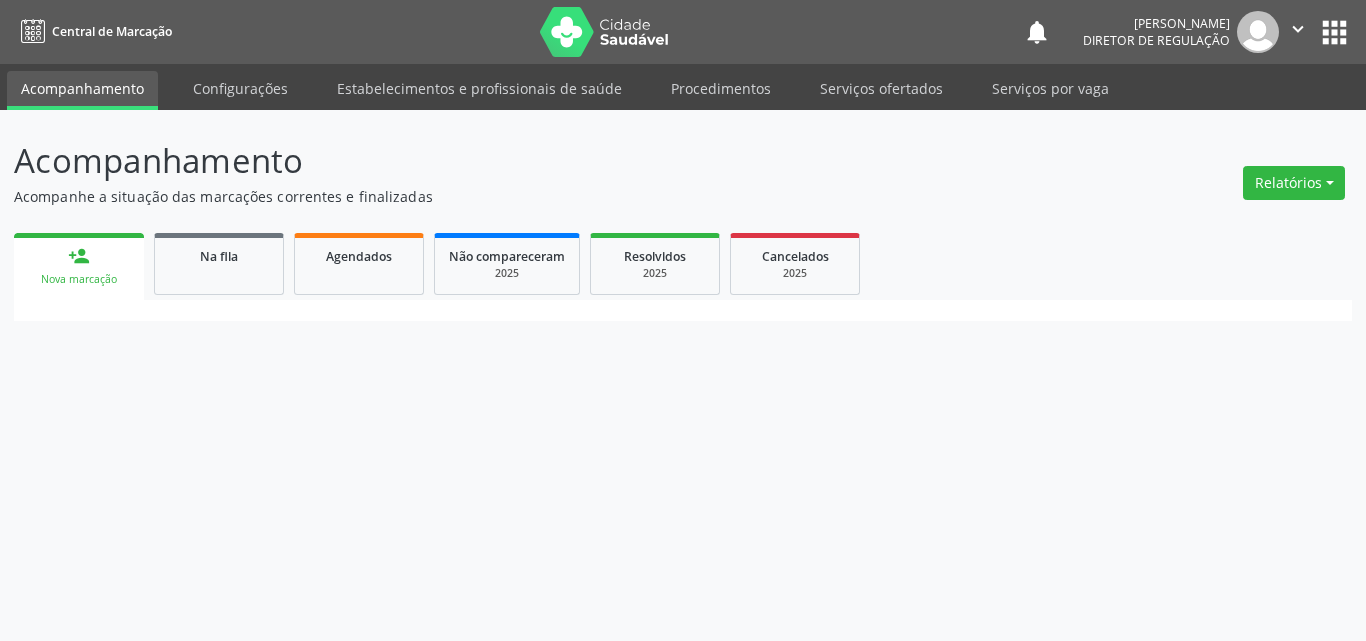 scroll, scrollTop: 0, scrollLeft: 0, axis: both 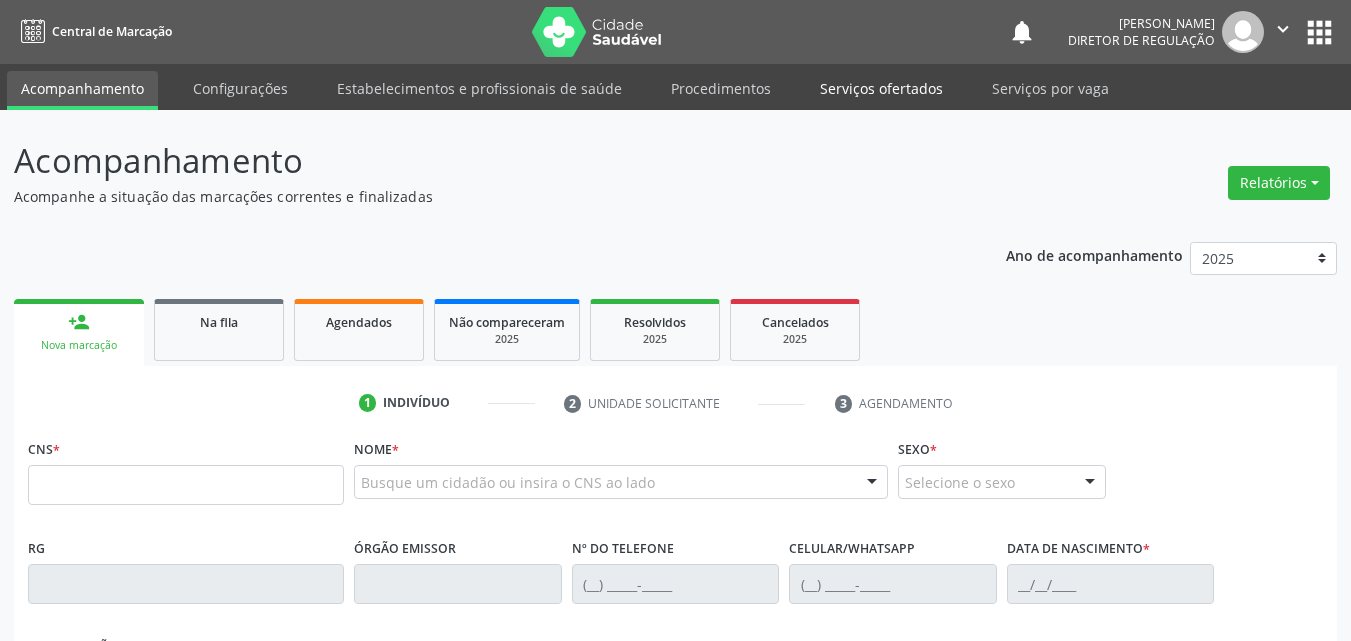 click on "Serviços ofertados" at bounding box center (881, 88) 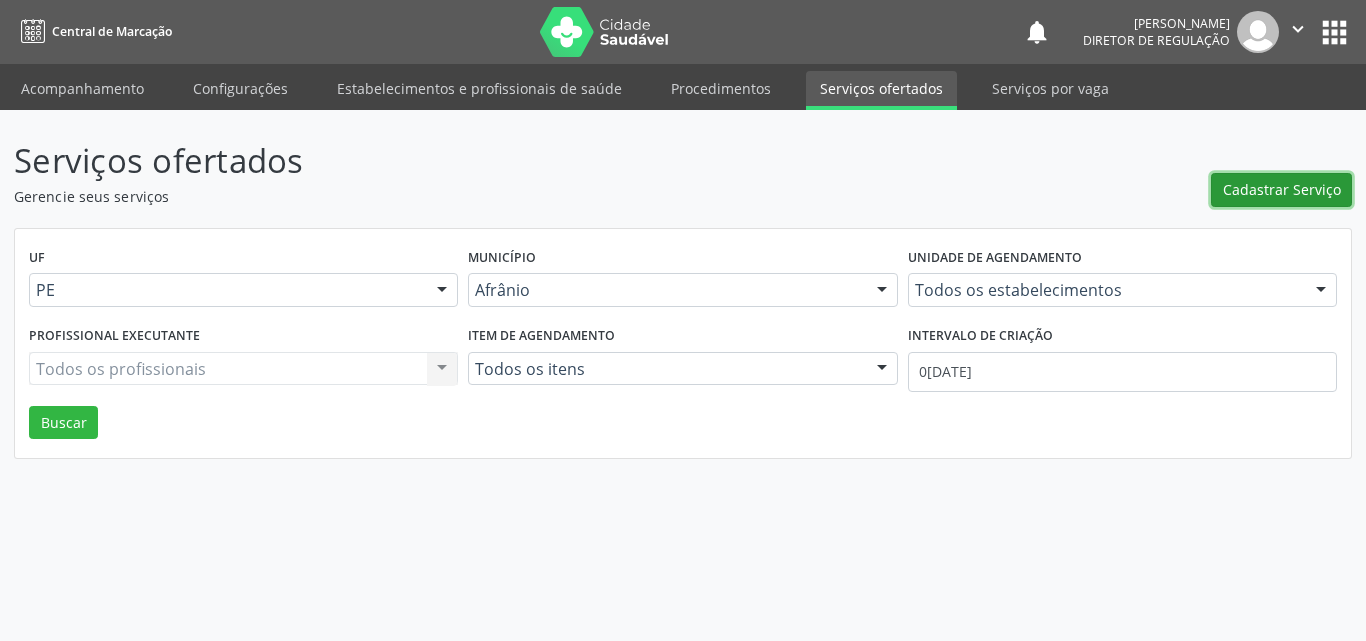 click on "Cadastrar Serviço" at bounding box center (1282, 189) 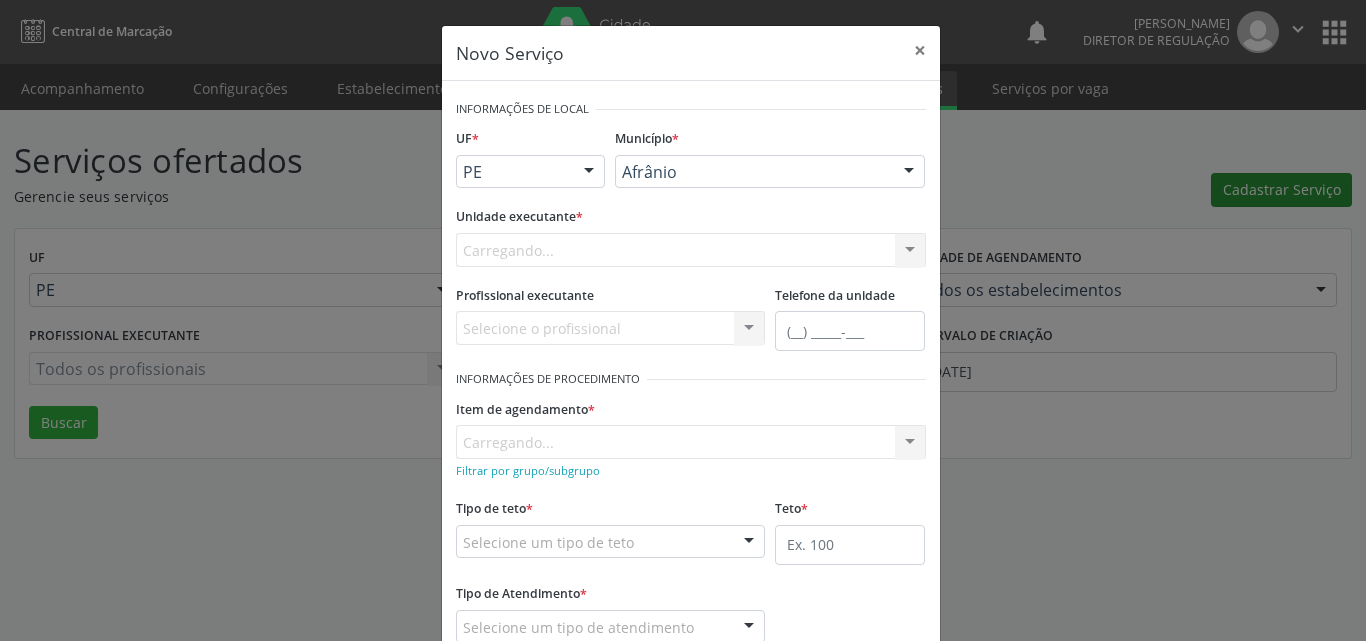 scroll, scrollTop: 0, scrollLeft: 0, axis: both 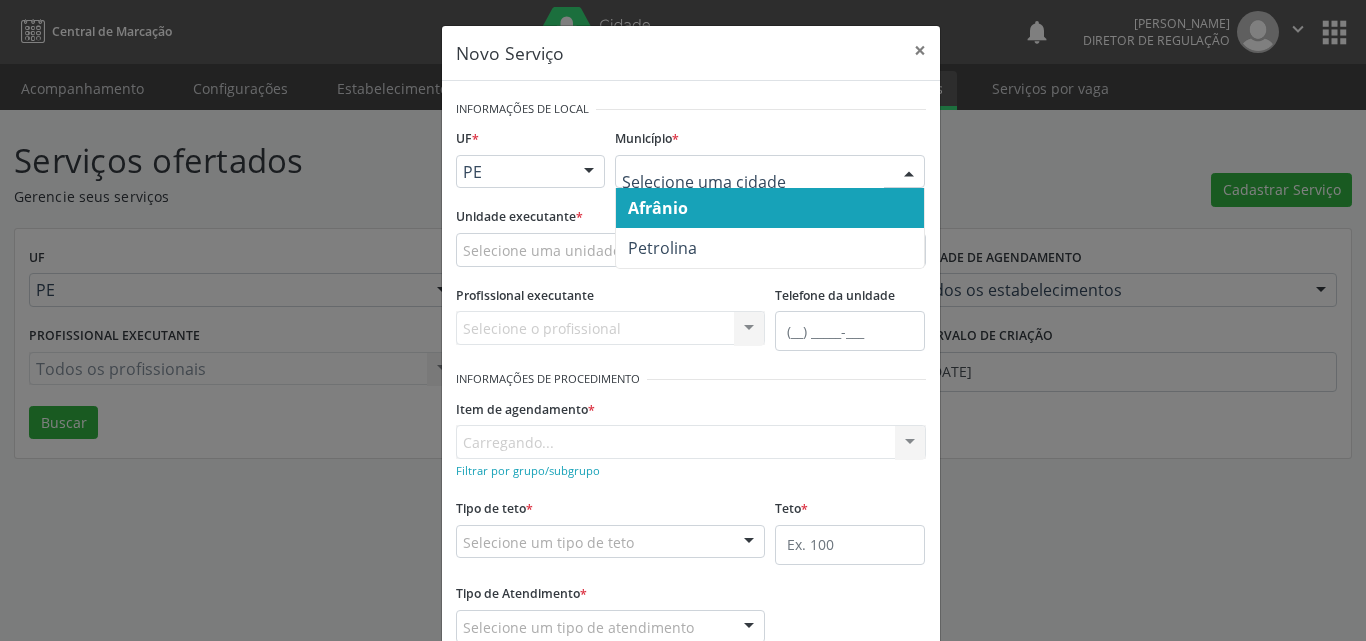 click at bounding box center (770, 172) 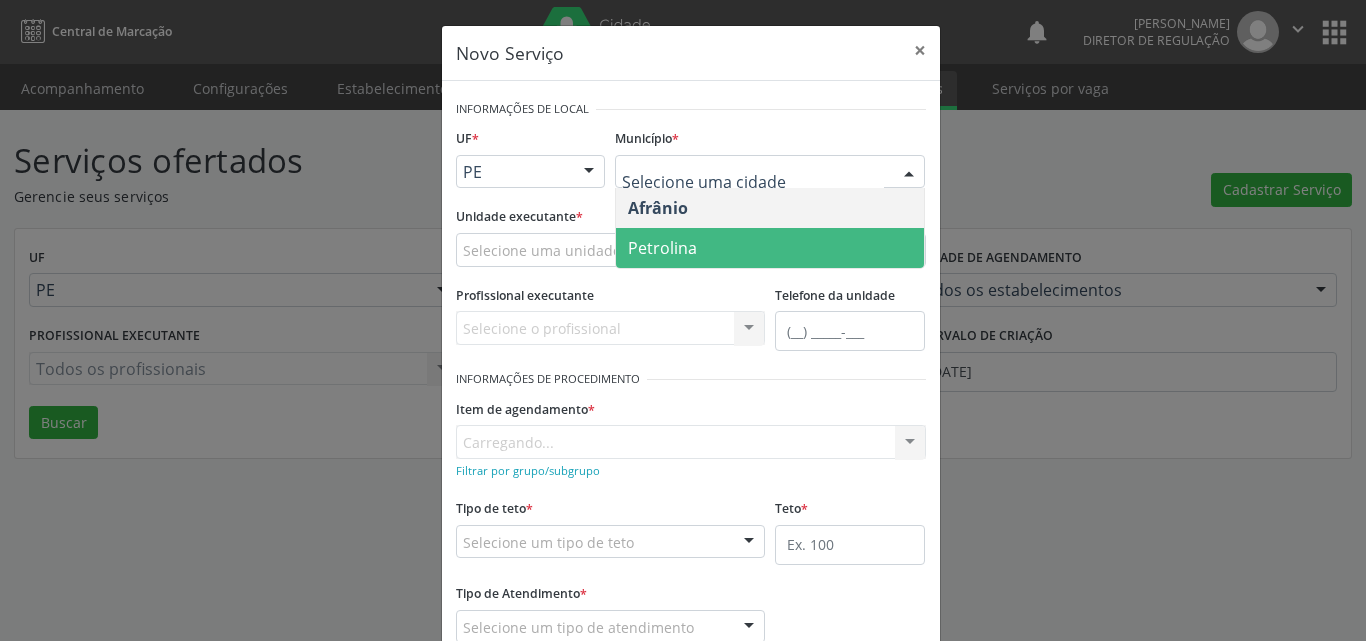 click on "Petrolina" at bounding box center [770, 248] 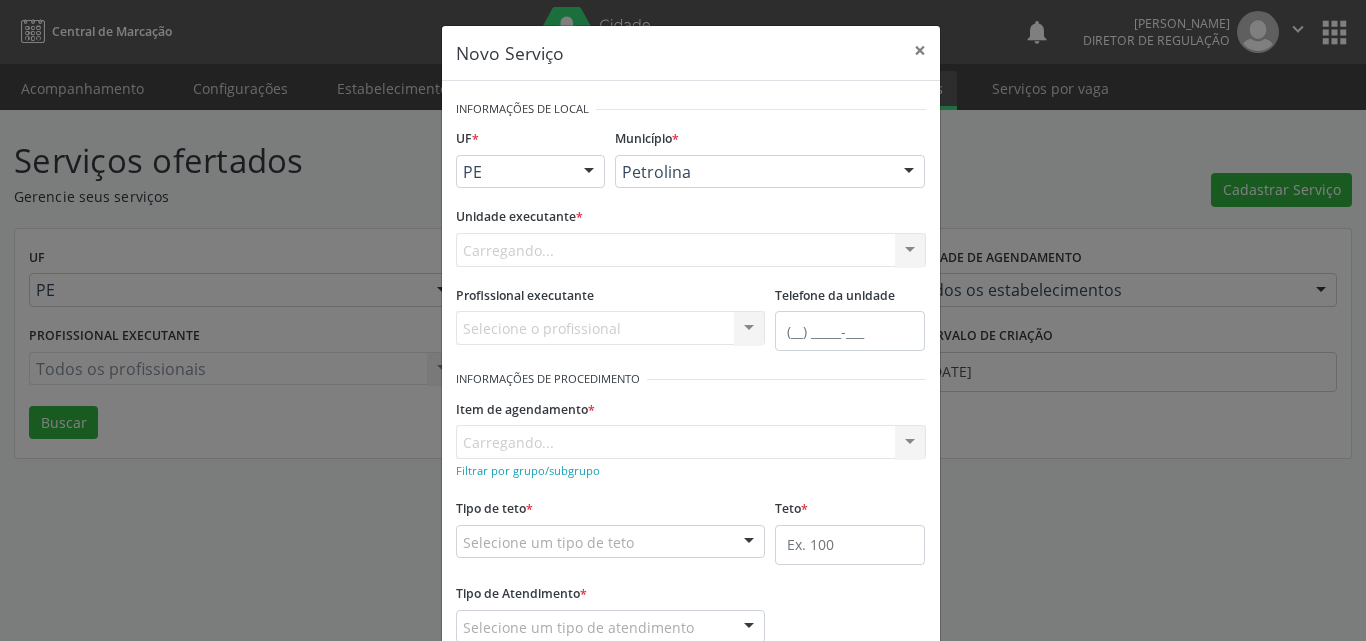 click on "Carregando...
Academia da Saude de Afranio   Academia da Saude do Bairro [PERSON_NAME]   Academia da Saude do Distrito de [GEOGRAPHIC_DATA] do Distrito de Extrema   [GEOGRAPHIC_DATA] do [PERSON_NAME]   Ambulatorio Municipal de Saude   Caf Central de Abastecimento Farmaceutico   Centro de Atencao Psicossocial de Afranio Pe   Centro de Especialidades   Cime   Cuidar   Equipe de Atencao Basica Prisional Tipo I com Saude Mental   Esf [PERSON_NAME] Nonato   Esf Custodia Maria da Conceicao   Esf [PERSON_NAME] e [PERSON_NAME]   Esf [PERSON_NAME]   Esf de Barra das Melancias   Esf de Extrema   Farmacia Basica do Municipio de [GEOGRAPHIC_DATA][PERSON_NAME] [MEDICAL_DATA] Ambulatorio Municipal   Laboratorio de Protese Dentario   Lid Laboratorio de Investigacoes e Diagnosticos               Selac" at bounding box center [691, 250] 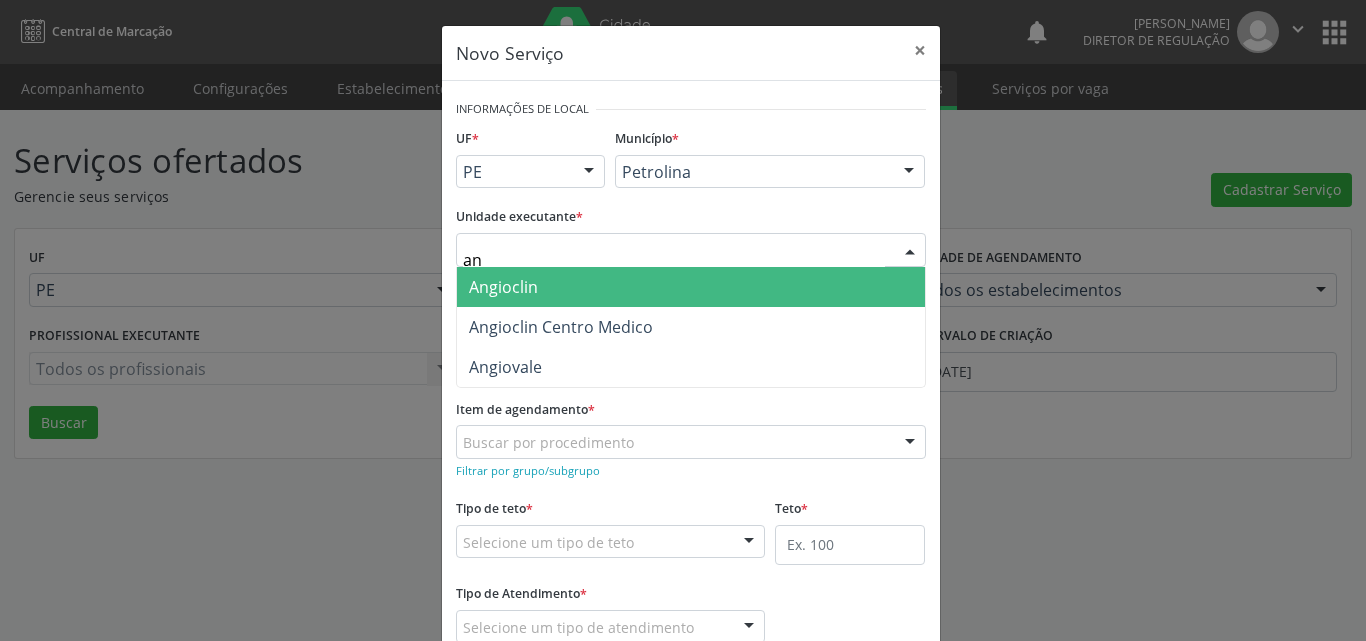 type on "a" 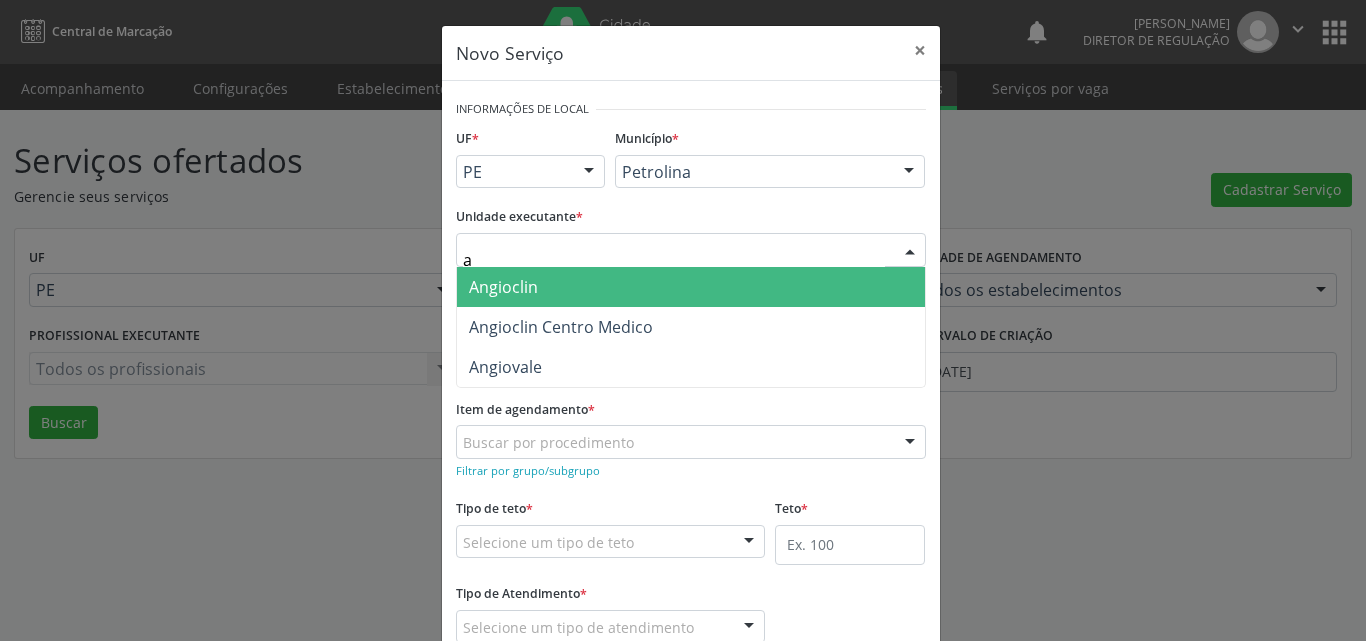 type 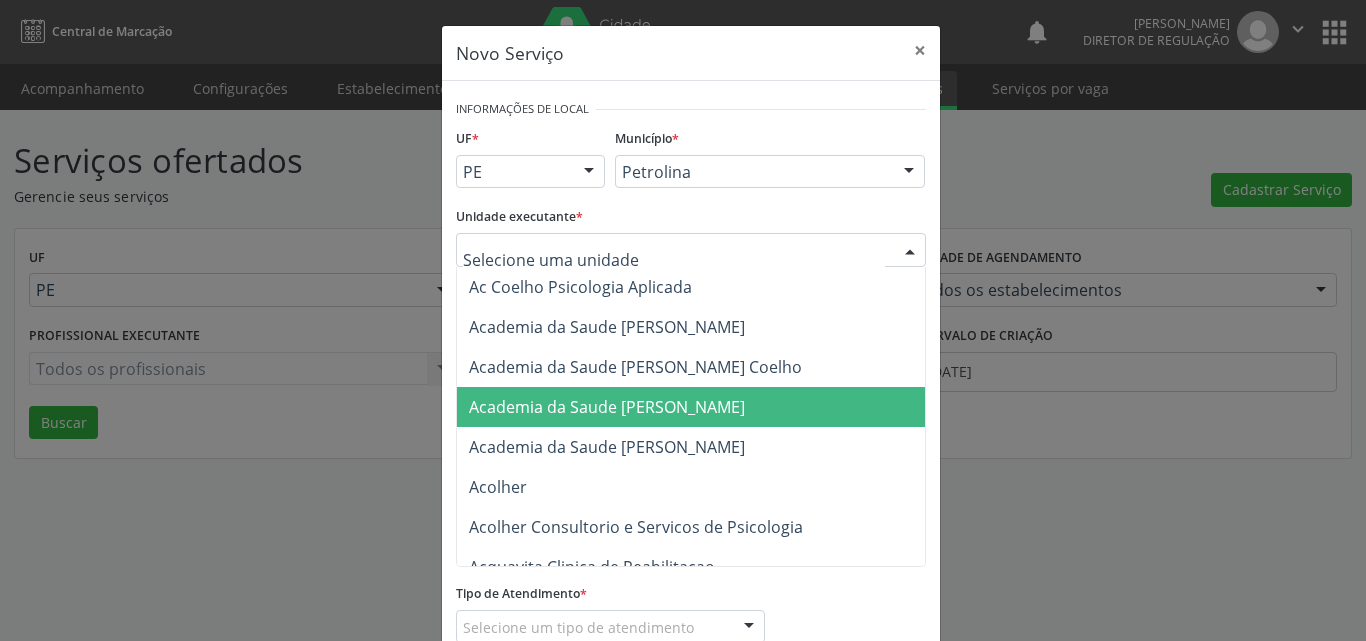 scroll, scrollTop: 0, scrollLeft: 0, axis: both 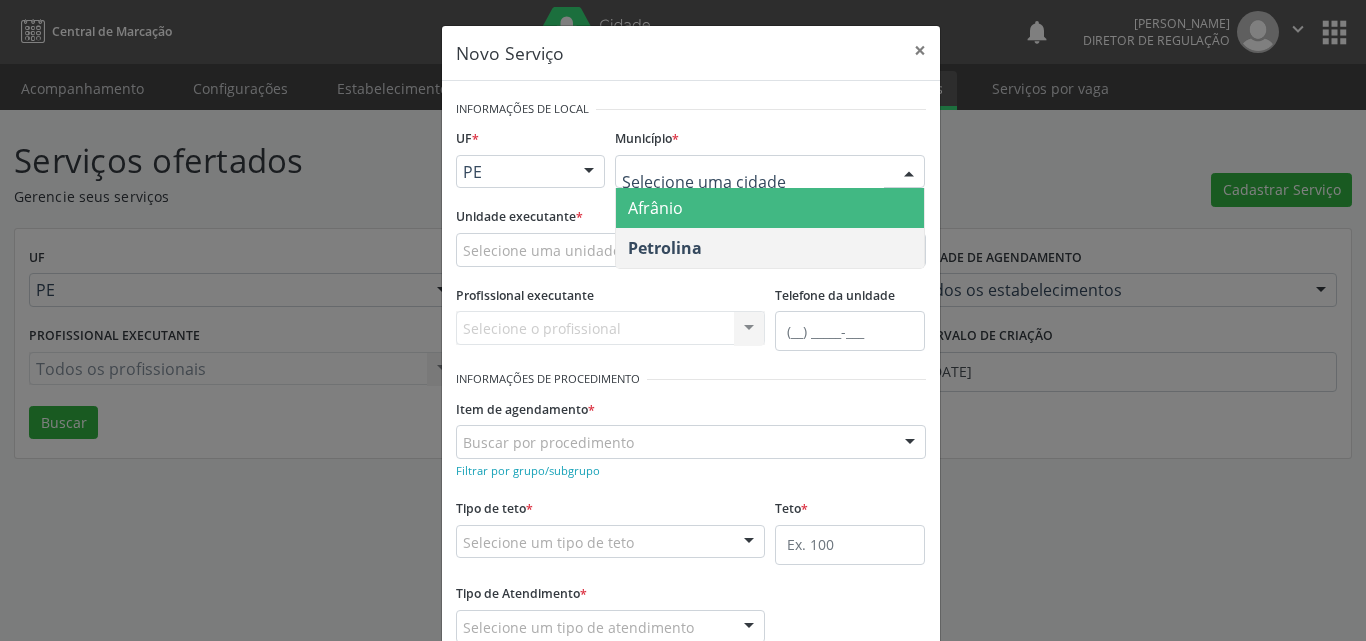 click on "Afrânio" at bounding box center [770, 208] 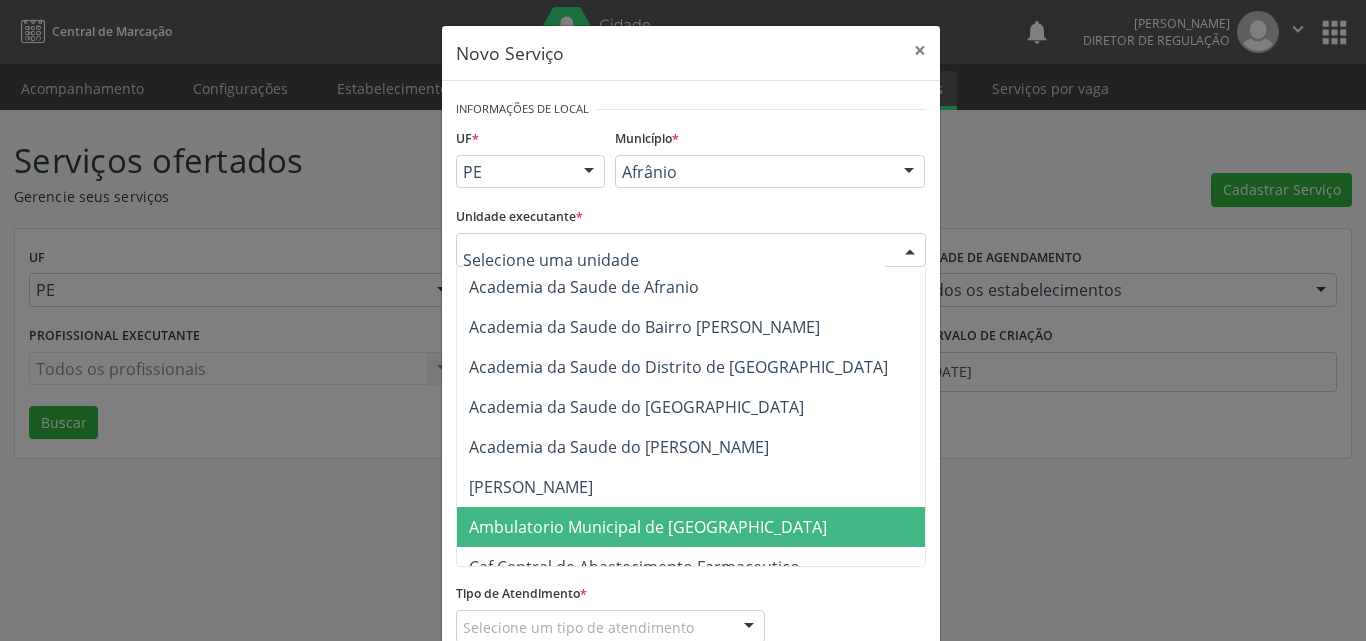 click on "Ambulatorio Municipal de [GEOGRAPHIC_DATA]" at bounding box center [648, 527] 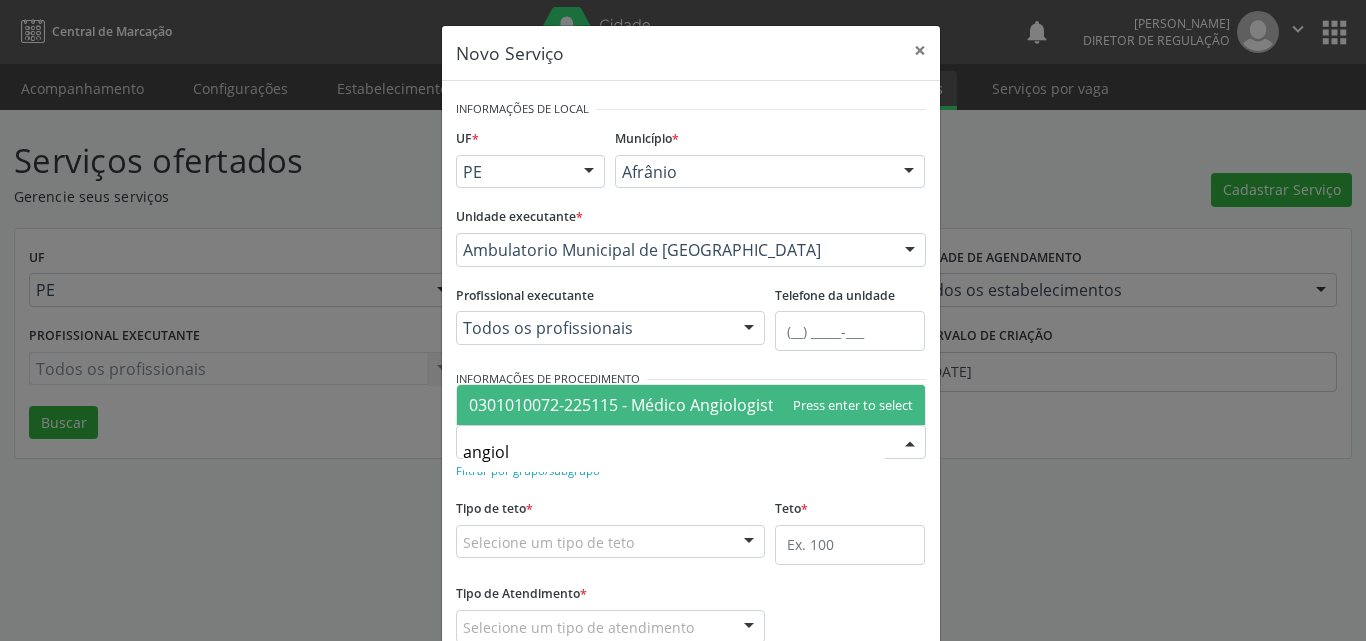type on "angiolo" 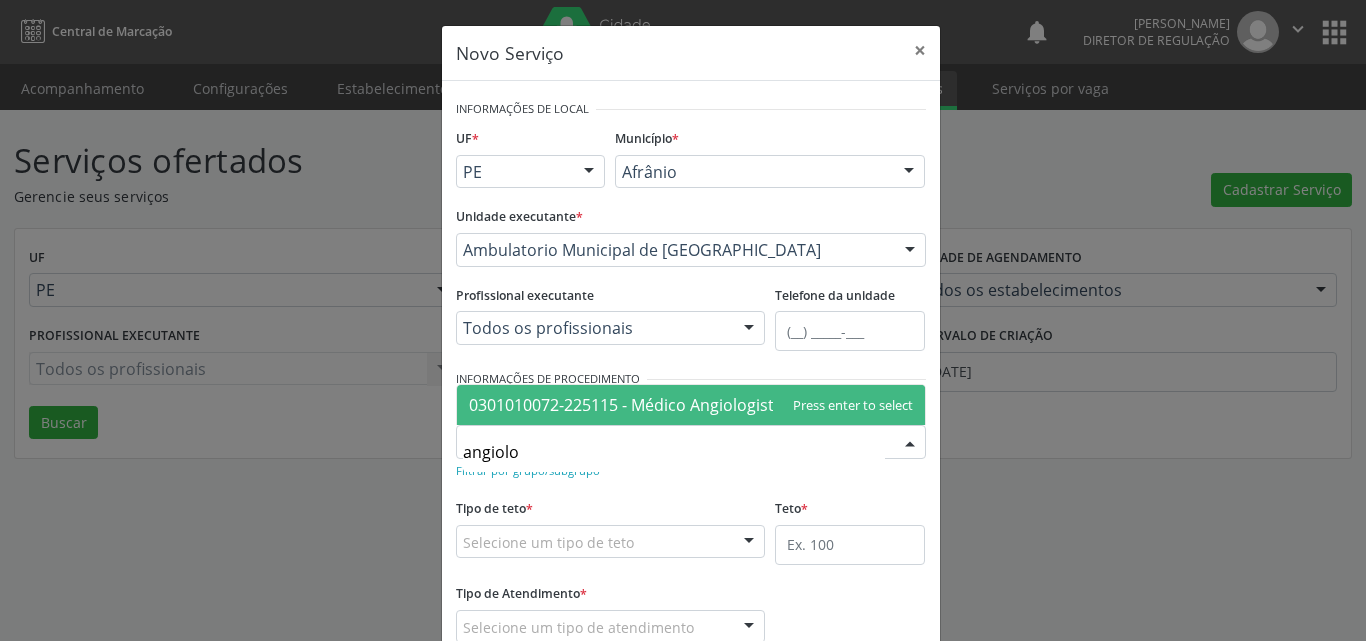 click on "0301010072-225115 - Médico Angiologista" at bounding box center [626, 405] 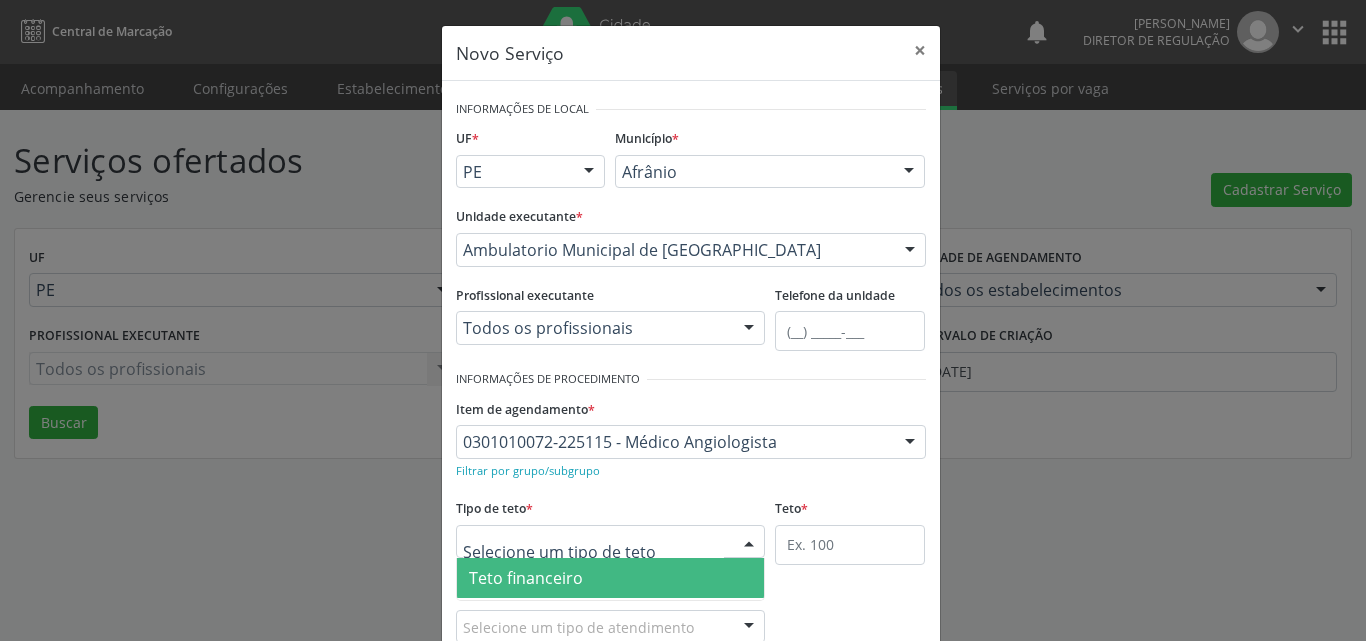 scroll, scrollTop: 100, scrollLeft: 0, axis: vertical 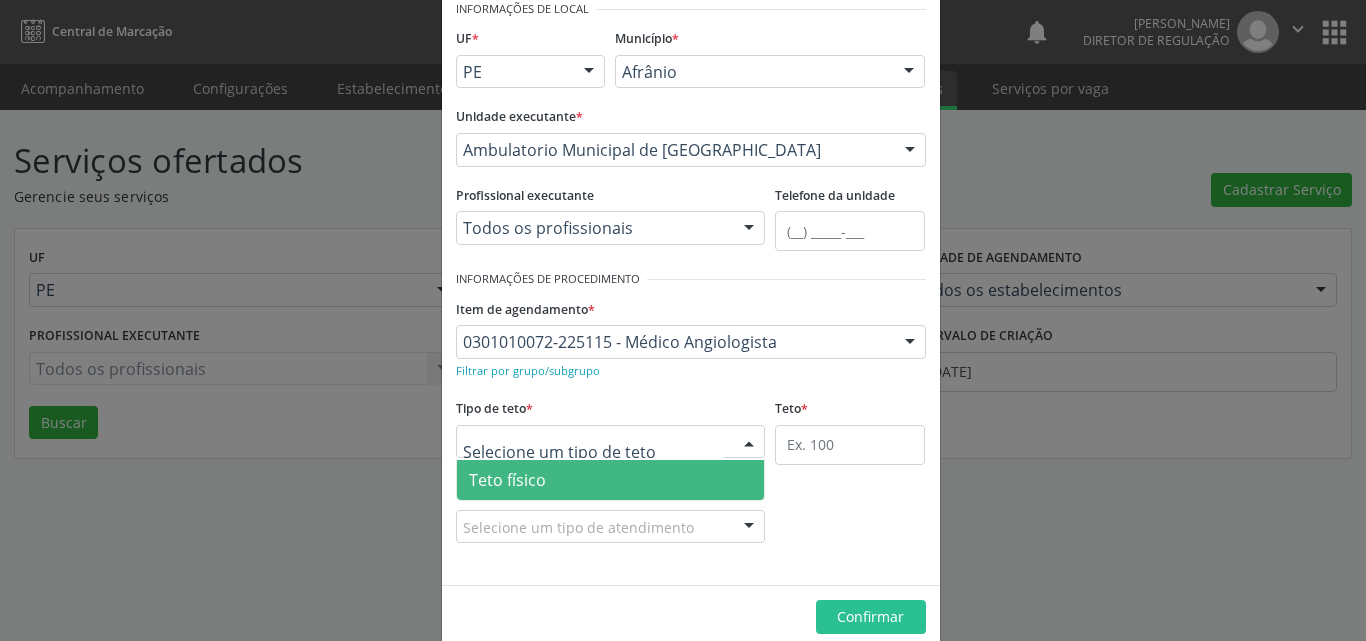 click on "Teto físico" at bounding box center (611, 480) 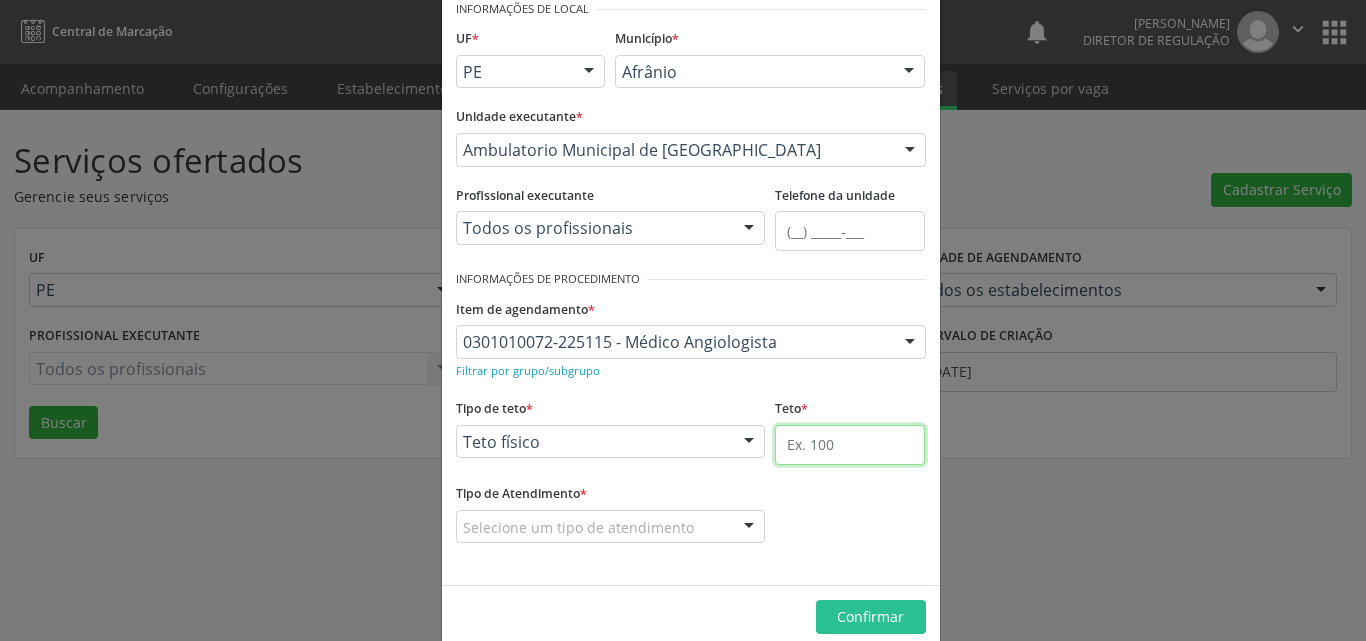click at bounding box center [850, 445] 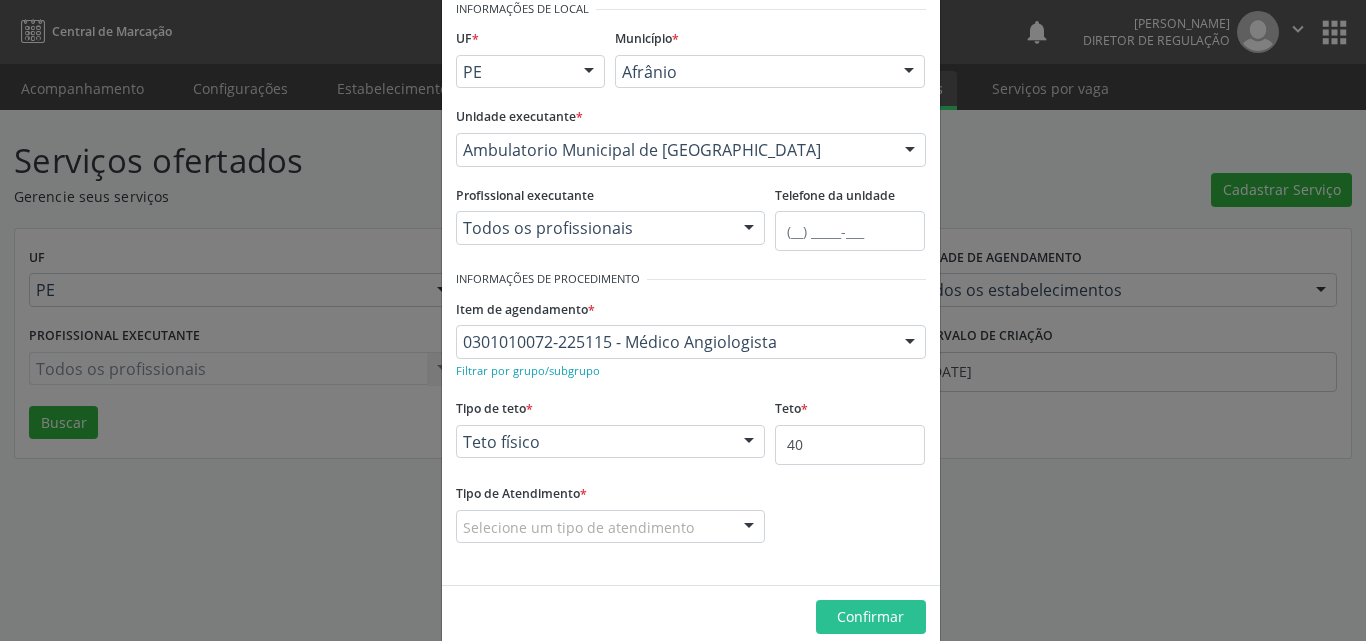 click on "Selecione um tipo de atendimento" at bounding box center (611, 527) 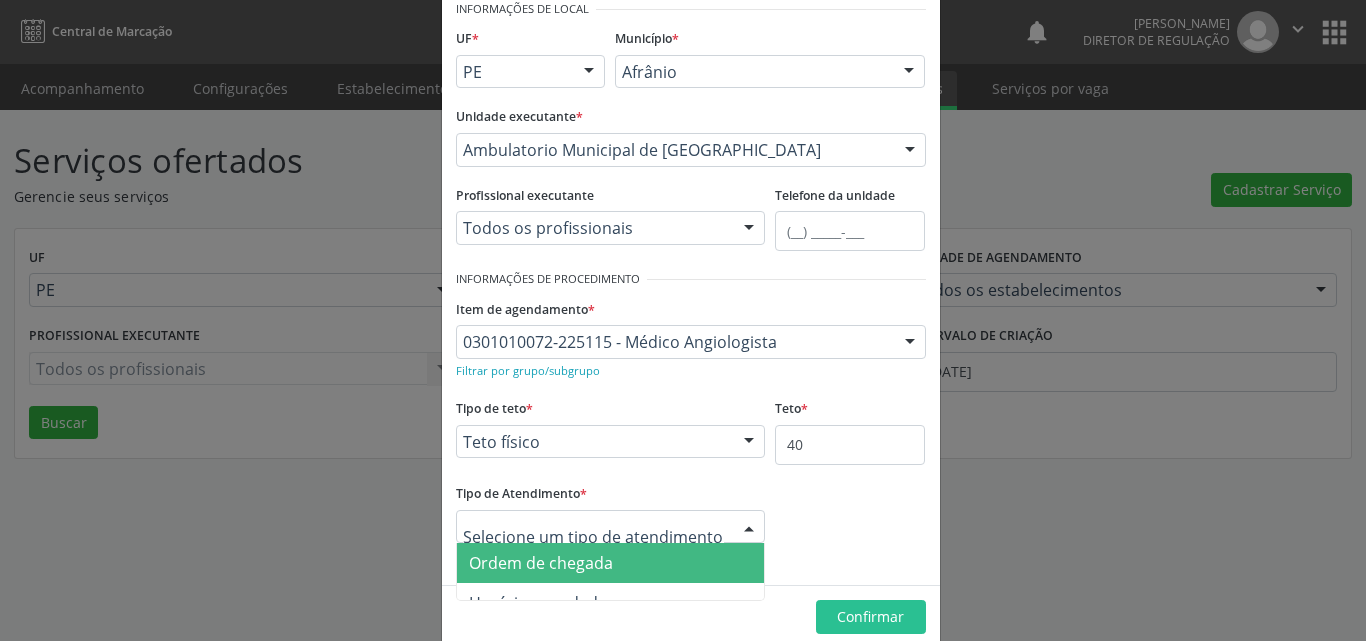 click on "Ordem de chegada" at bounding box center (611, 563) 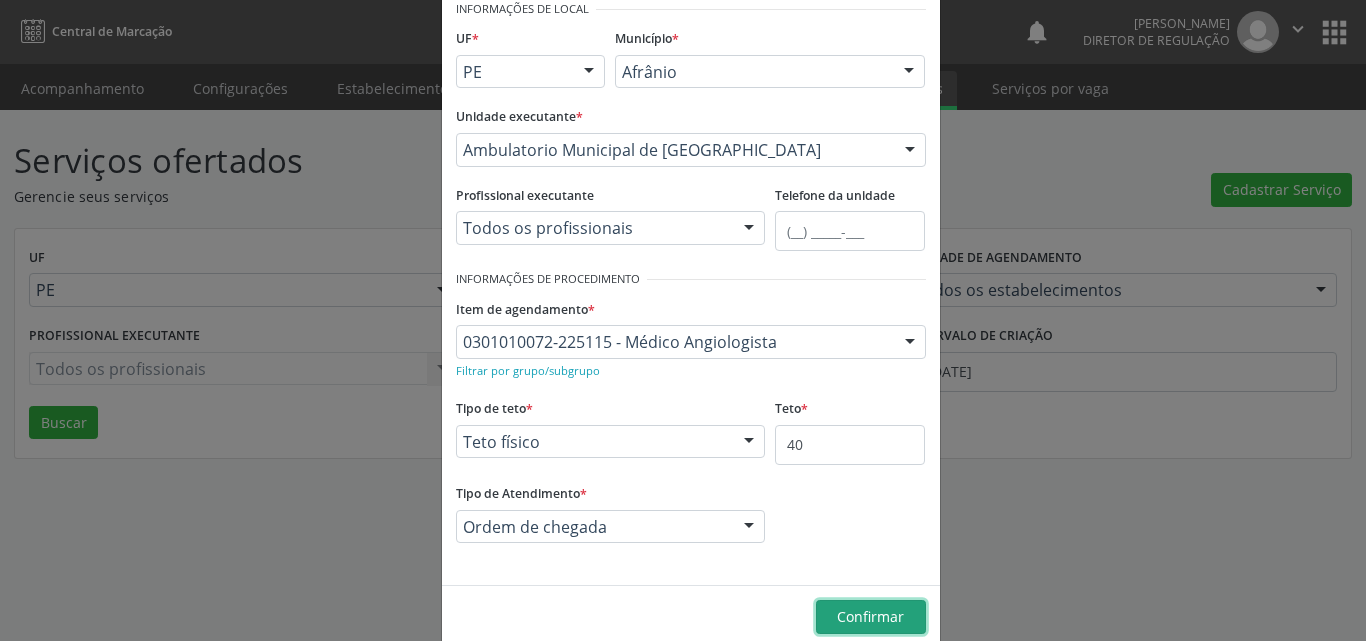 click on "Confirmar" at bounding box center (870, 616) 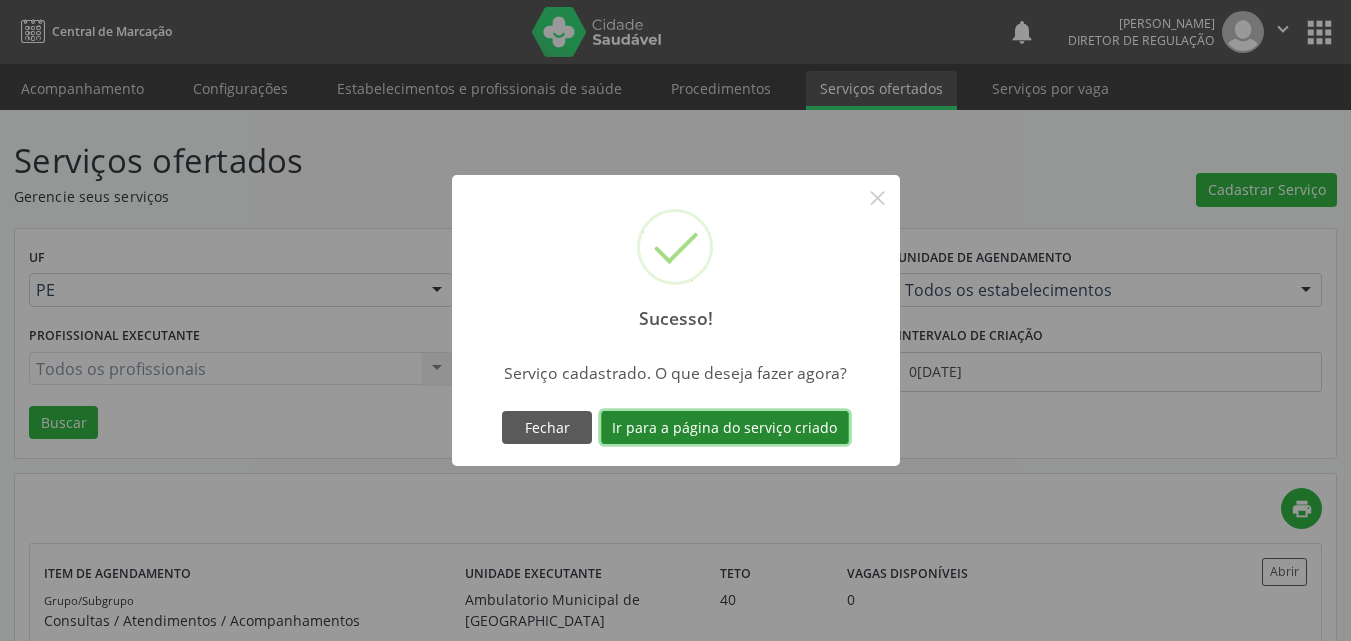 click on "Ir para a página do serviço criado" at bounding box center [725, 428] 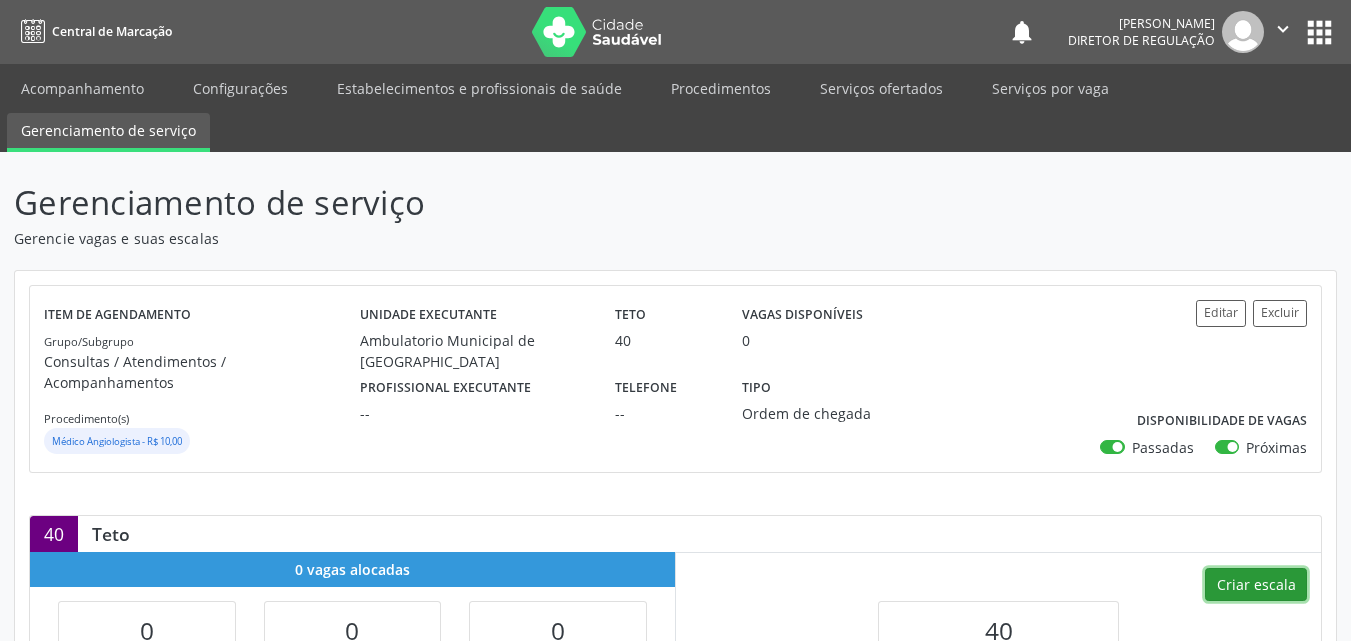click on "Criar escala" at bounding box center (1256, 585) 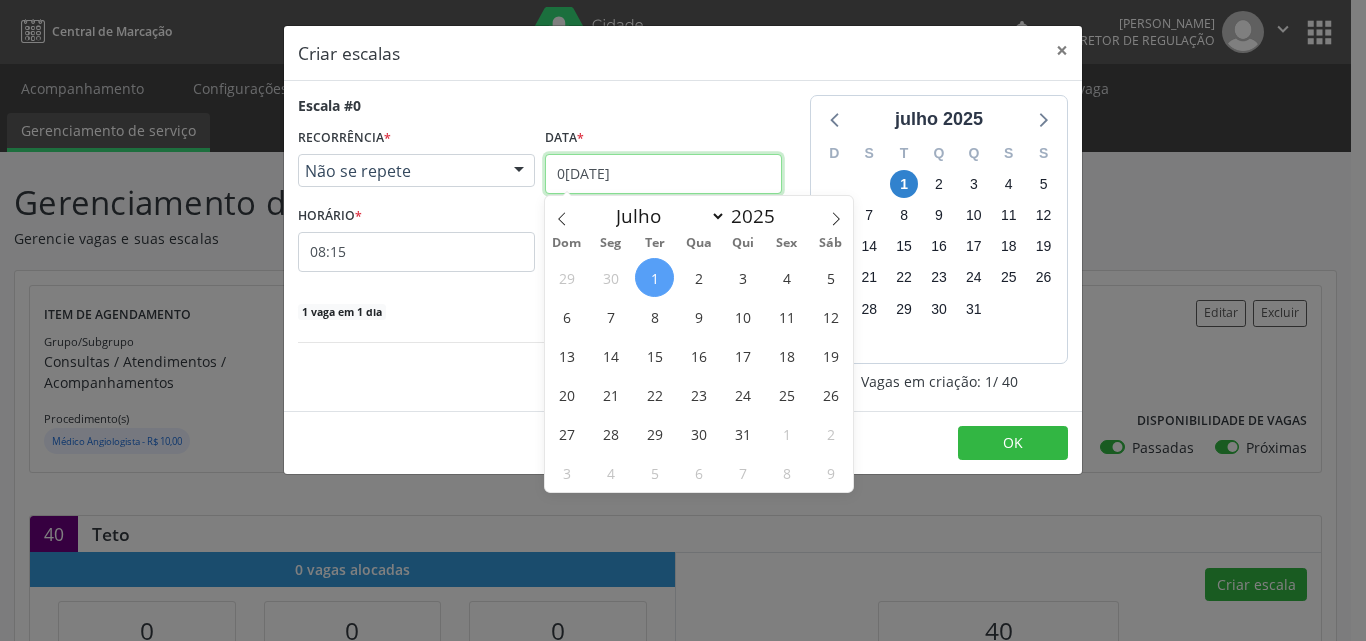 click on "0[DATE]" at bounding box center [663, 174] 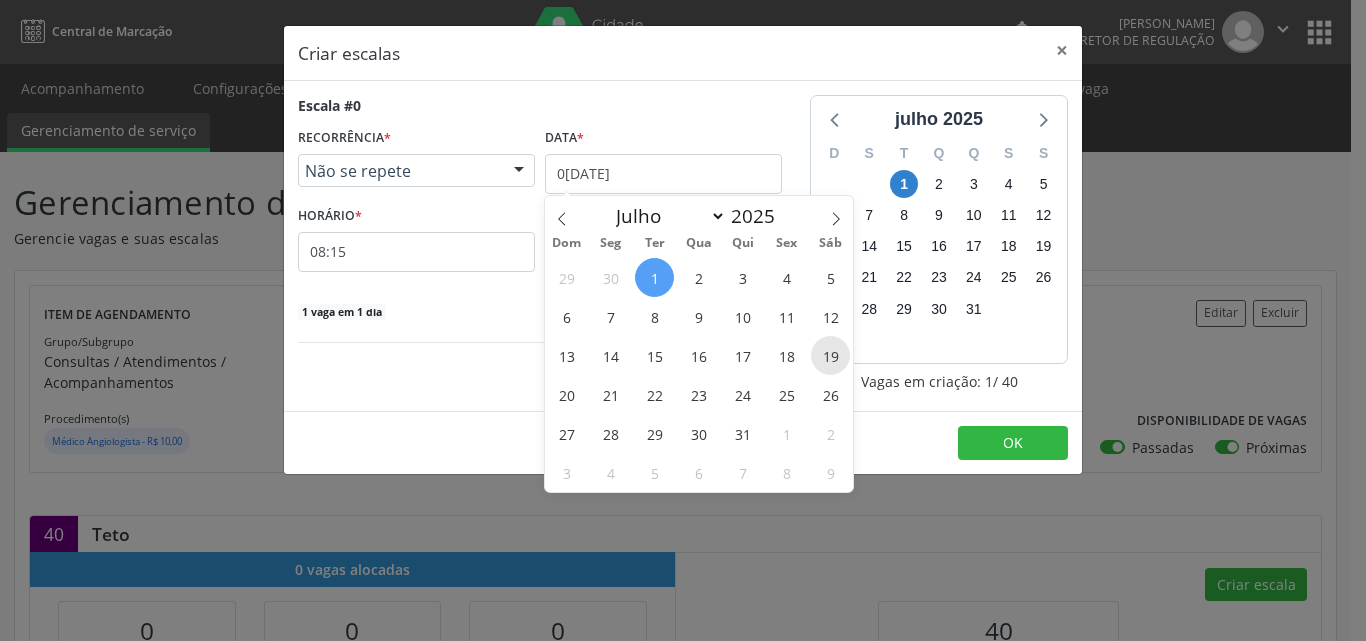 click on "19" at bounding box center (830, 355) 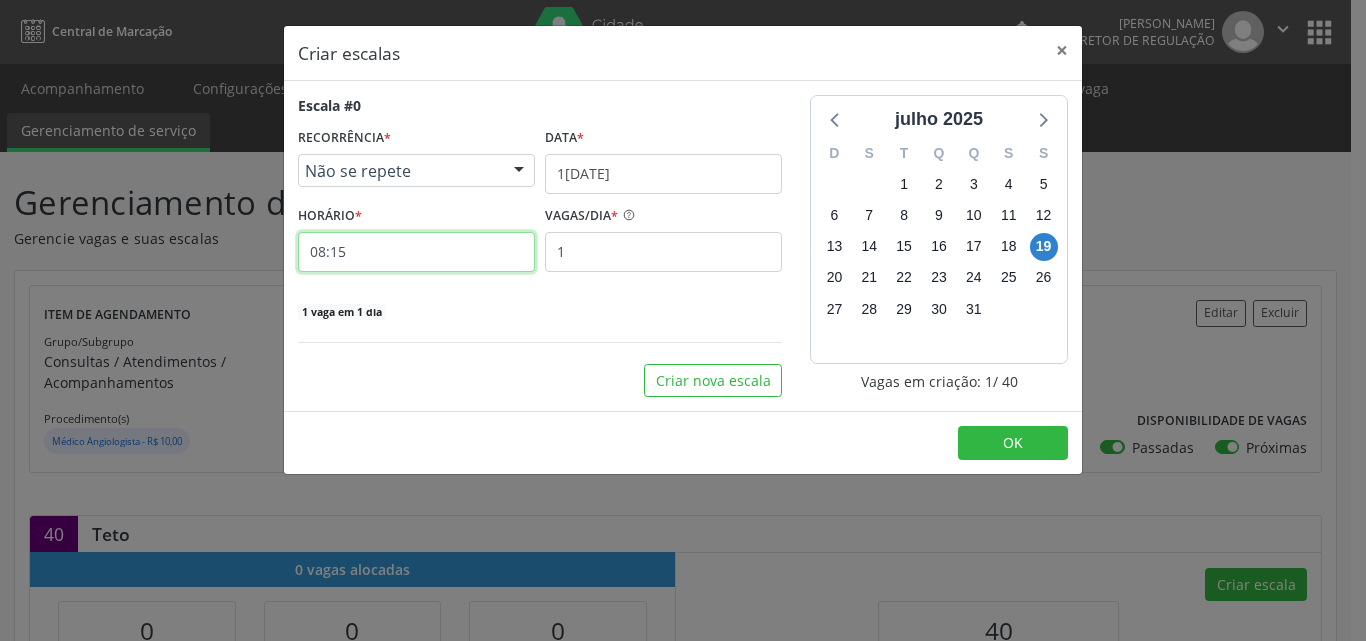 click on "08:15" at bounding box center (416, 252) 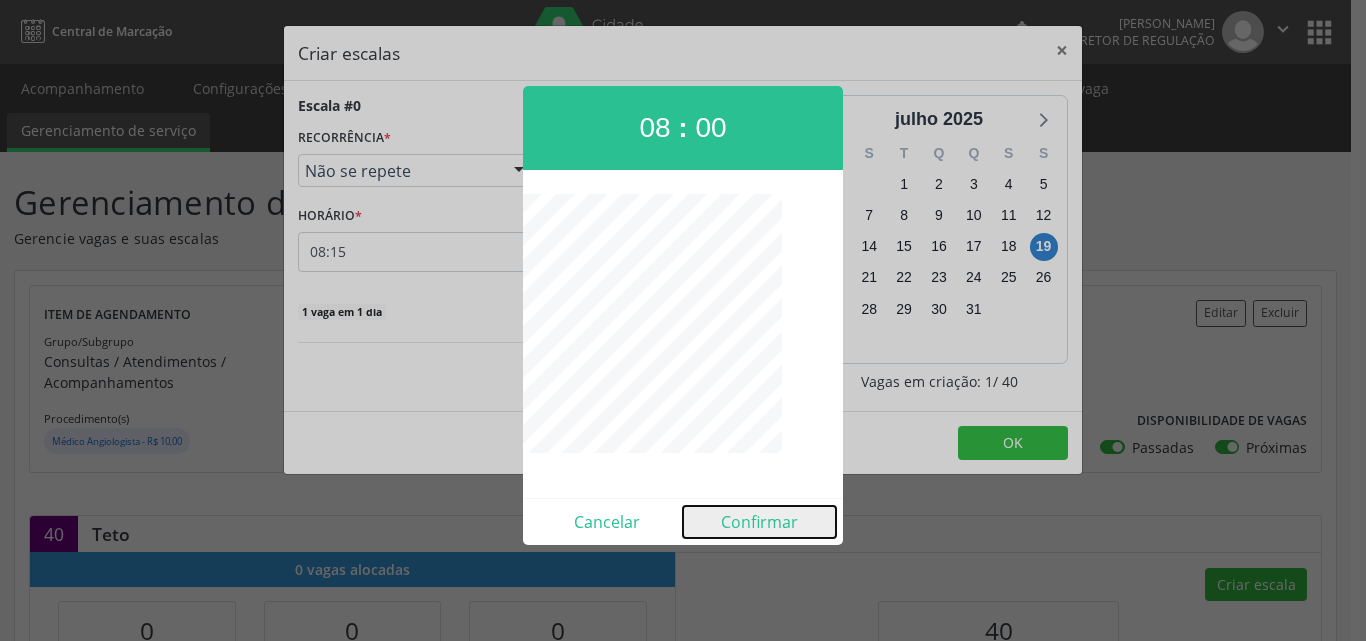 click on "Confirmar" at bounding box center [759, 522] 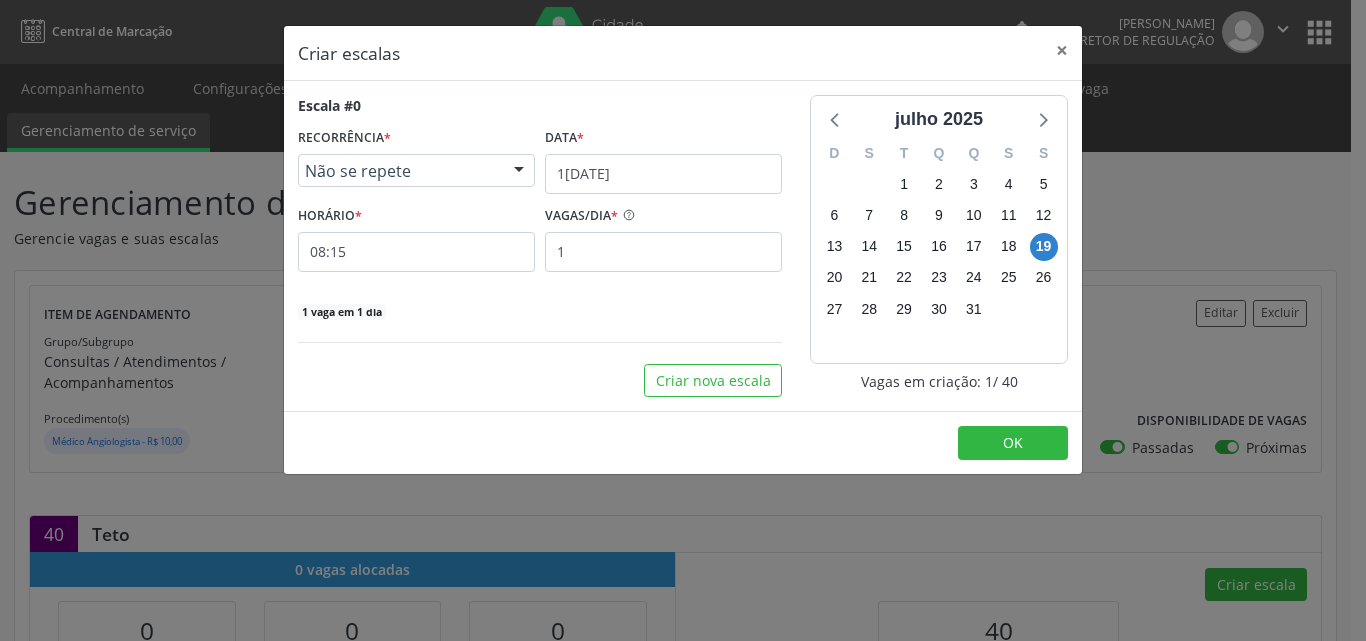 type on "08:00" 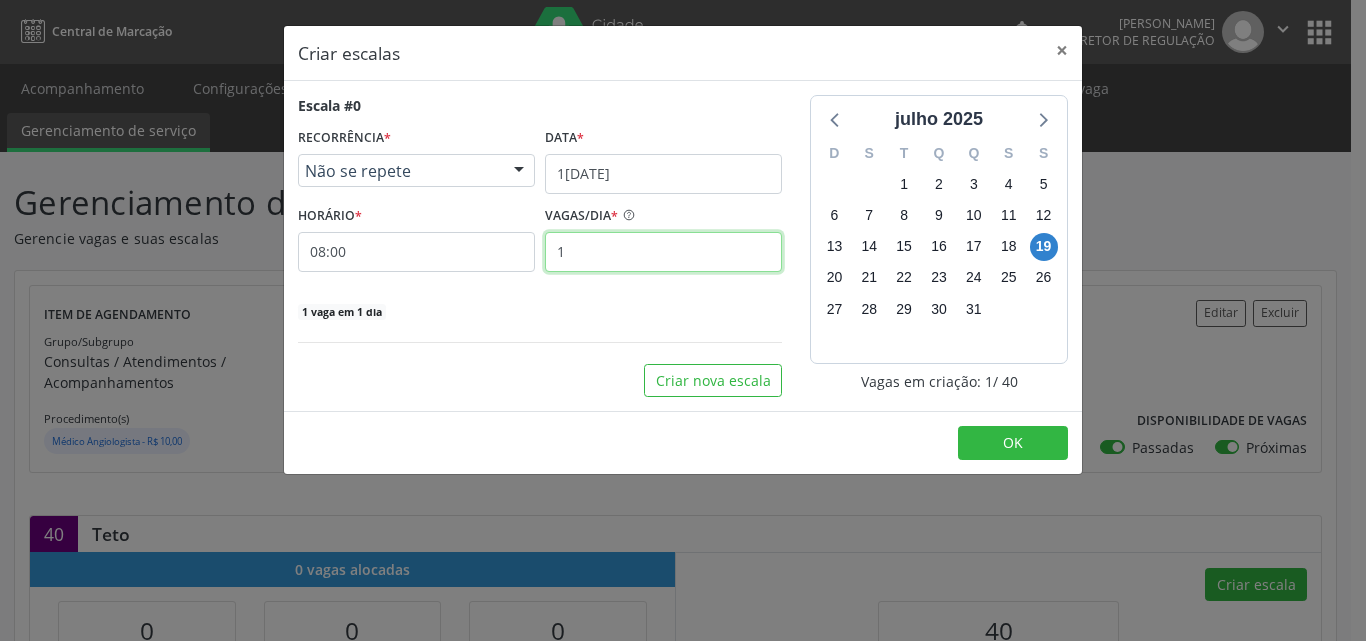 click on "1" at bounding box center (663, 252) 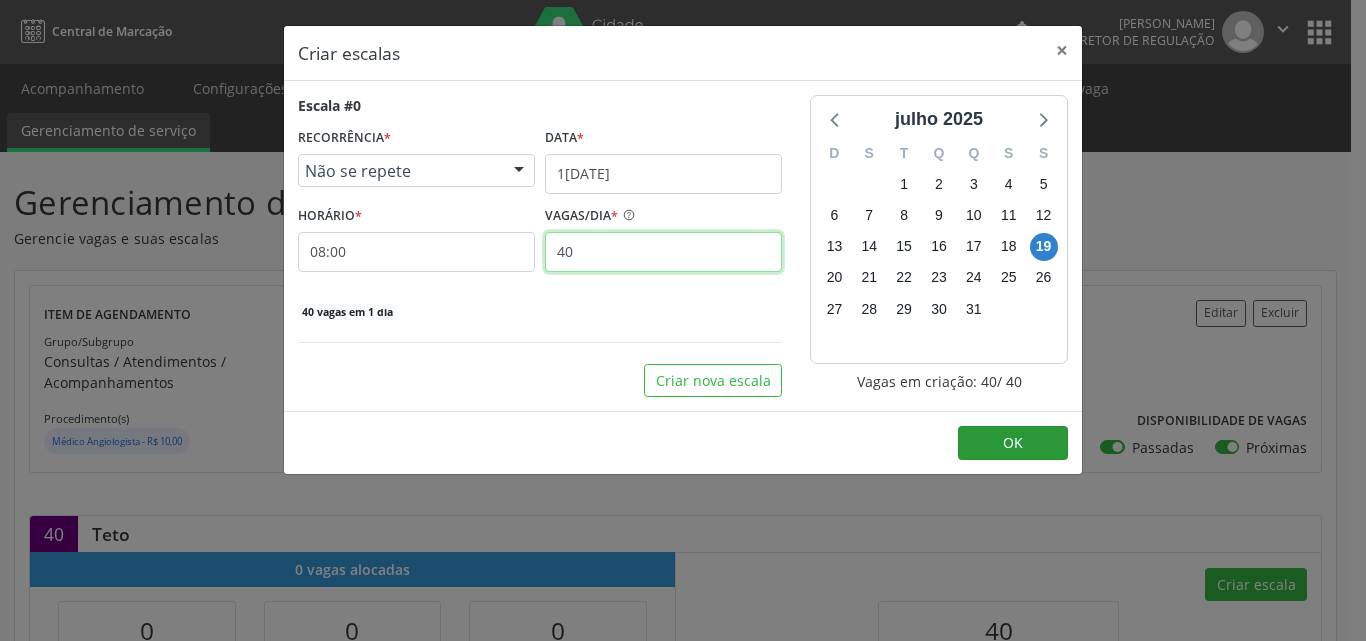 type on "40" 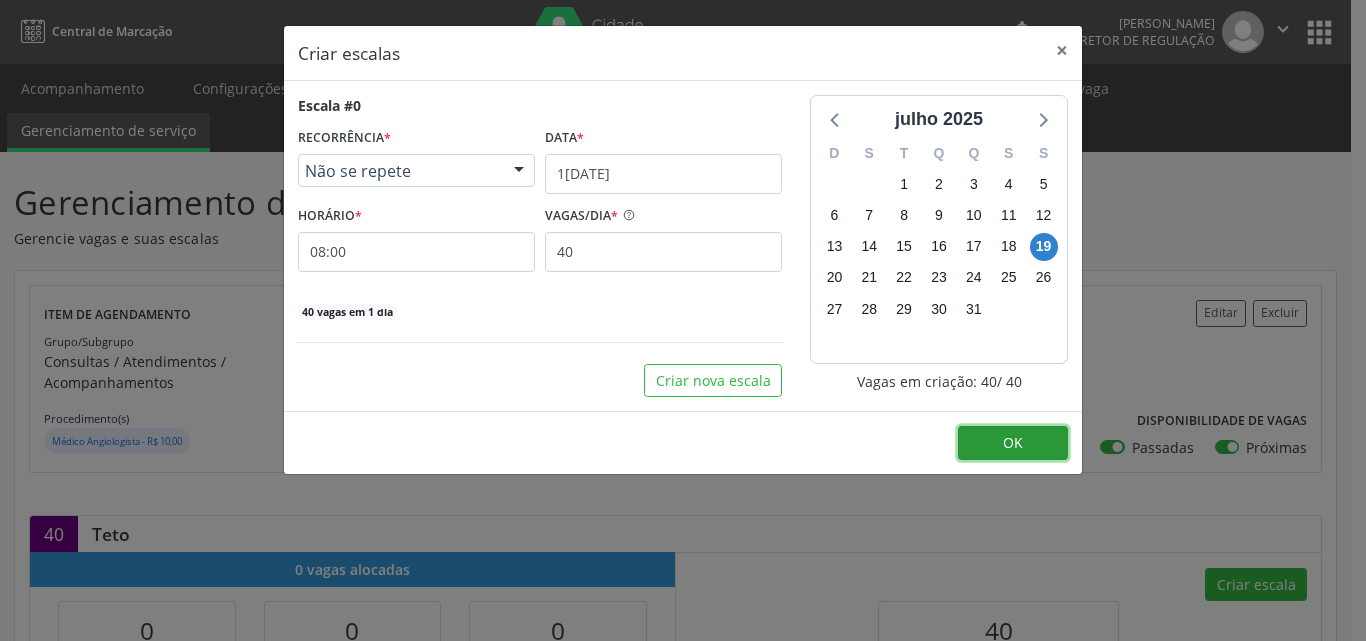 click on "OK" at bounding box center [1013, 442] 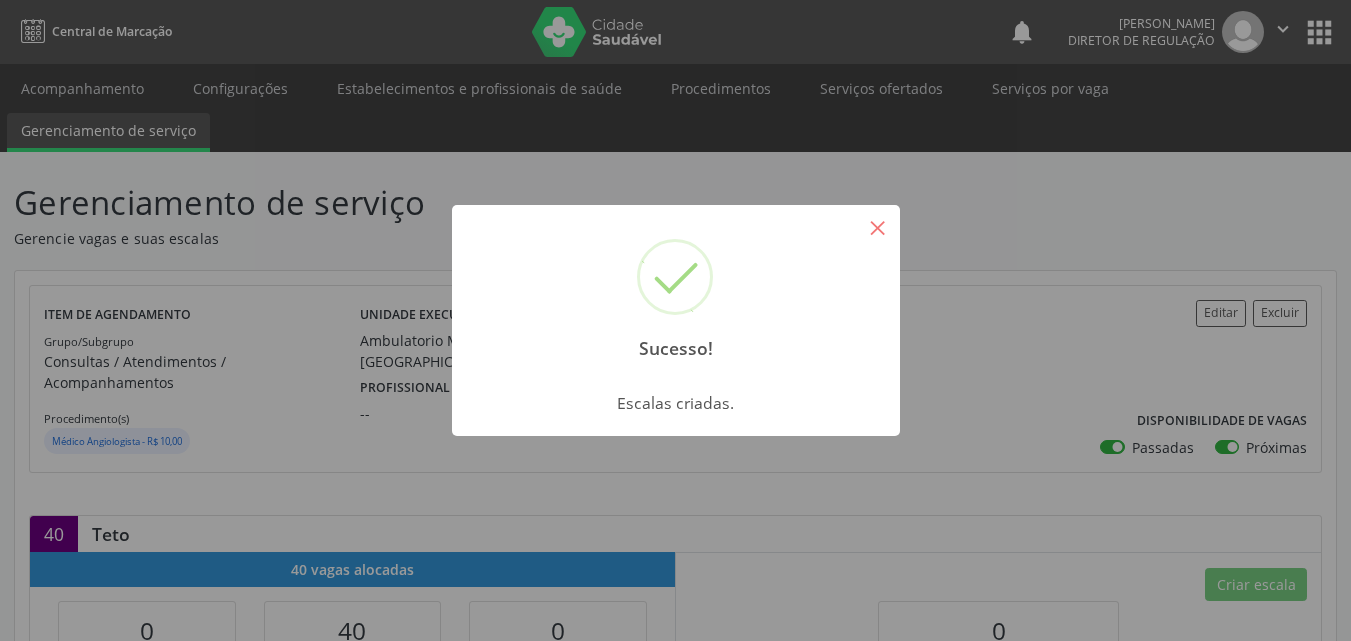 click on "×" at bounding box center [878, 227] 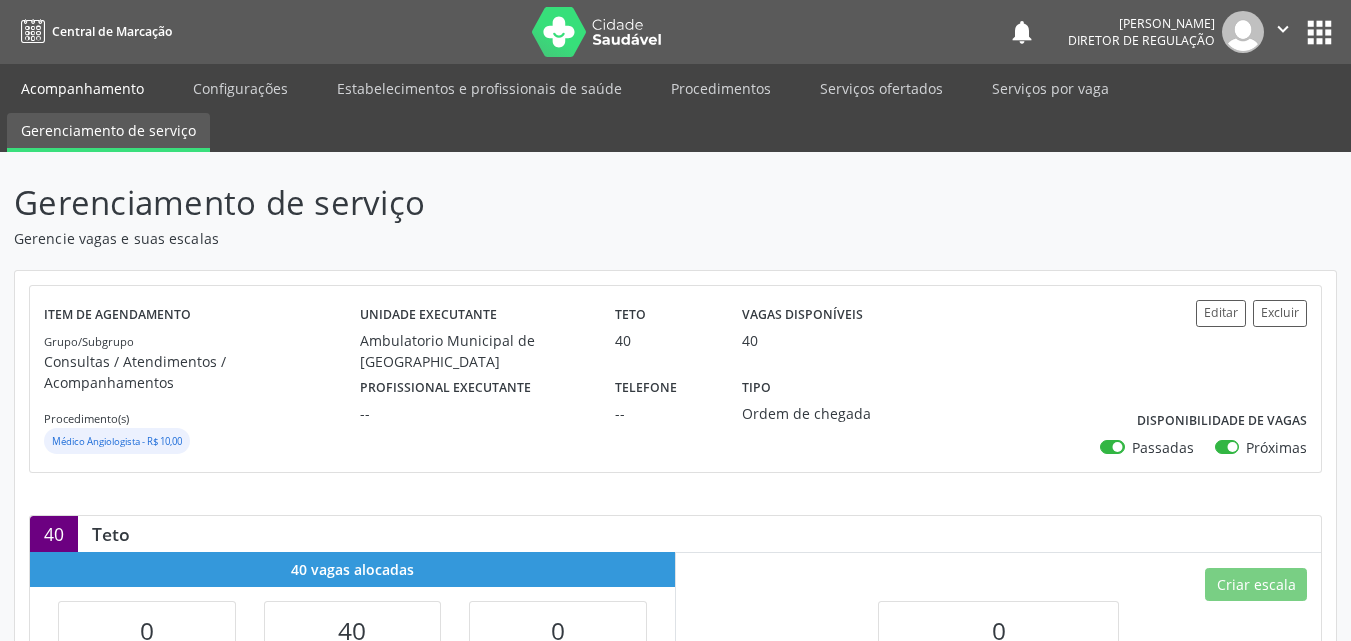 click on "Acompanhamento" at bounding box center (82, 88) 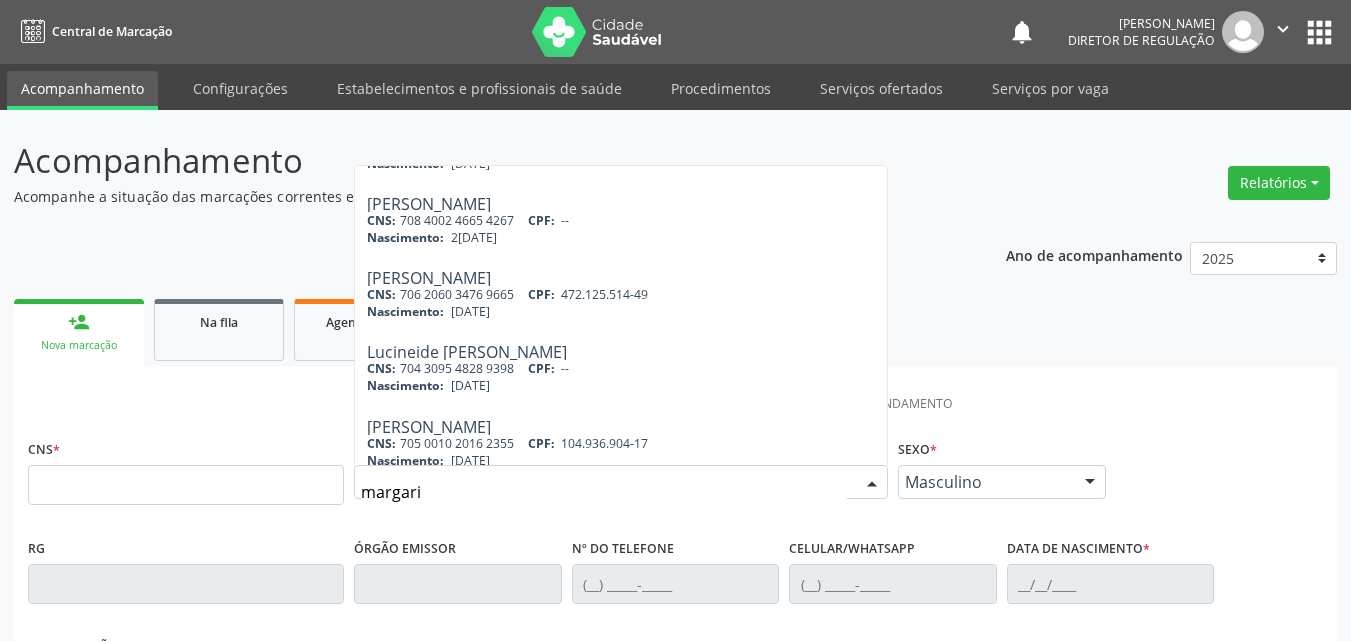 scroll, scrollTop: 816, scrollLeft: 0, axis: vertical 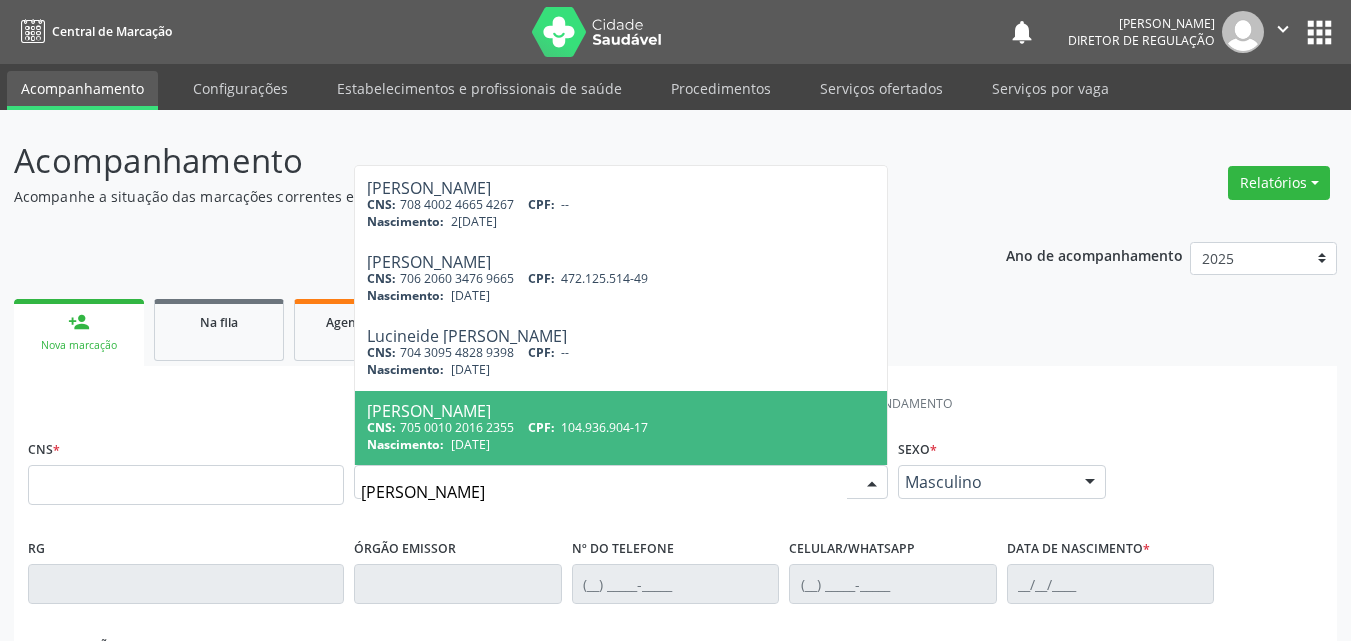 type on "[PERSON_NAME]" 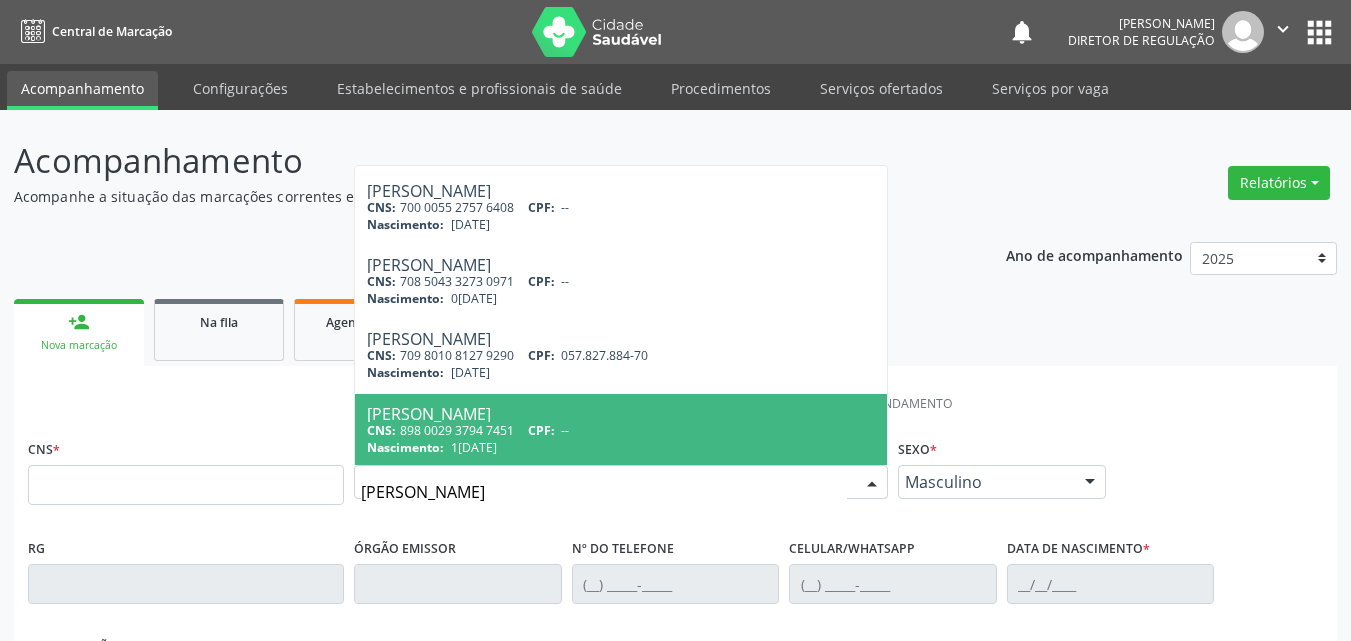 scroll, scrollTop: 0, scrollLeft: 0, axis: both 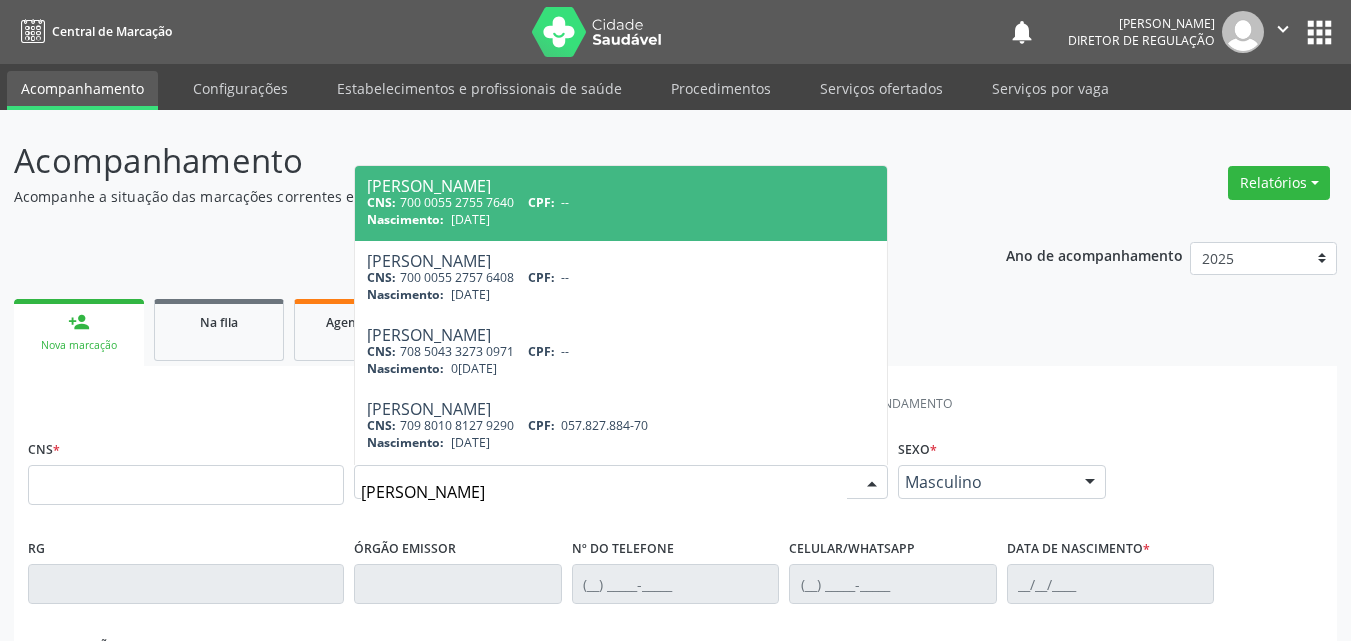 click on "CNS:
700 0055 2755 7640
CPF:    --" at bounding box center (621, 202) 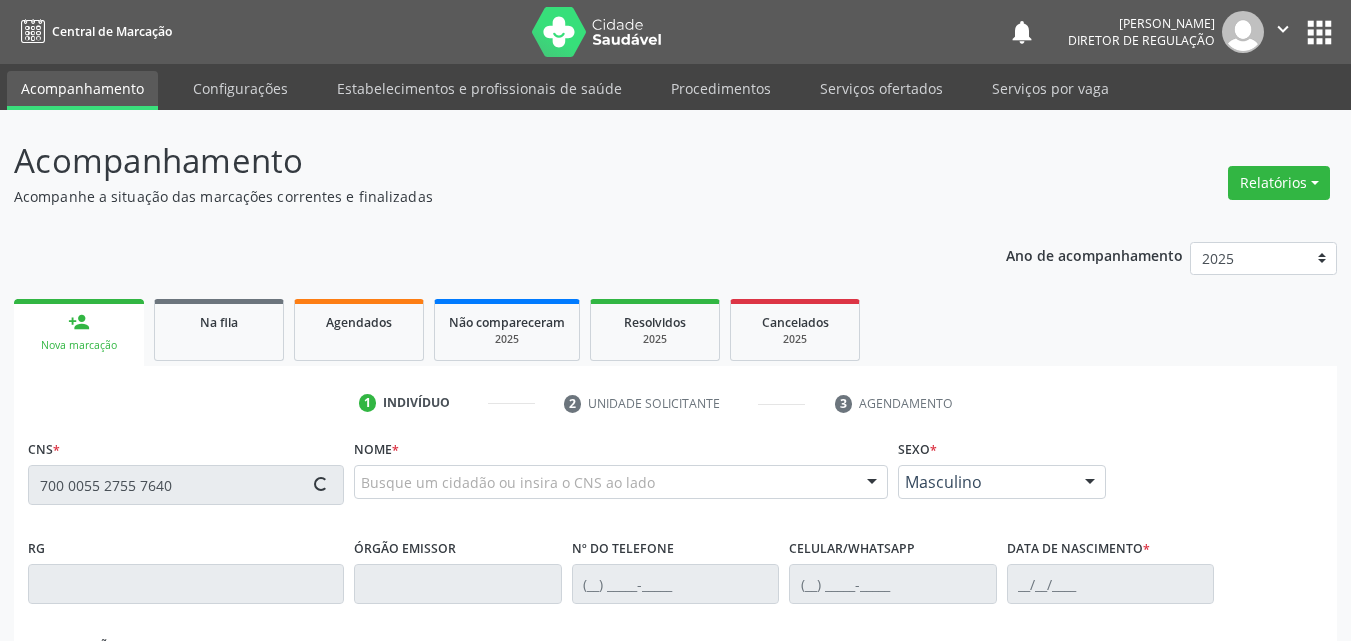 type on "700 0055 2755 7640" 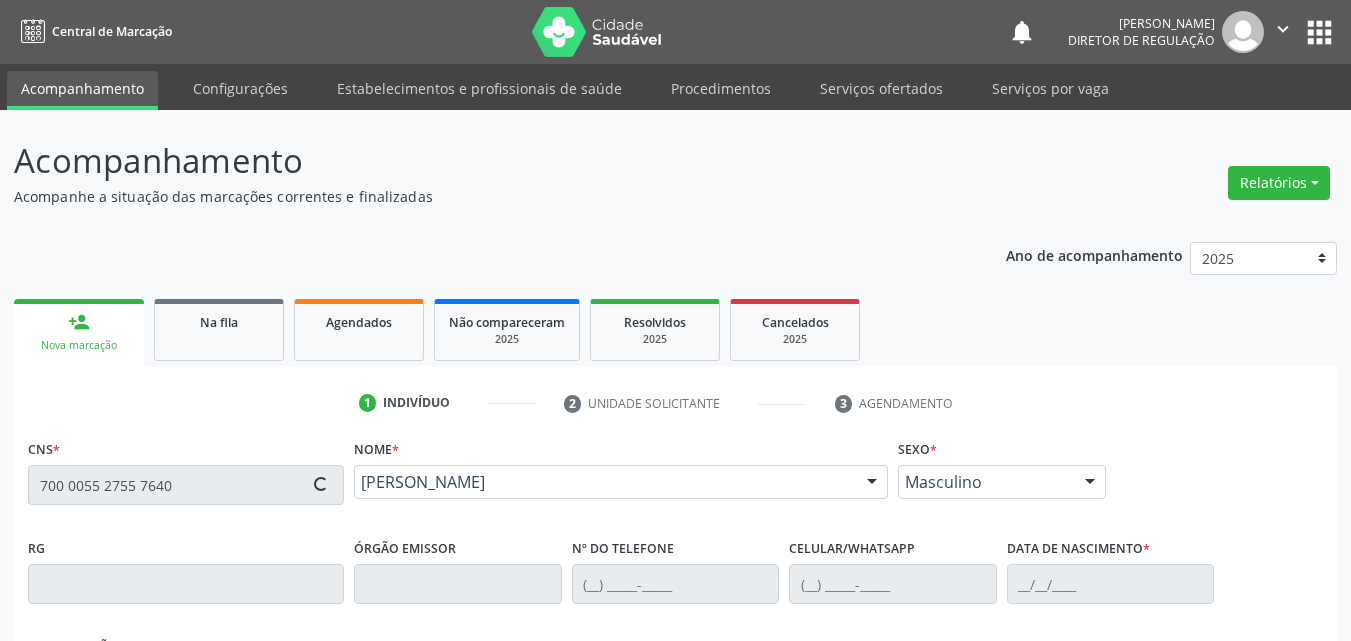 type on "[DATE]" 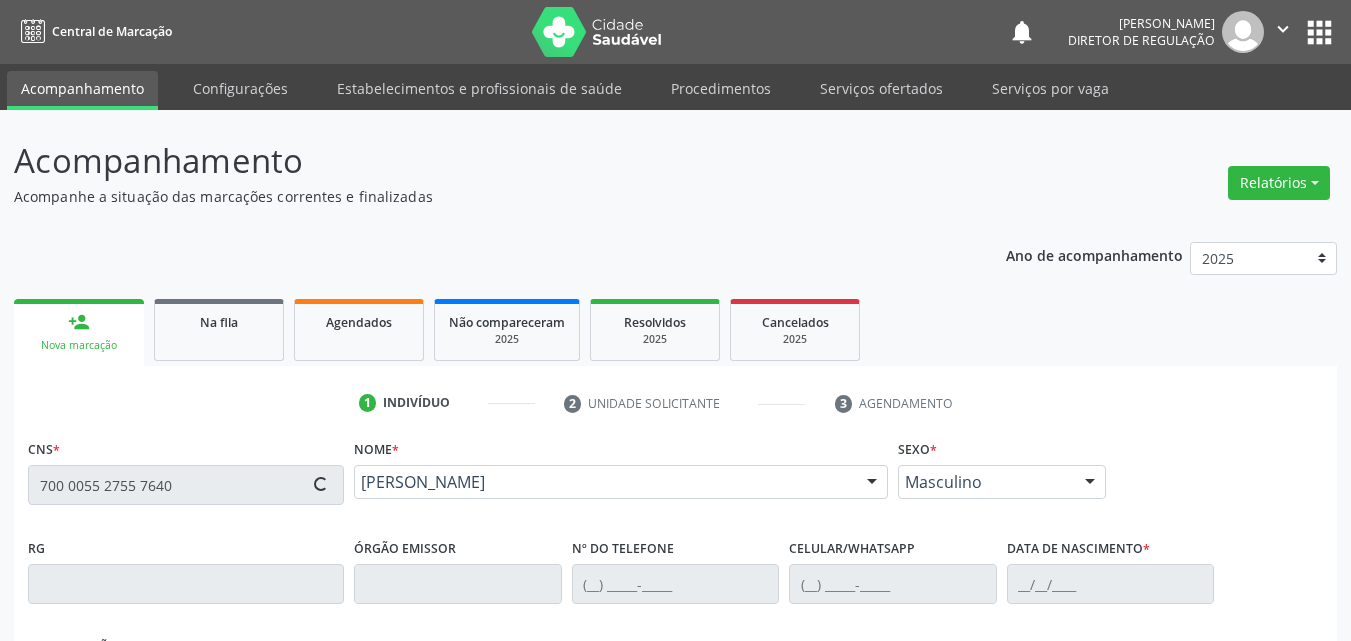 type on "Rosa da [MEDICAL_DATA] Santoas" 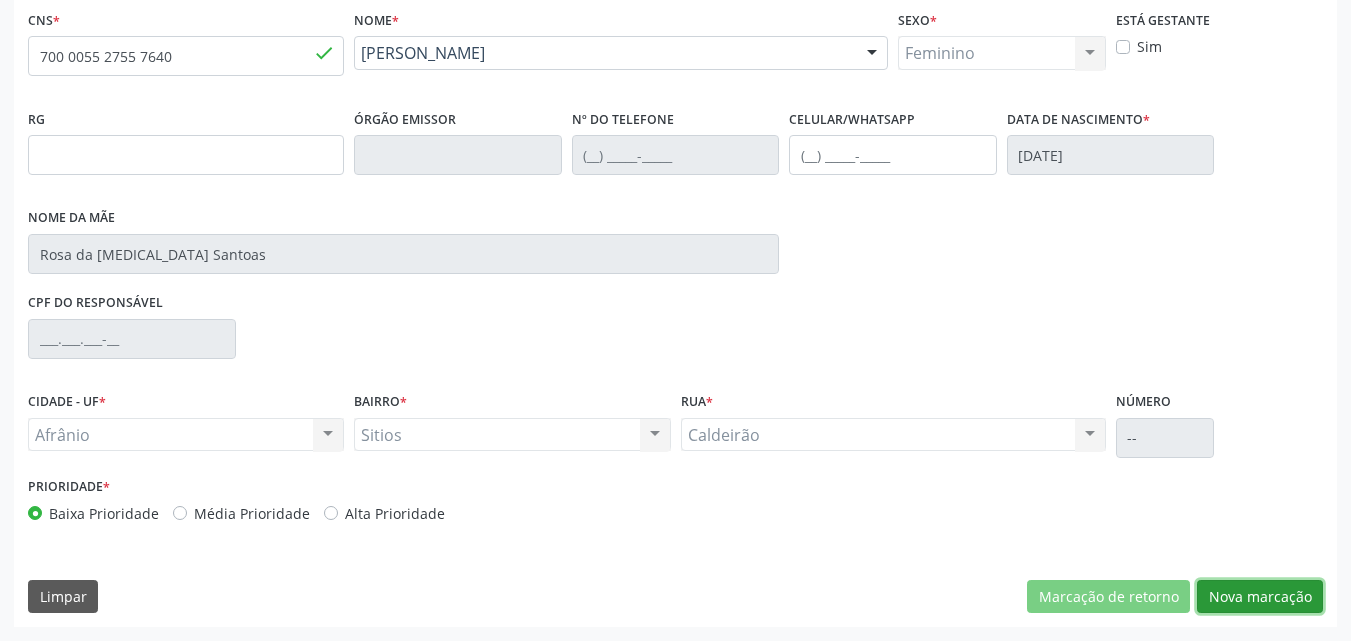 click on "Nova marcação" at bounding box center [1260, 597] 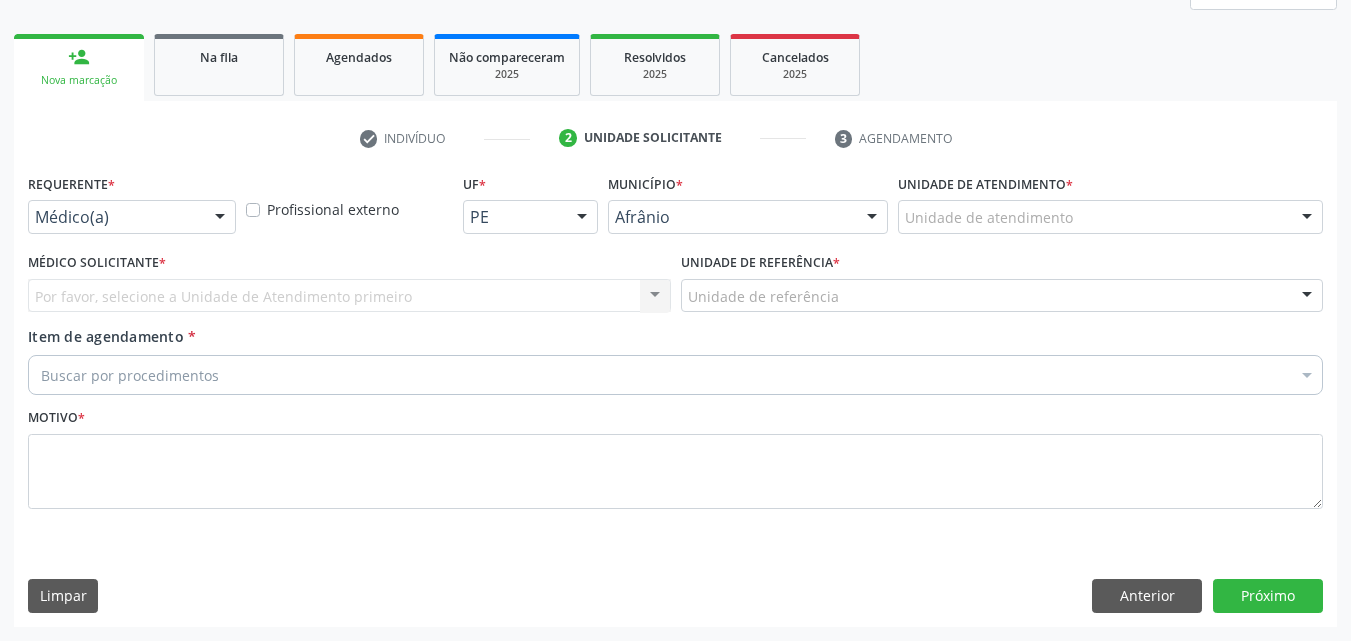scroll, scrollTop: 265, scrollLeft: 0, axis: vertical 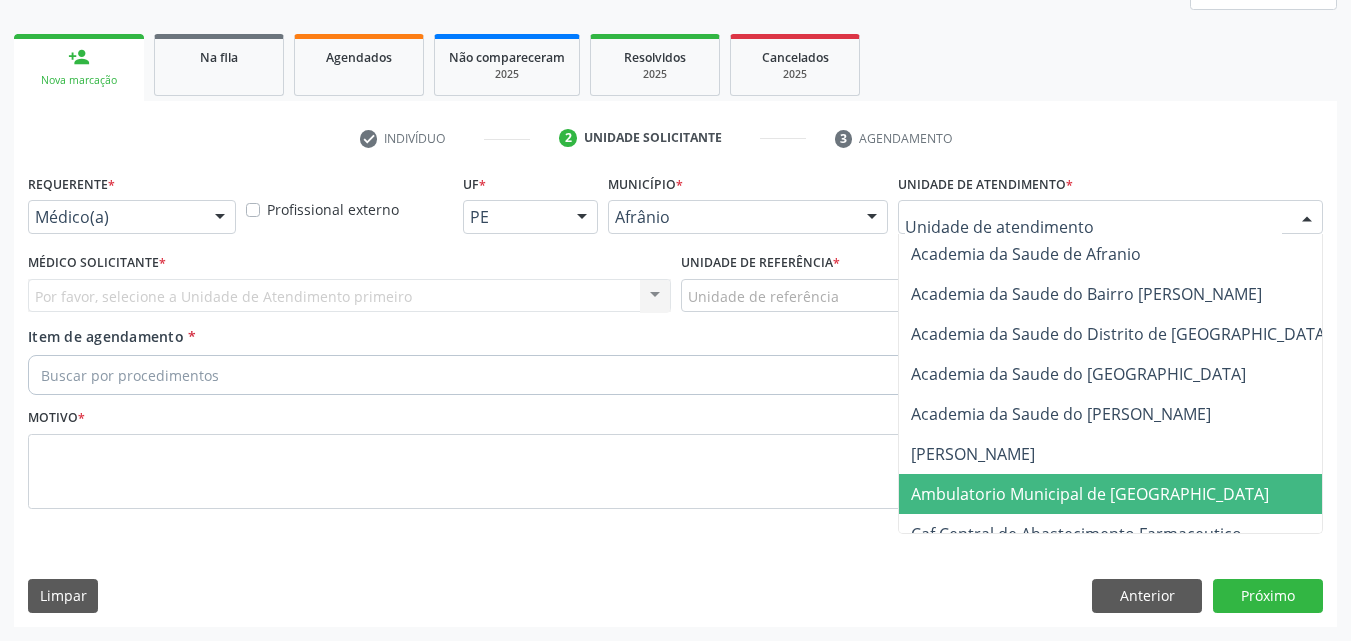 click on "Ambulatorio Municipal de [GEOGRAPHIC_DATA]" at bounding box center (1090, 494) 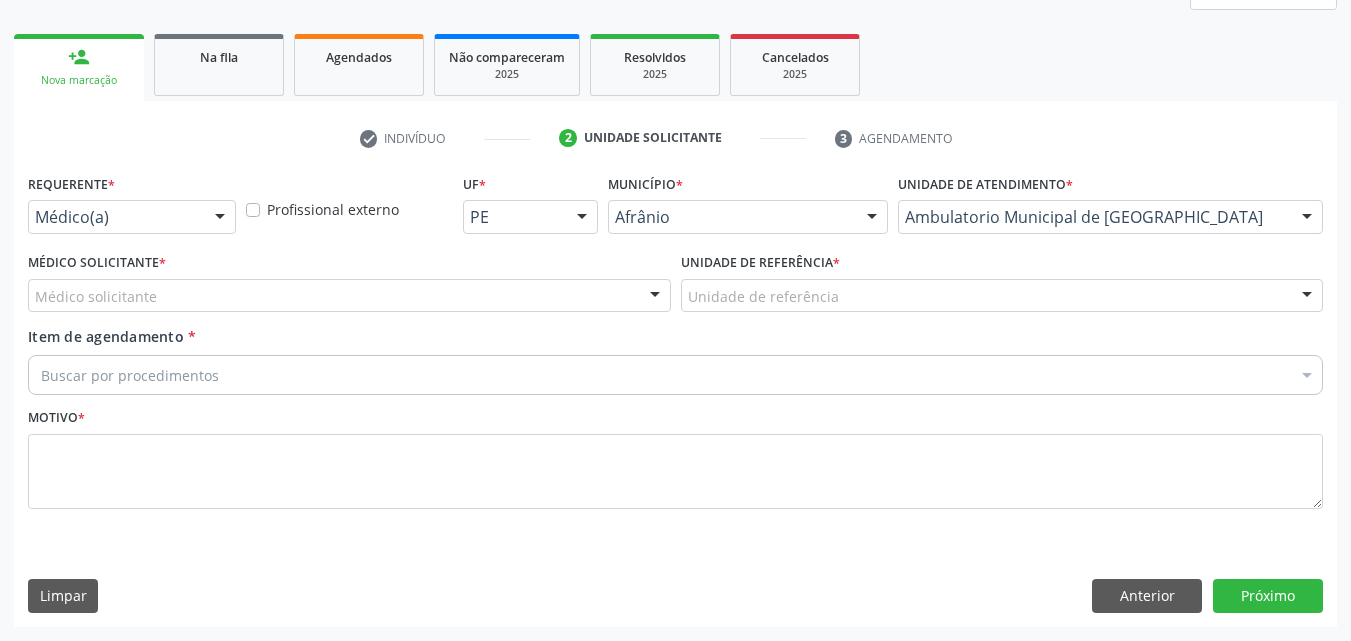 click on "Unidade de referência" at bounding box center [1002, 296] 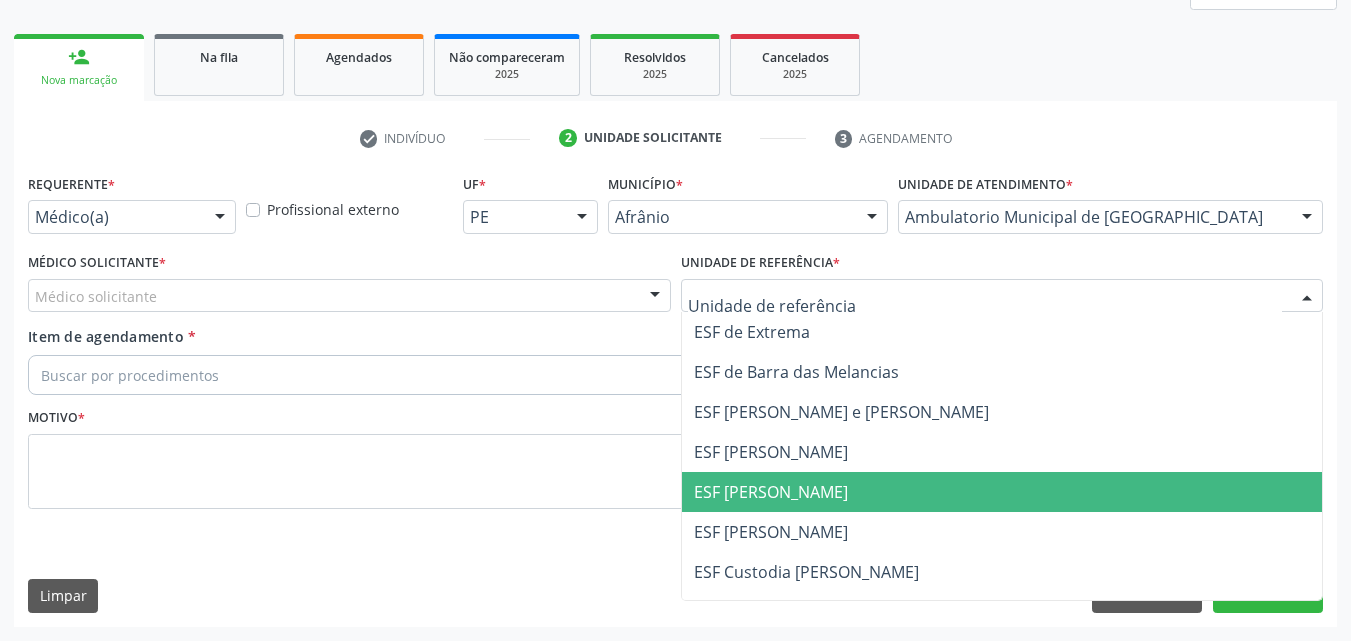 drag, startPoint x: 825, startPoint y: 496, endPoint x: 783, endPoint y: 475, distance: 46.957428 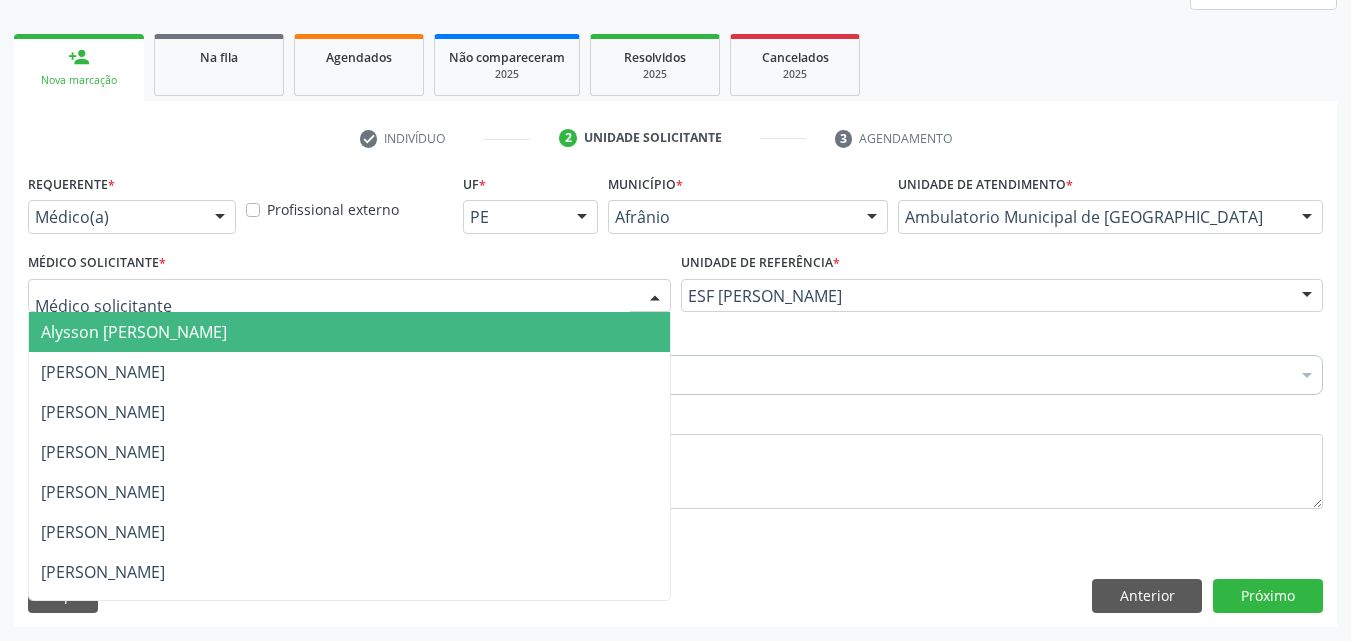 click at bounding box center [349, 296] 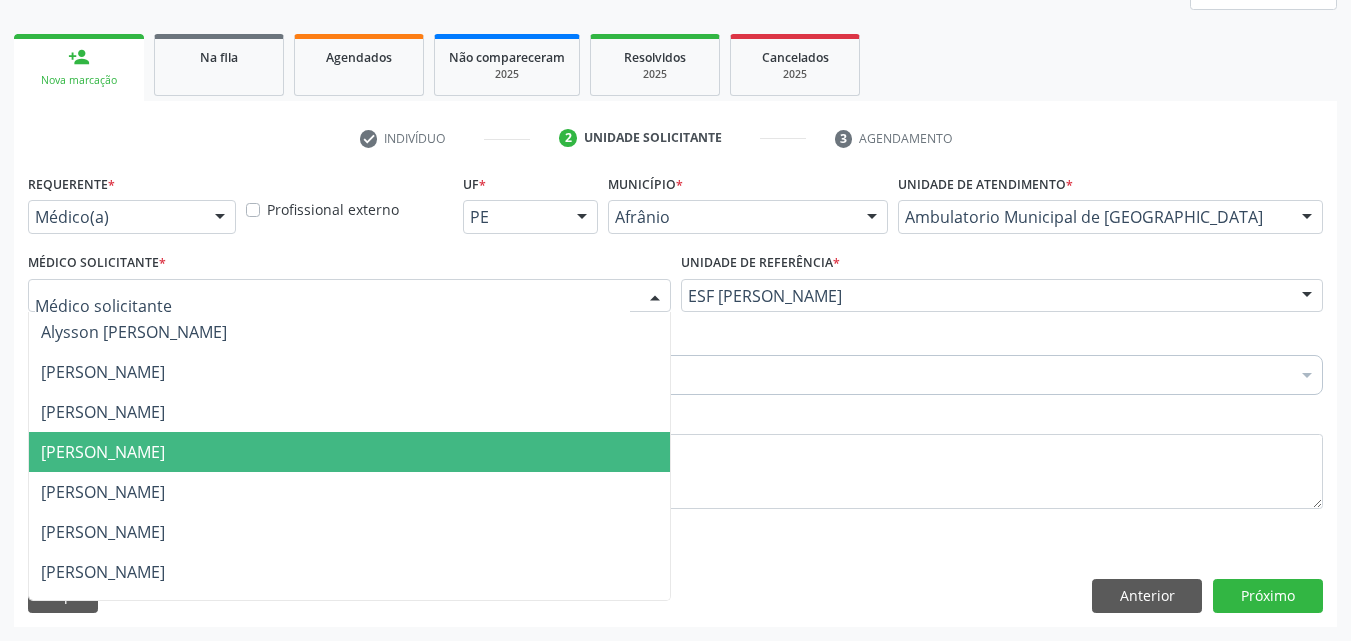 click on "[PERSON_NAME]" at bounding box center (349, 452) 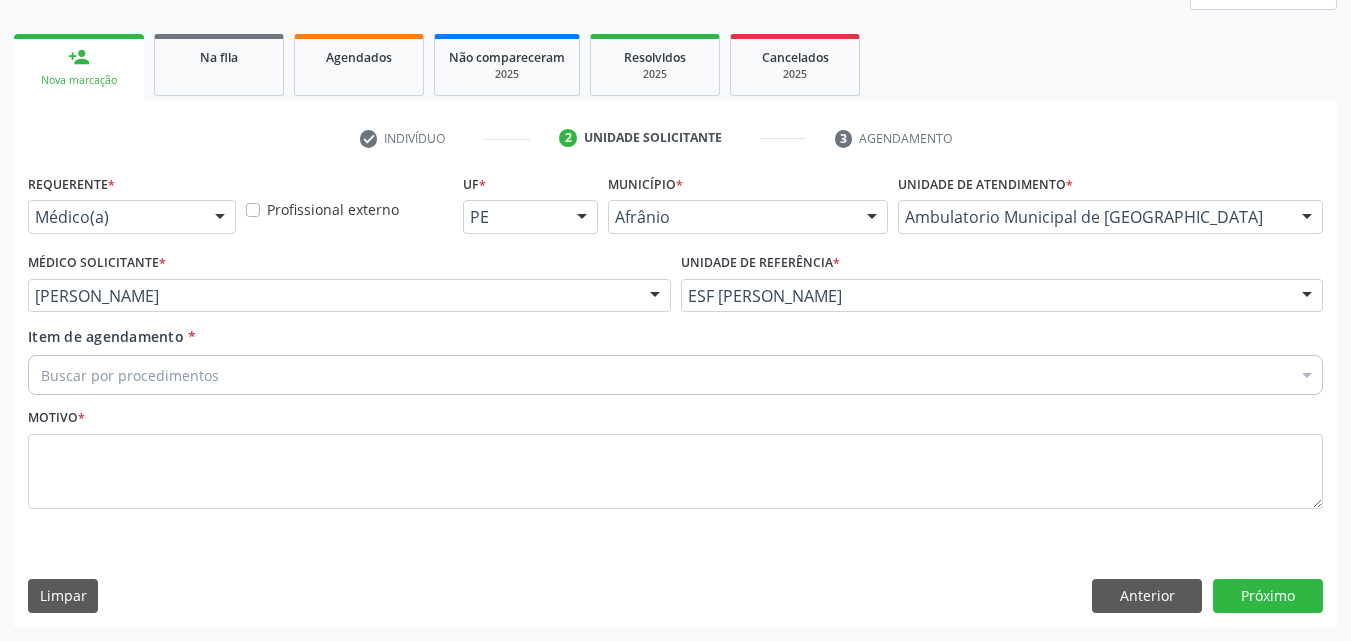 click on "Buscar por procedimentos" at bounding box center (675, 375) 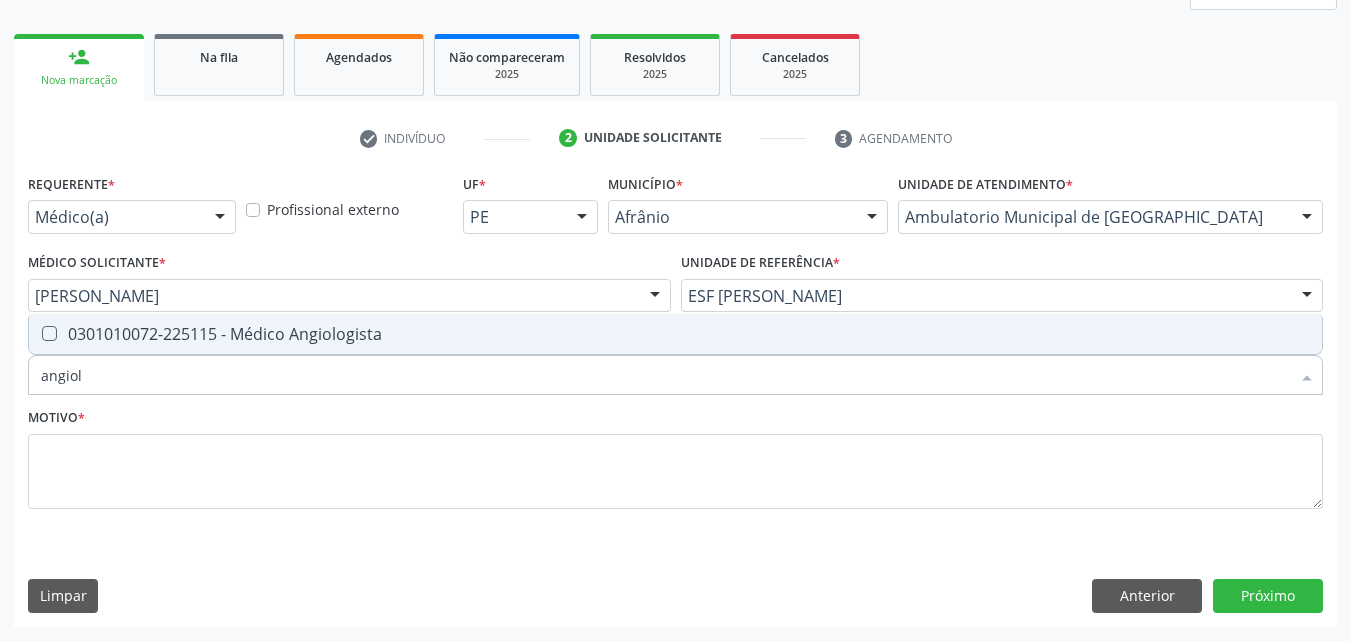 type on "angiolo" 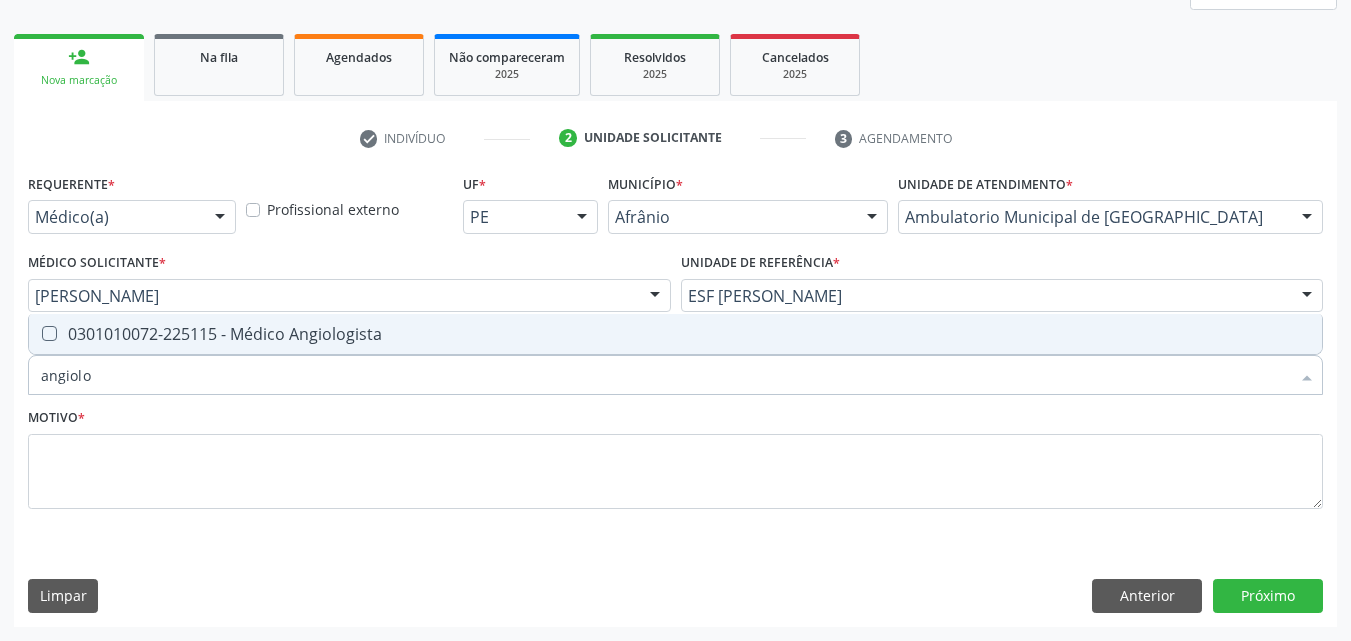 click on "0301010072-225115 - Médico Angiologista" at bounding box center [675, 334] 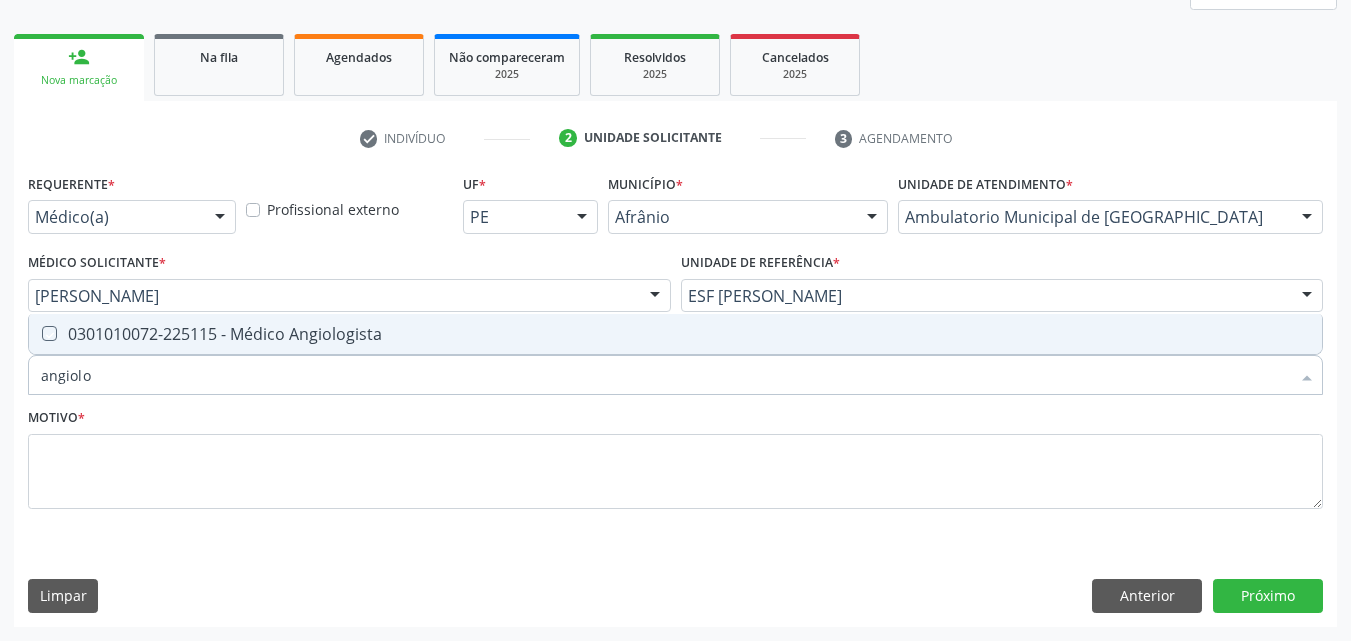 checkbox on "true" 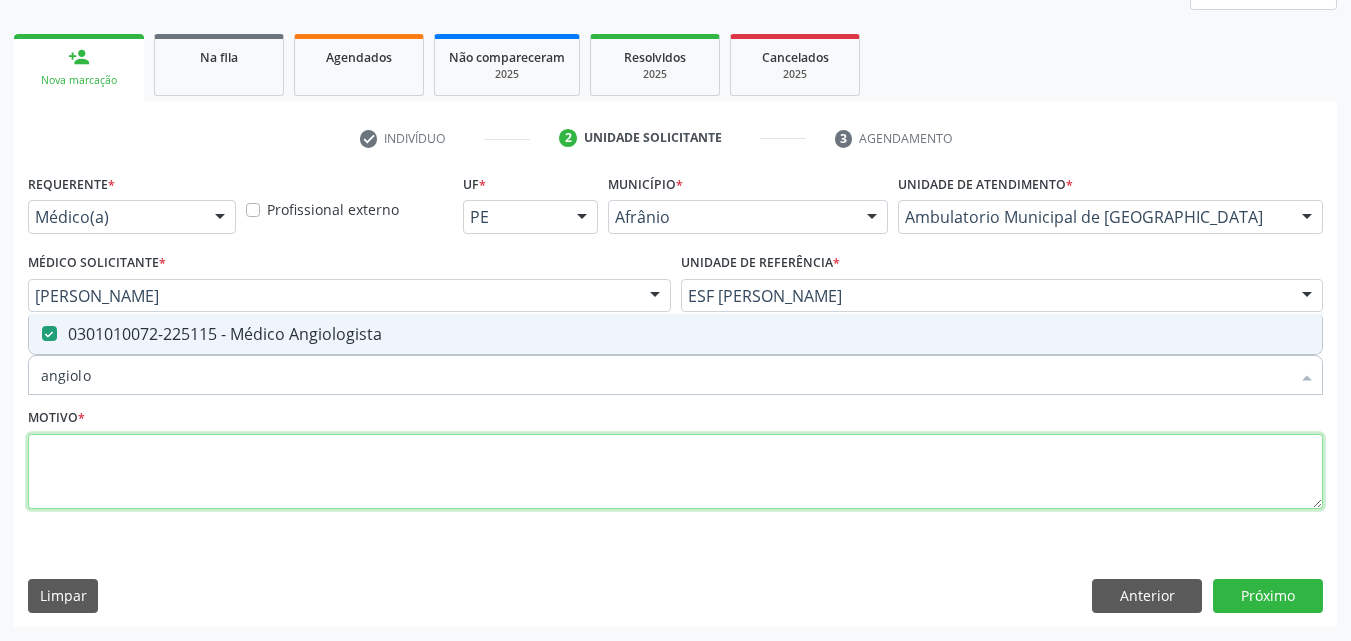 click at bounding box center (675, 472) 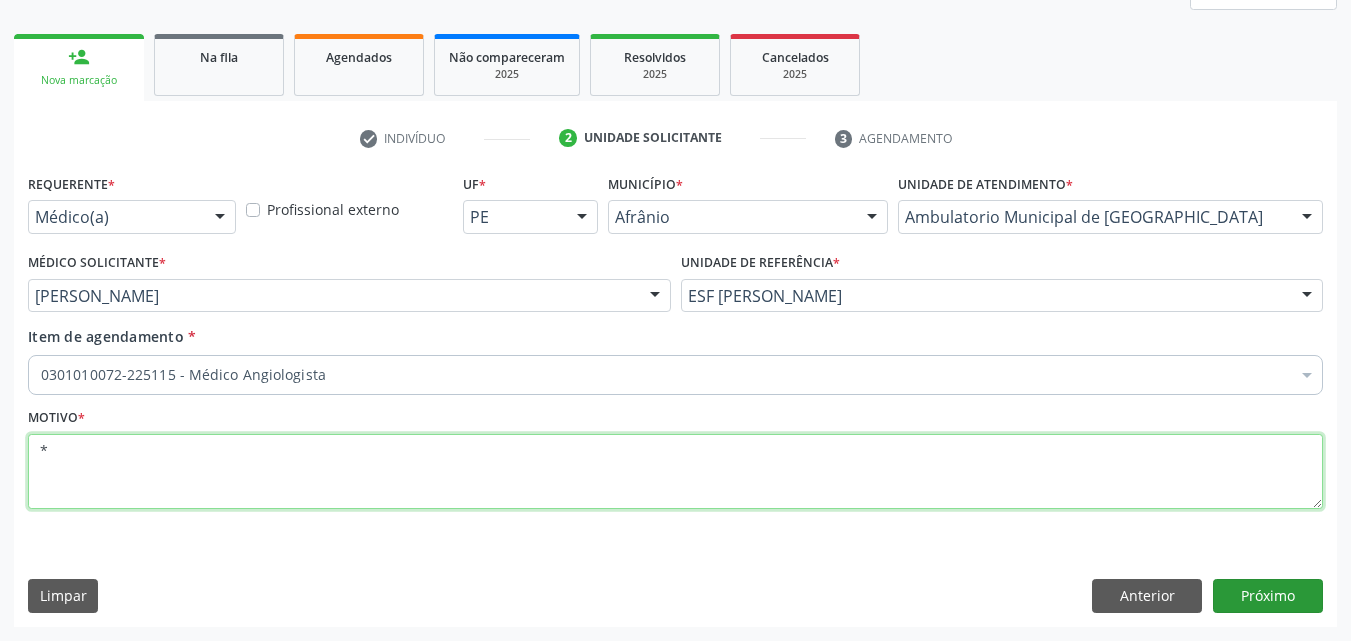 type on "*" 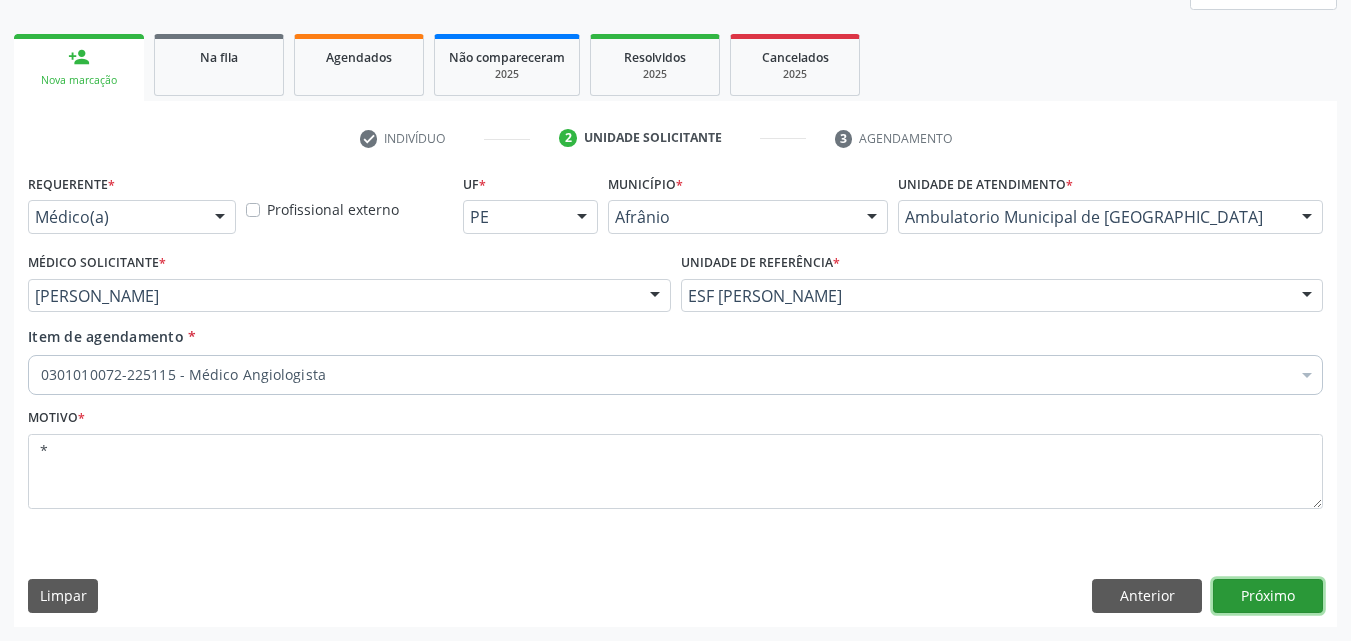 click on "Próximo" at bounding box center [1268, 596] 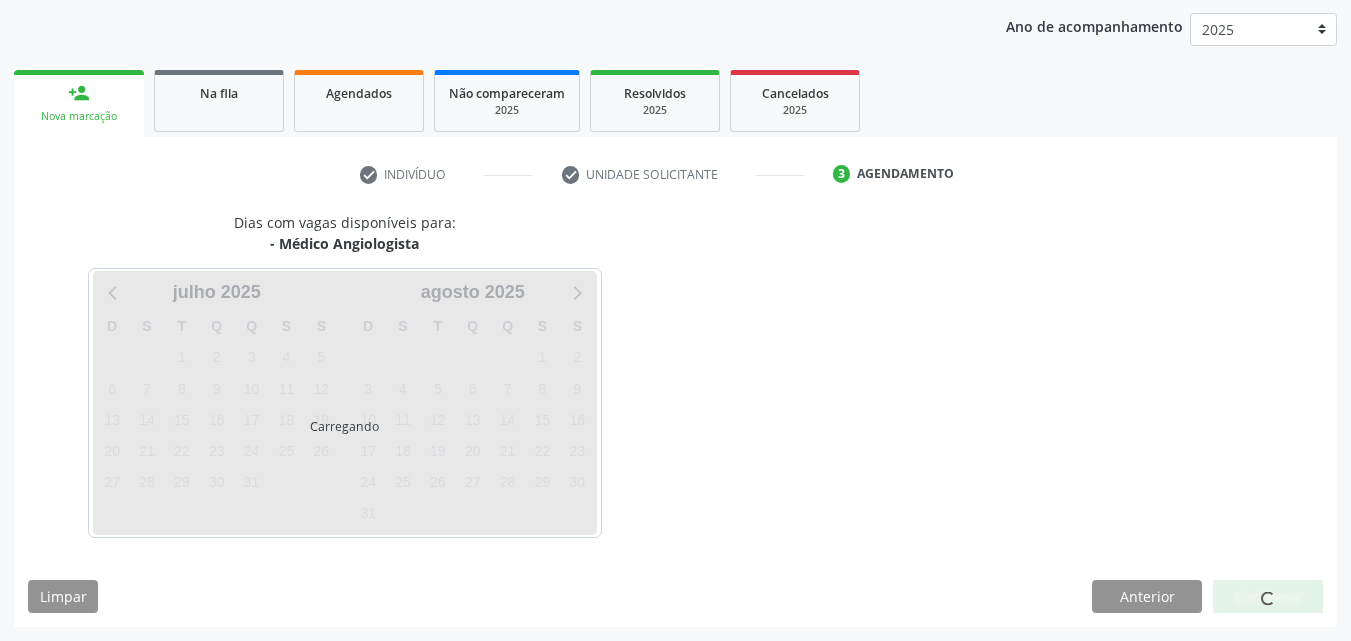 scroll, scrollTop: 229, scrollLeft: 0, axis: vertical 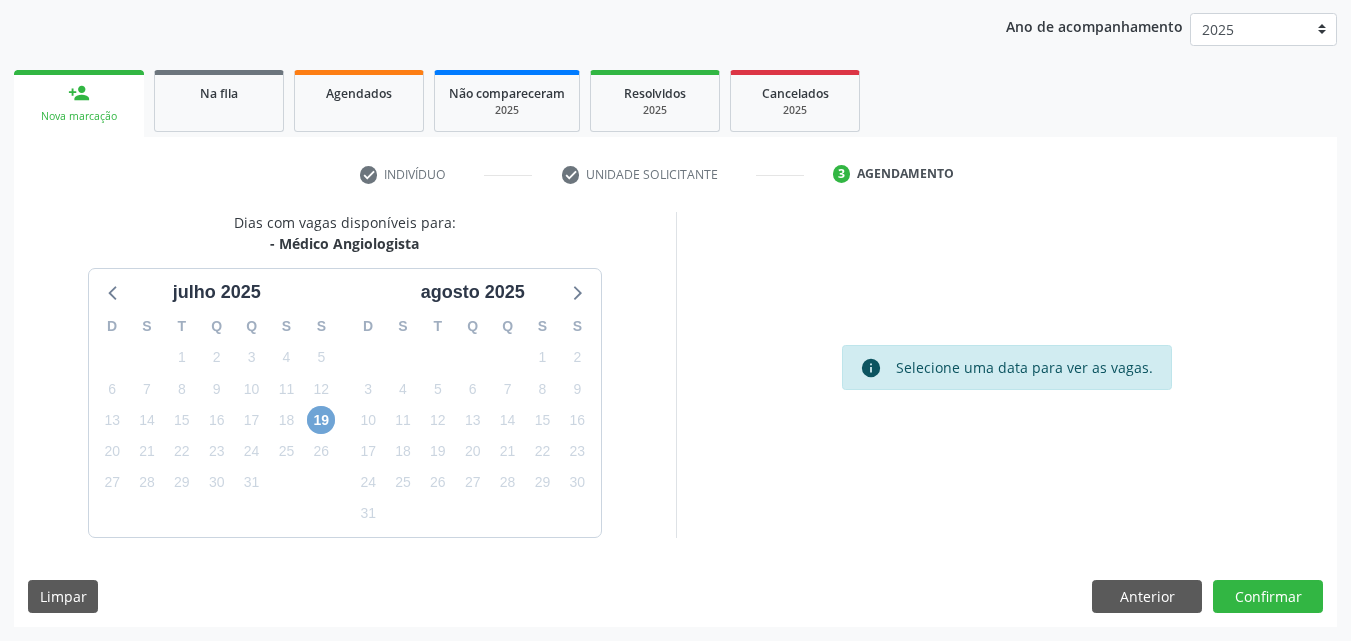 click on "19" at bounding box center (321, 420) 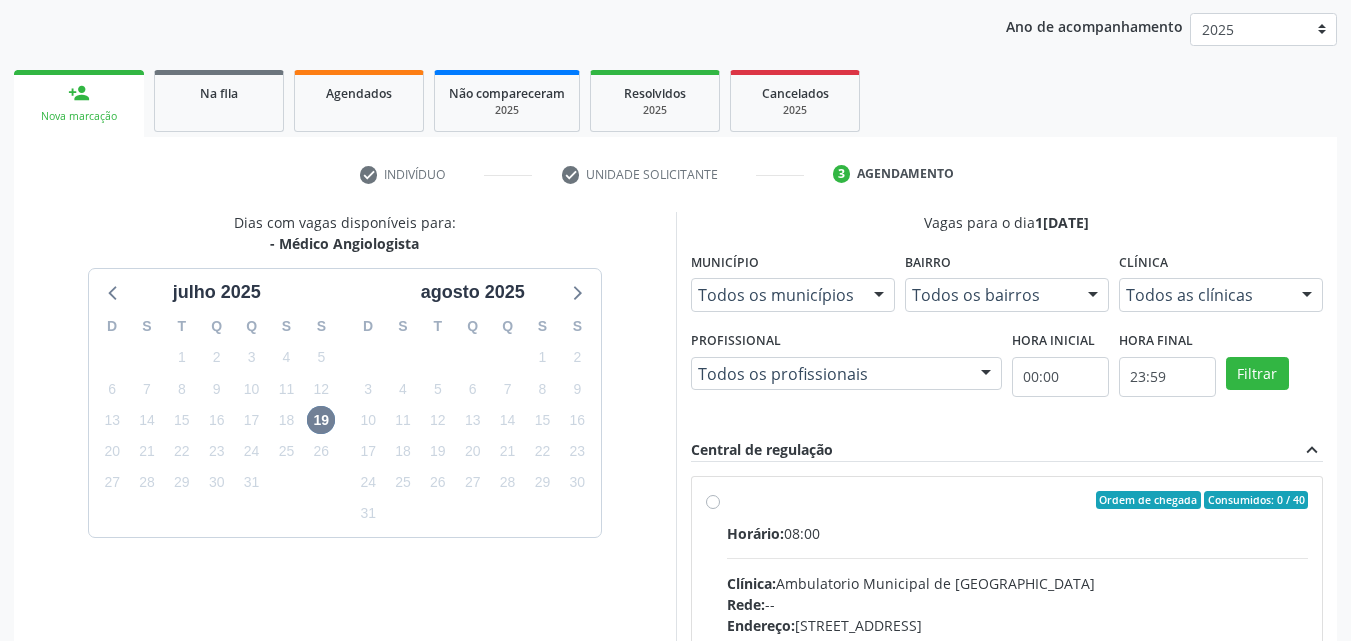 click on "Ordem de chegada
Consumidos: 0 / 40
Horário:   08:00
Clínica:  Ambulatorio Municipal de Saude
Rede:
--
Endereço:   [STREET_ADDRESS]
Telefone:   --
Profissional:
--
Informações adicionais sobre o atendimento
Idade de atendimento:
Sem restrição
Gênero(s) atendido(s):
Sem restrição
Informações adicionais:
--" at bounding box center [1007, 644] 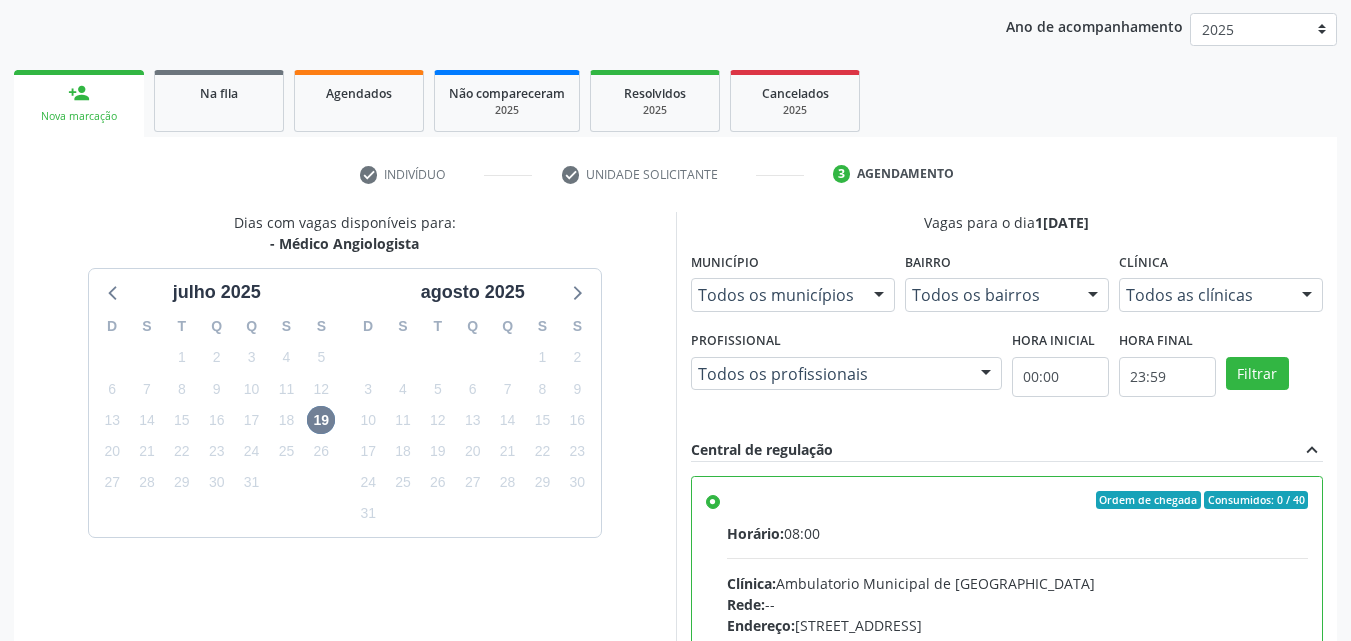 scroll, scrollTop: 99, scrollLeft: 0, axis: vertical 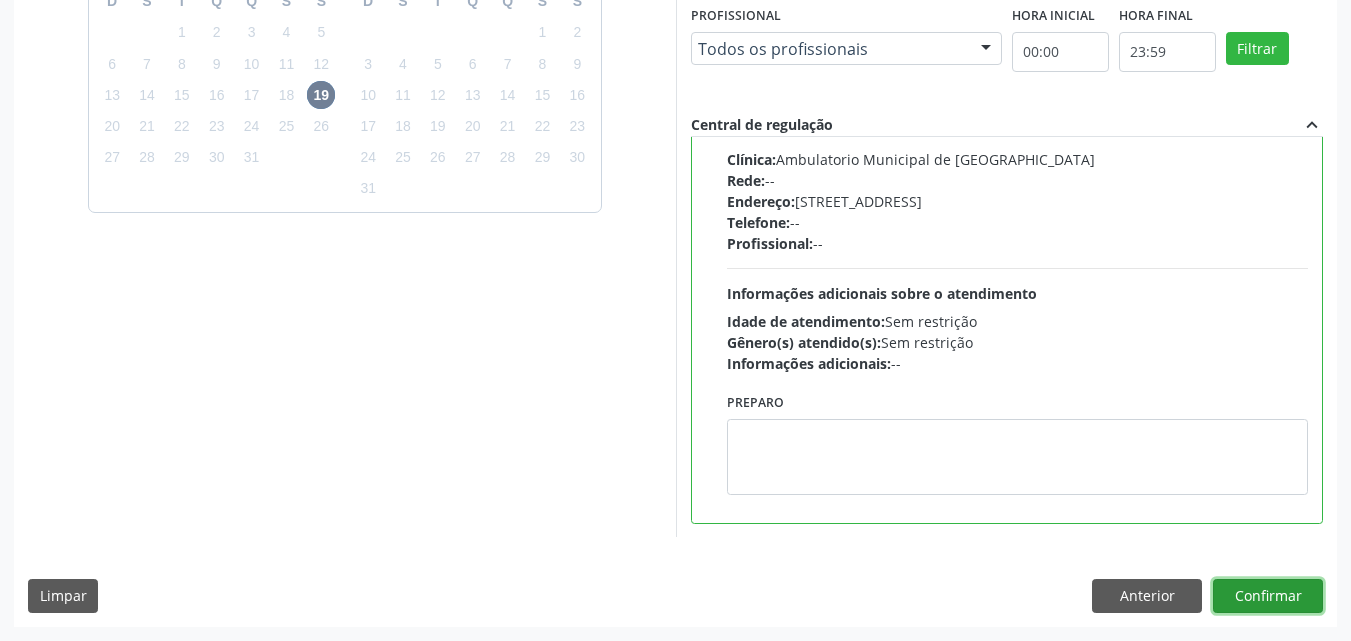 click on "Confirmar" at bounding box center [1268, 596] 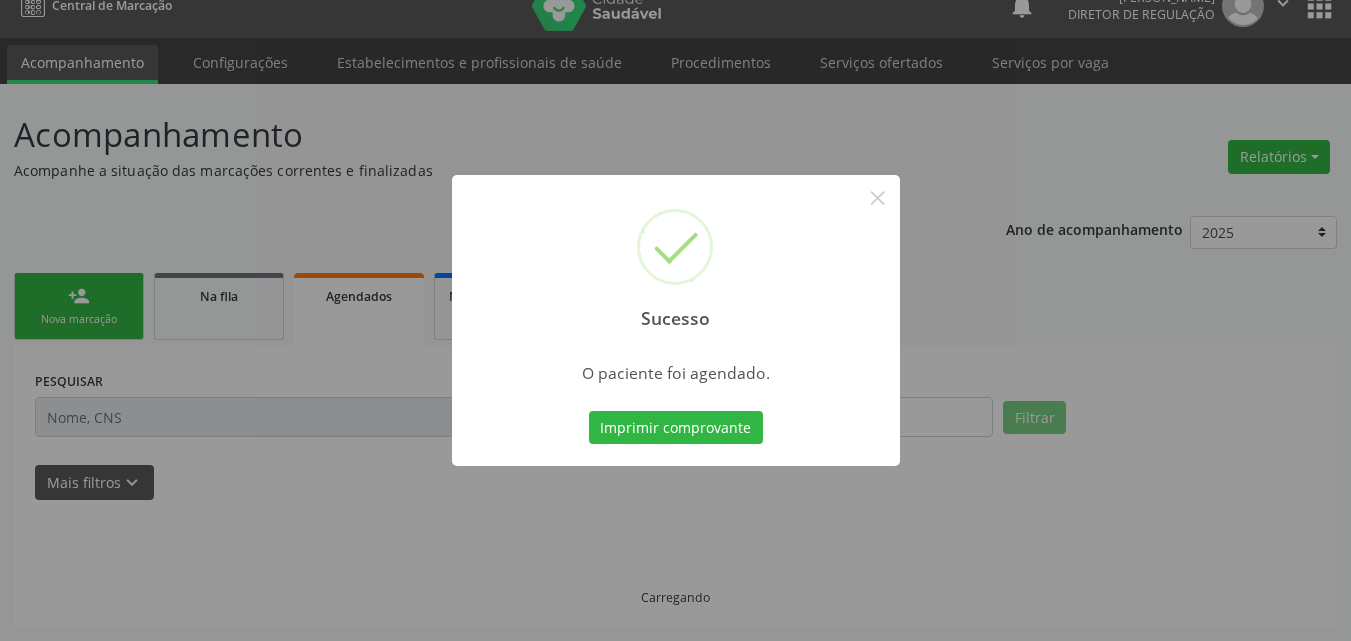 scroll, scrollTop: 26, scrollLeft: 0, axis: vertical 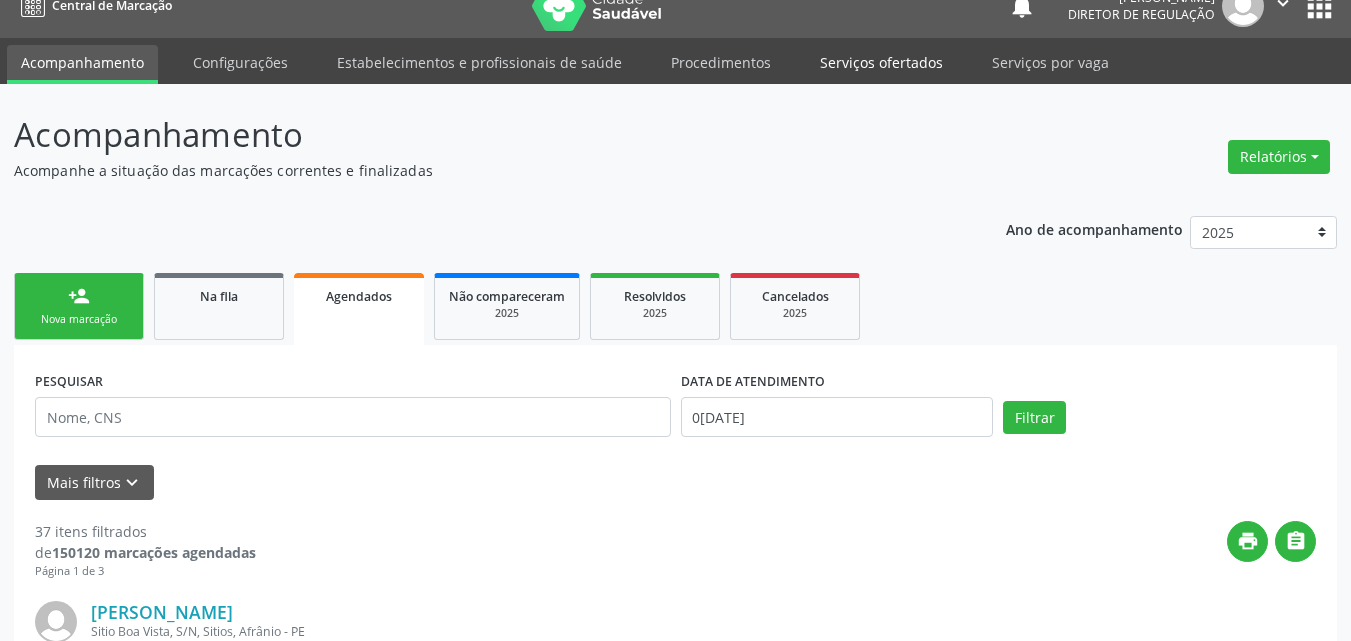 click on "Serviços ofertados" at bounding box center (881, 62) 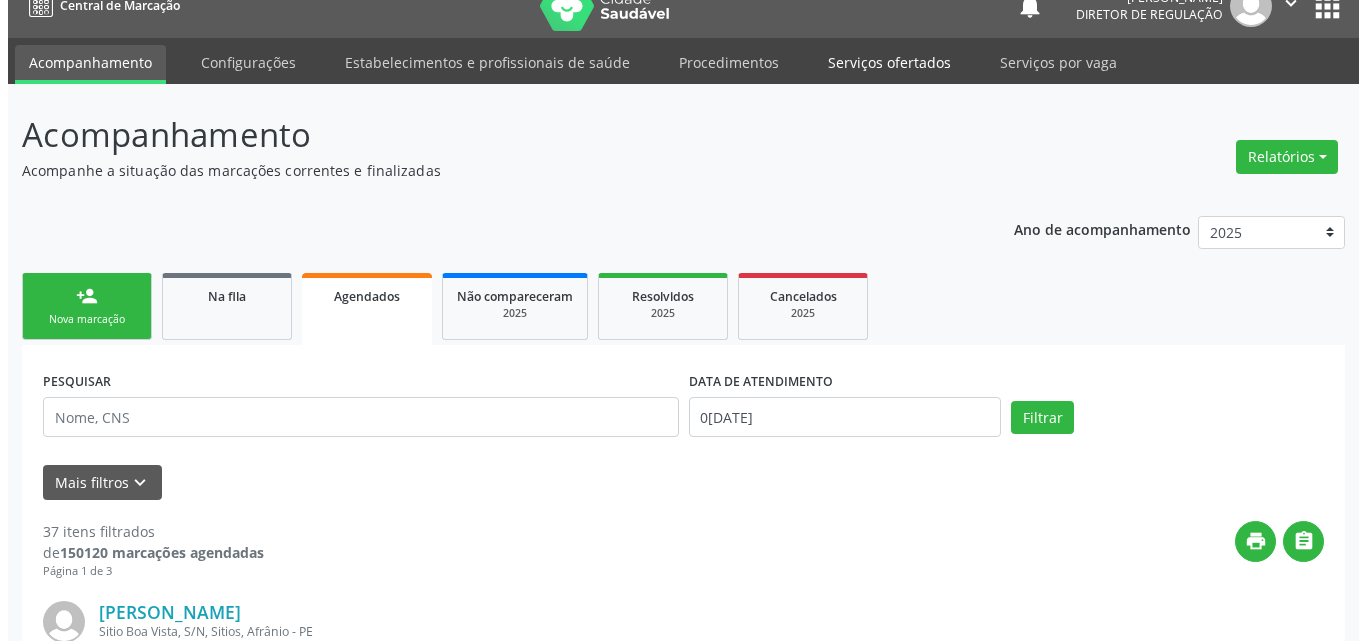 scroll, scrollTop: 0, scrollLeft: 0, axis: both 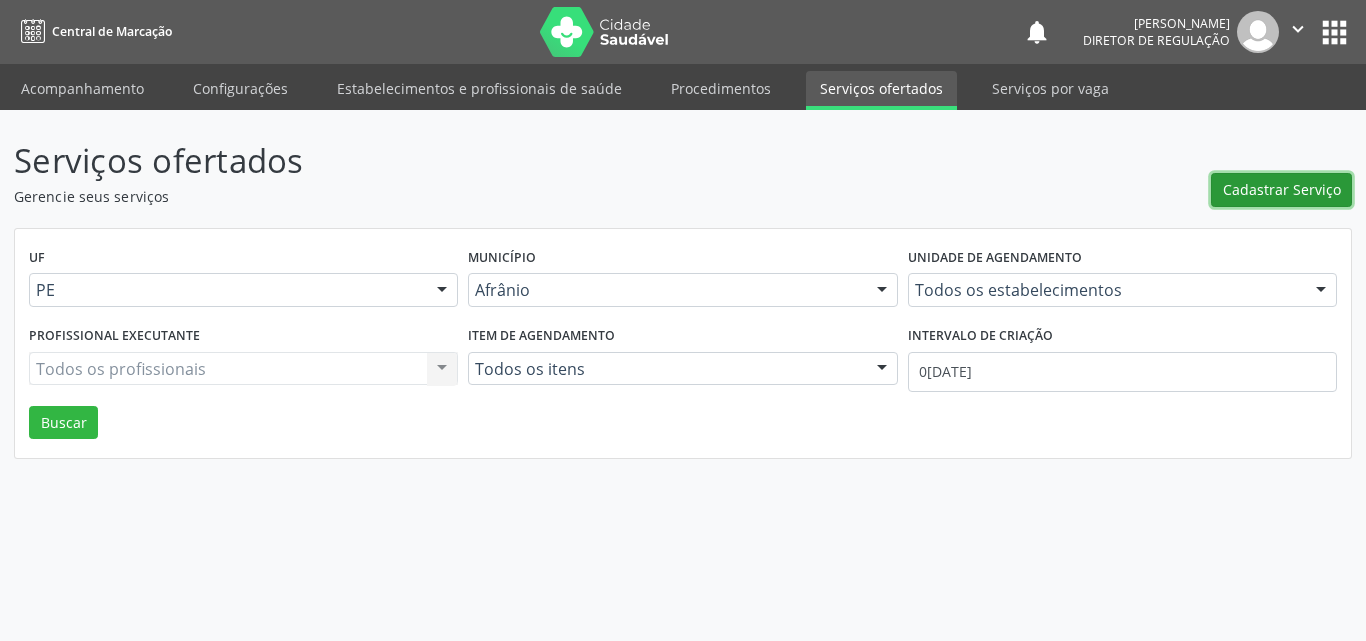 click on "Cadastrar Serviço" at bounding box center (1282, 189) 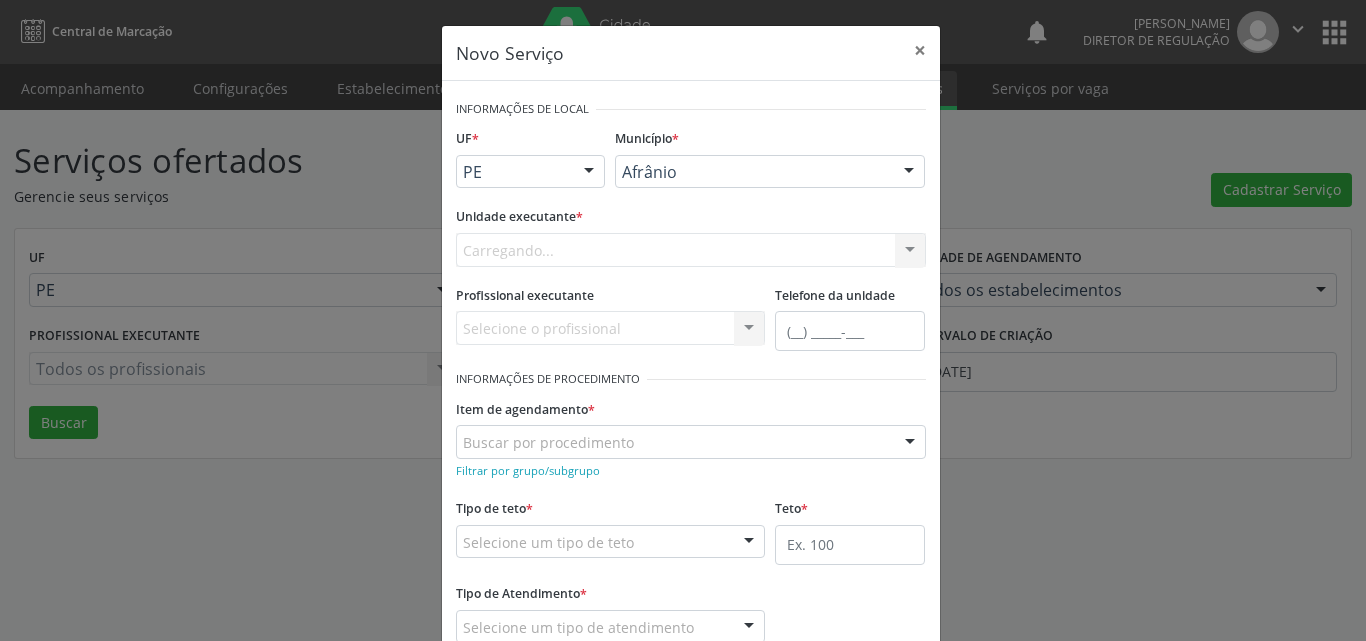 scroll, scrollTop: 0, scrollLeft: 0, axis: both 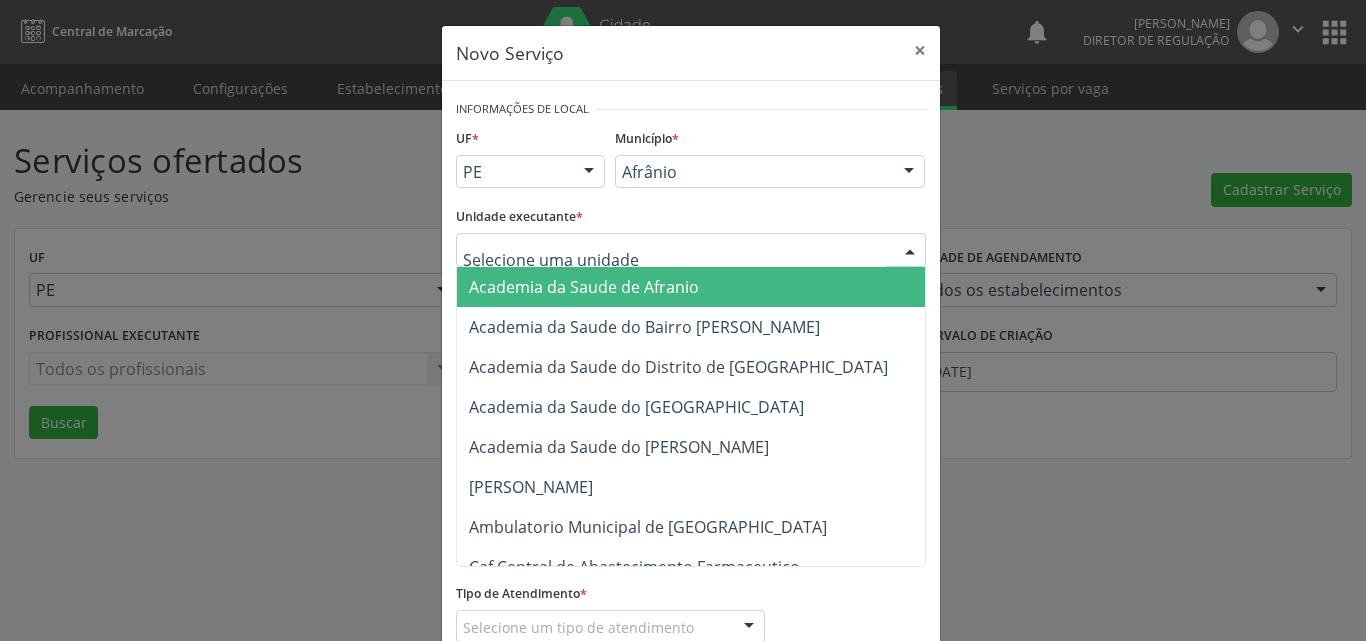 click at bounding box center (691, 250) 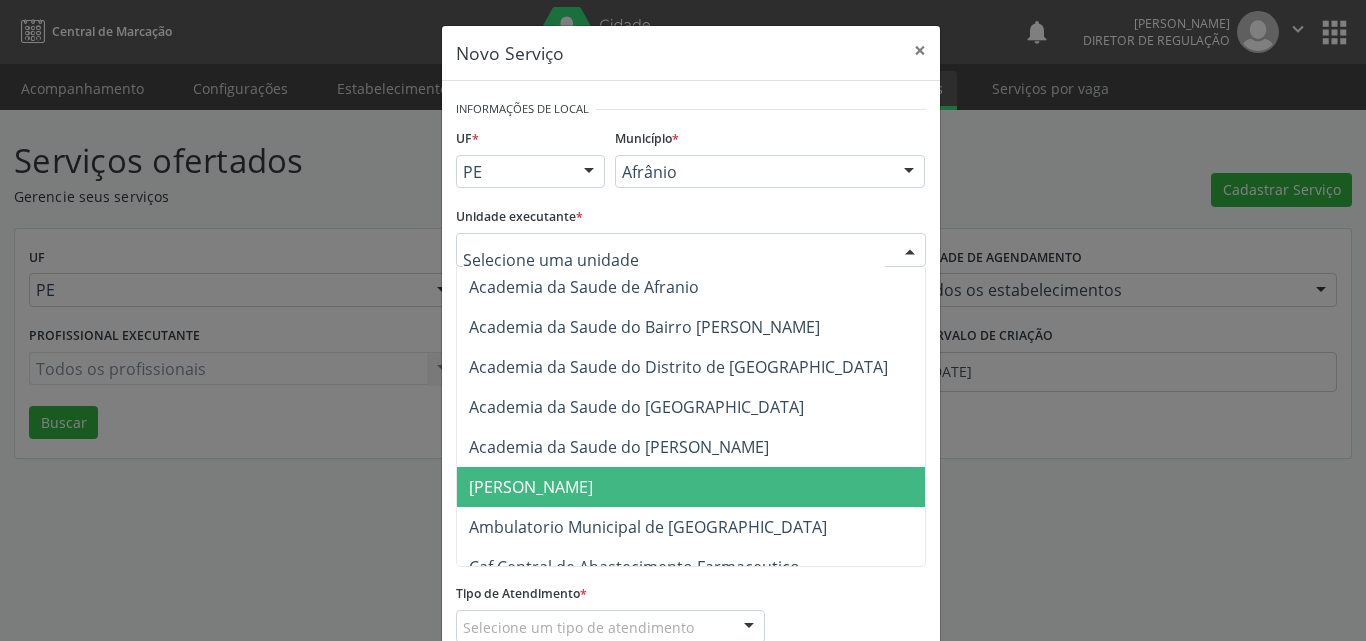 scroll, scrollTop: 200, scrollLeft: 0, axis: vertical 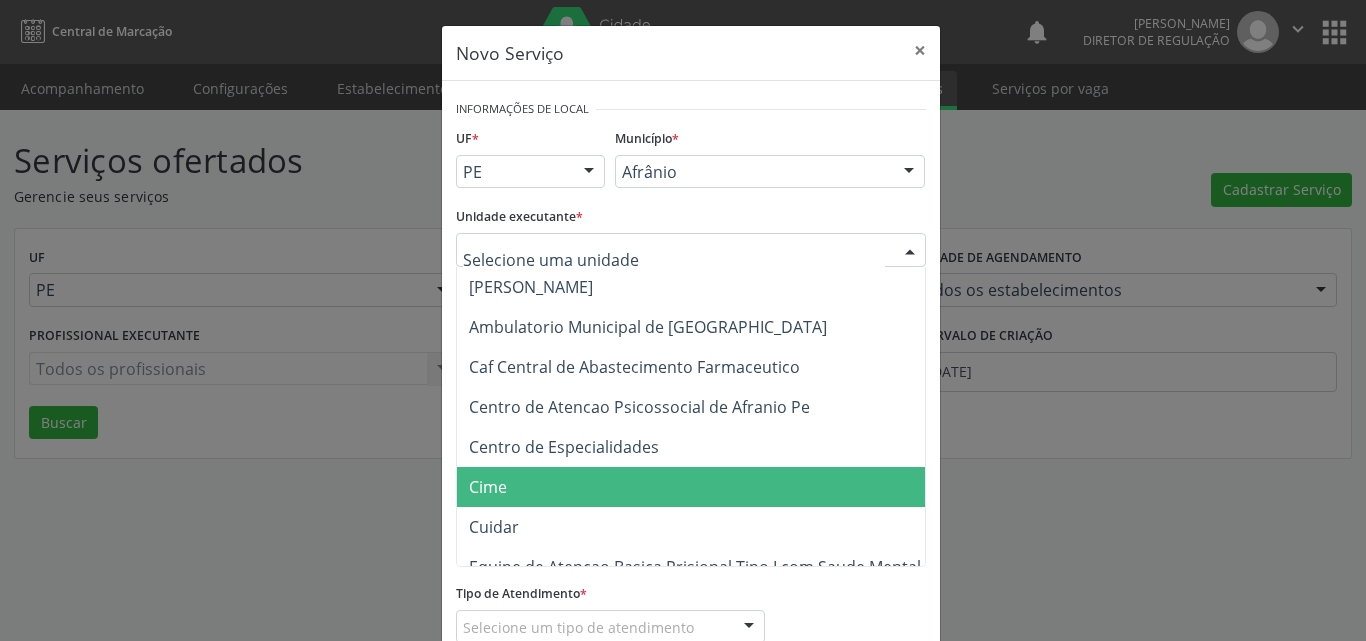 click on "Cime" at bounding box center [701, 487] 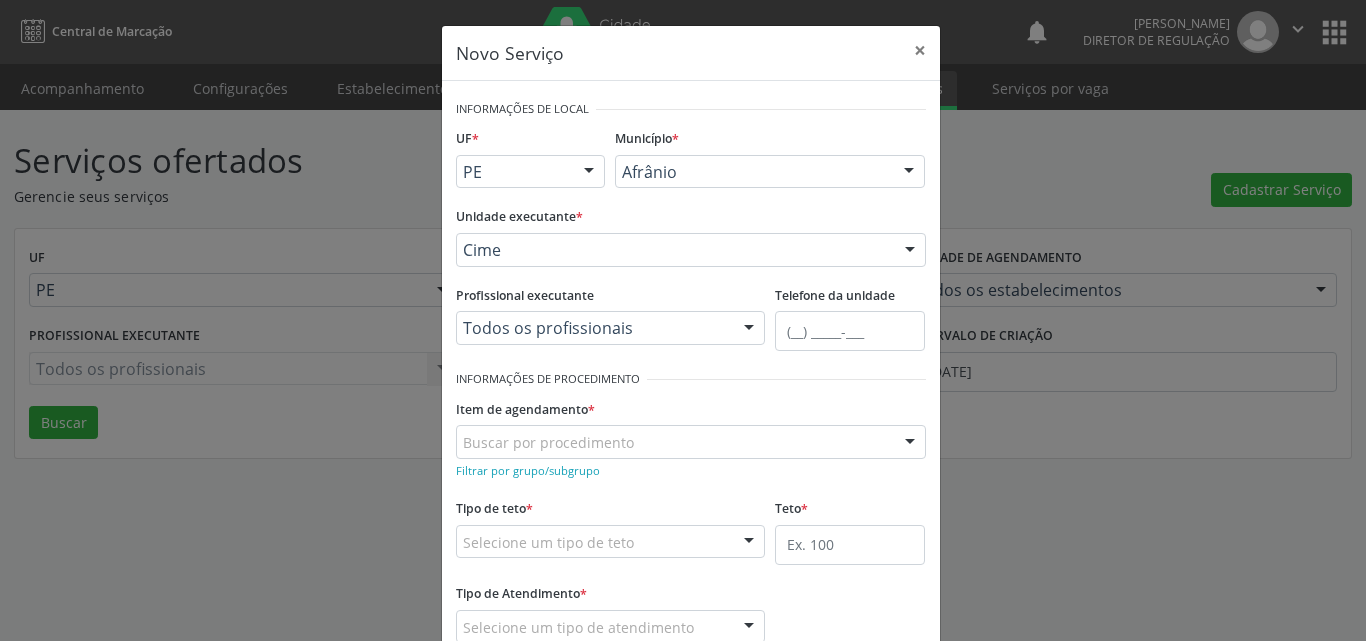 click on "Buscar por procedimento" at bounding box center (691, 442) 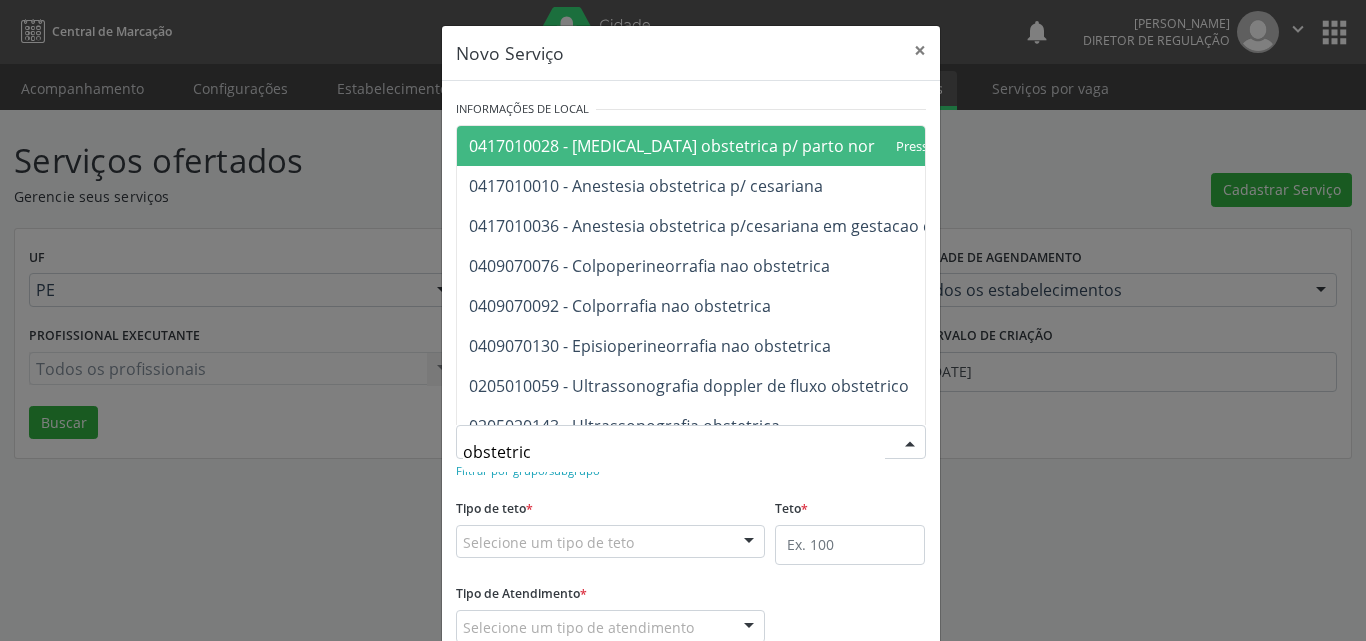 type on "obstetrico" 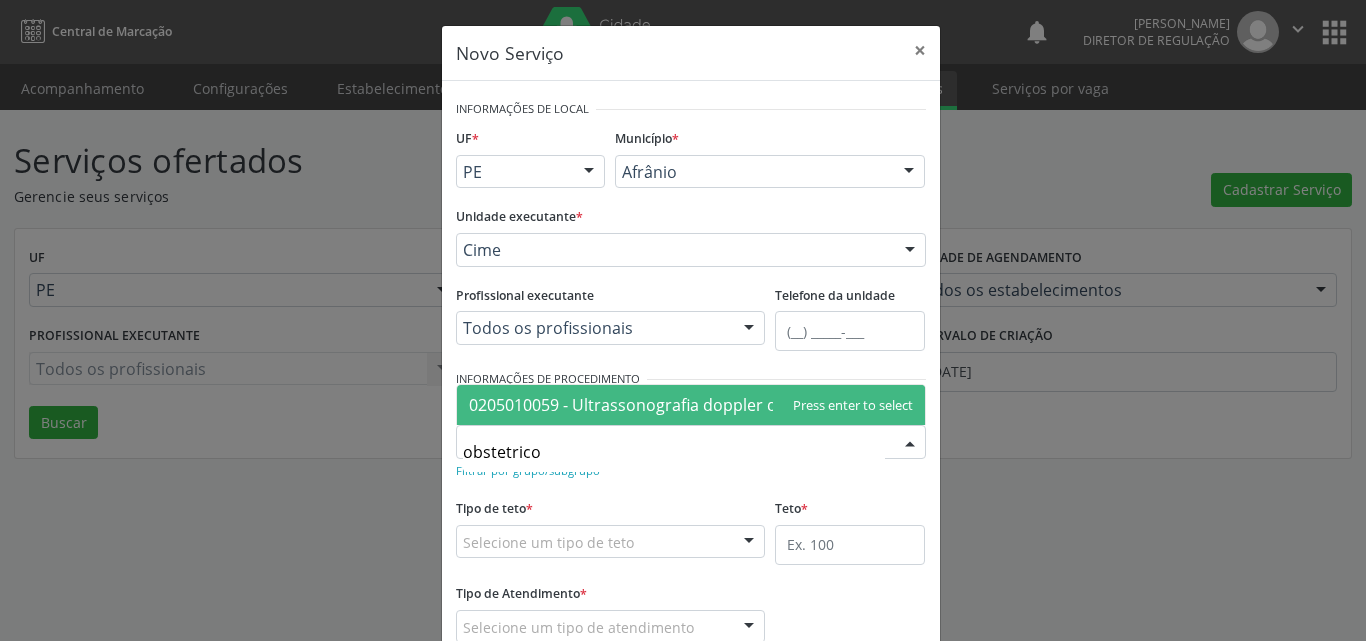click on "0205010059 - Ultrassonografia doppler de fluxo obstetrico" at bounding box center [689, 405] 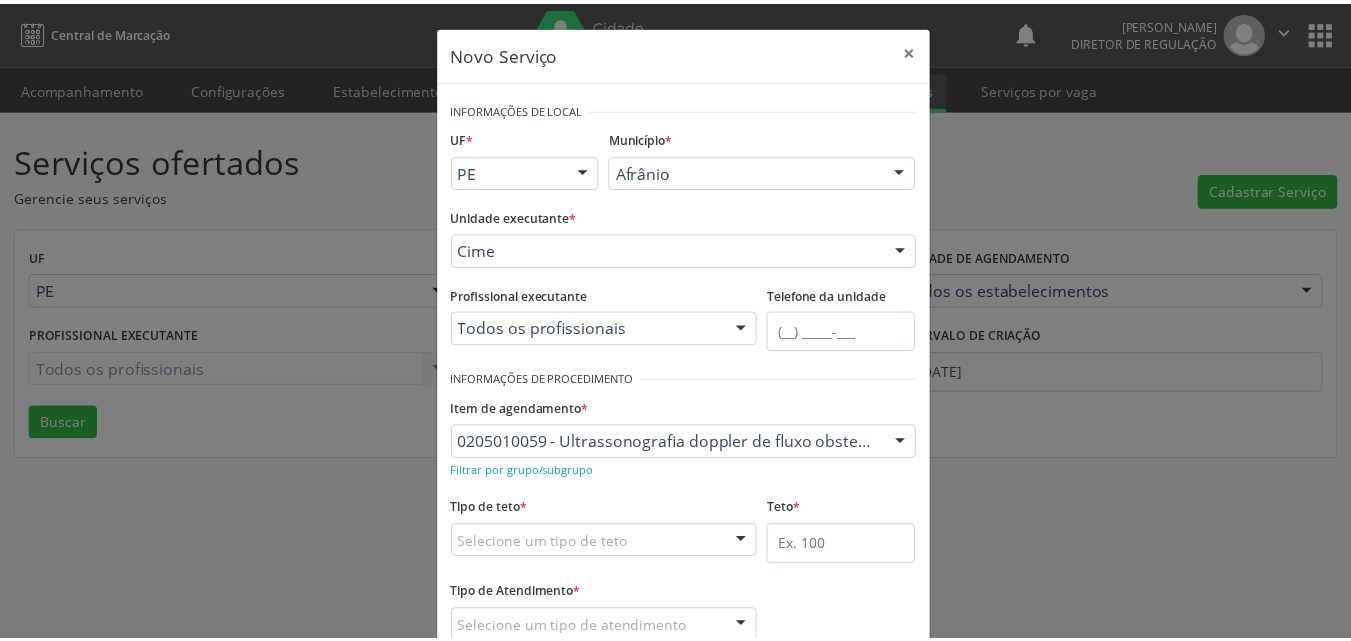 scroll, scrollTop: 100, scrollLeft: 0, axis: vertical 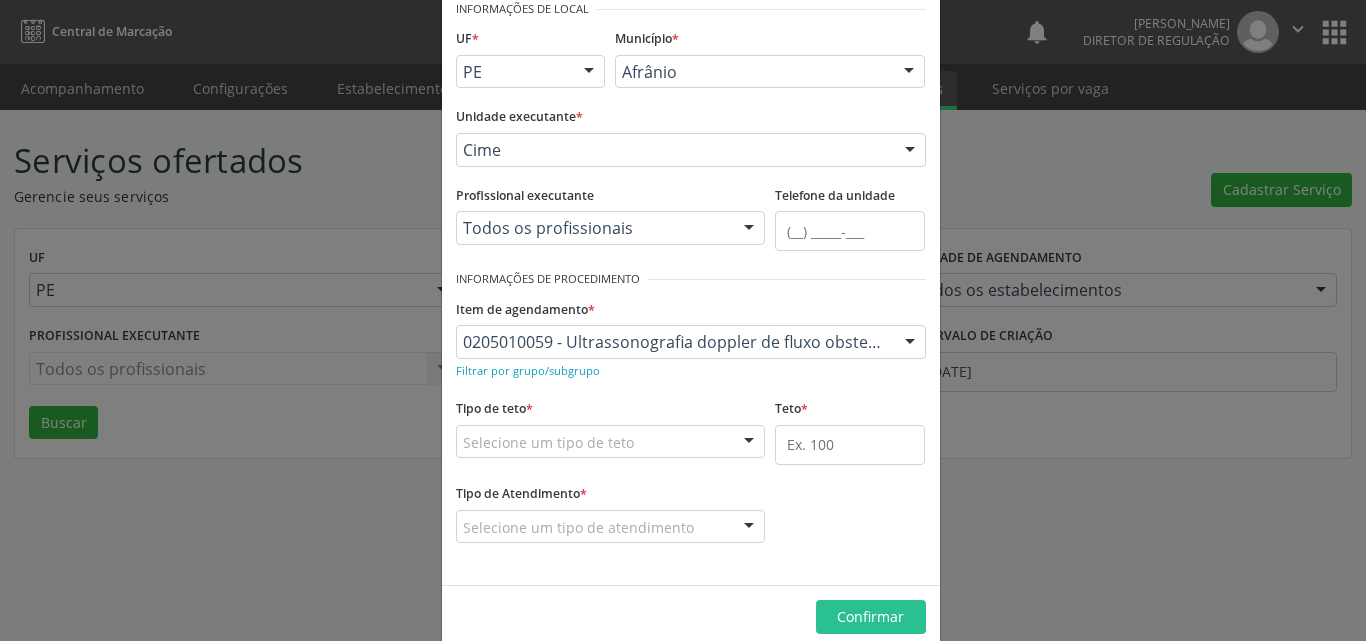 click on "Selecione um tipo de teto" at bounding box center [611, 442] 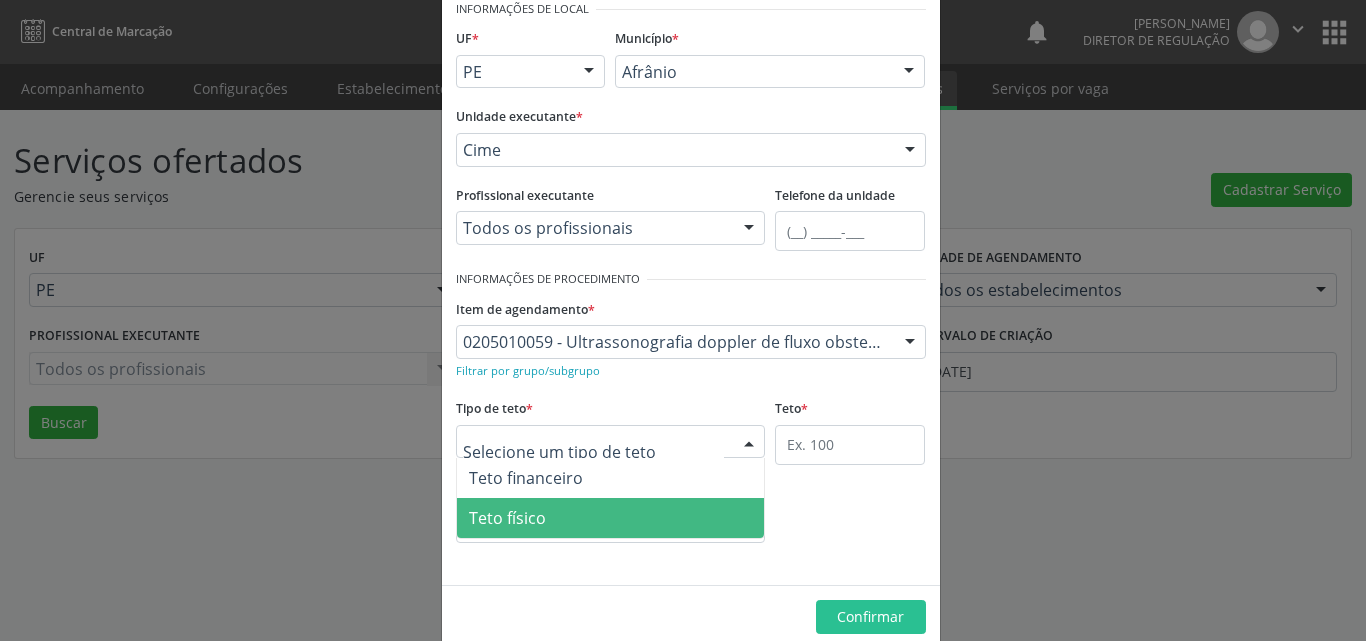click on "Teto físico" at bounding box center (611, 518) 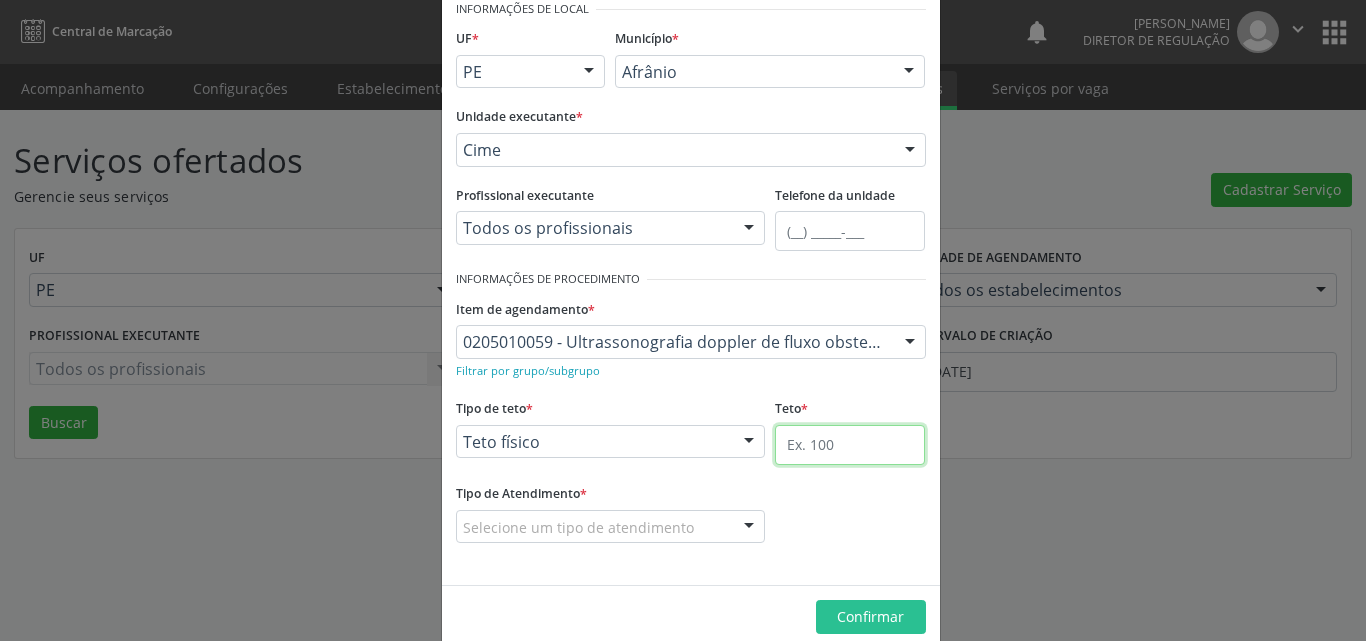 click at bounding box center (850, 445) 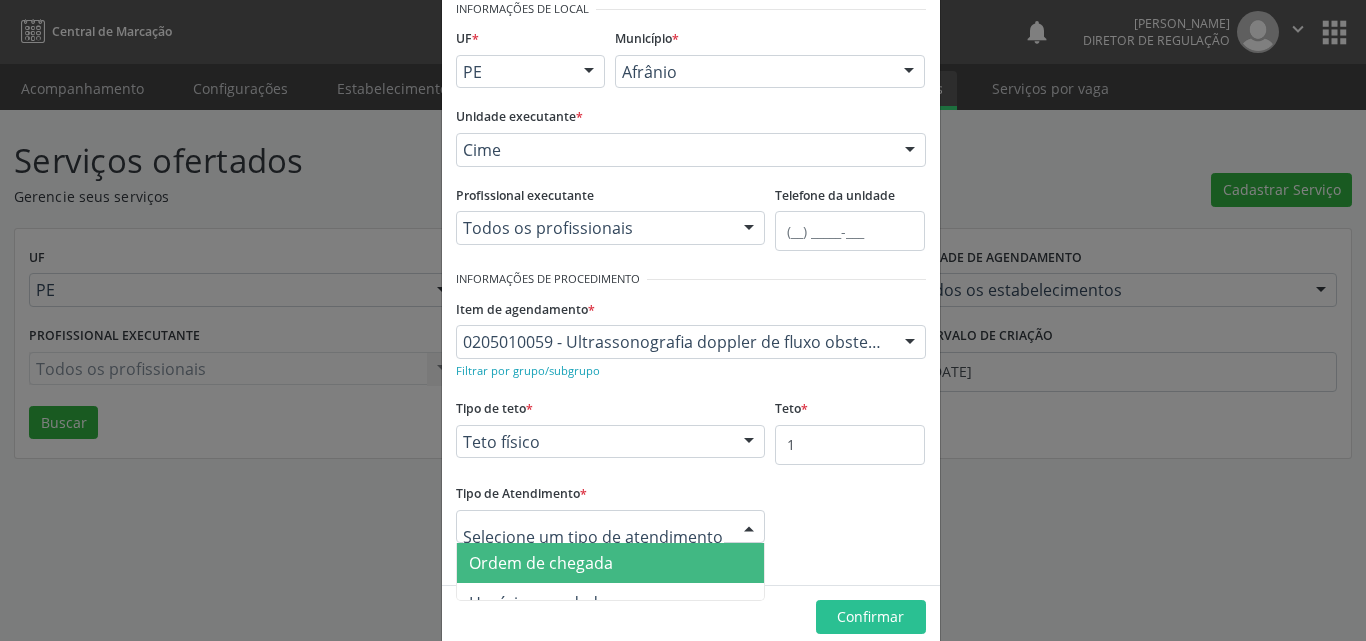click on "Ordem de chegada" at bounding box center [611, 563] 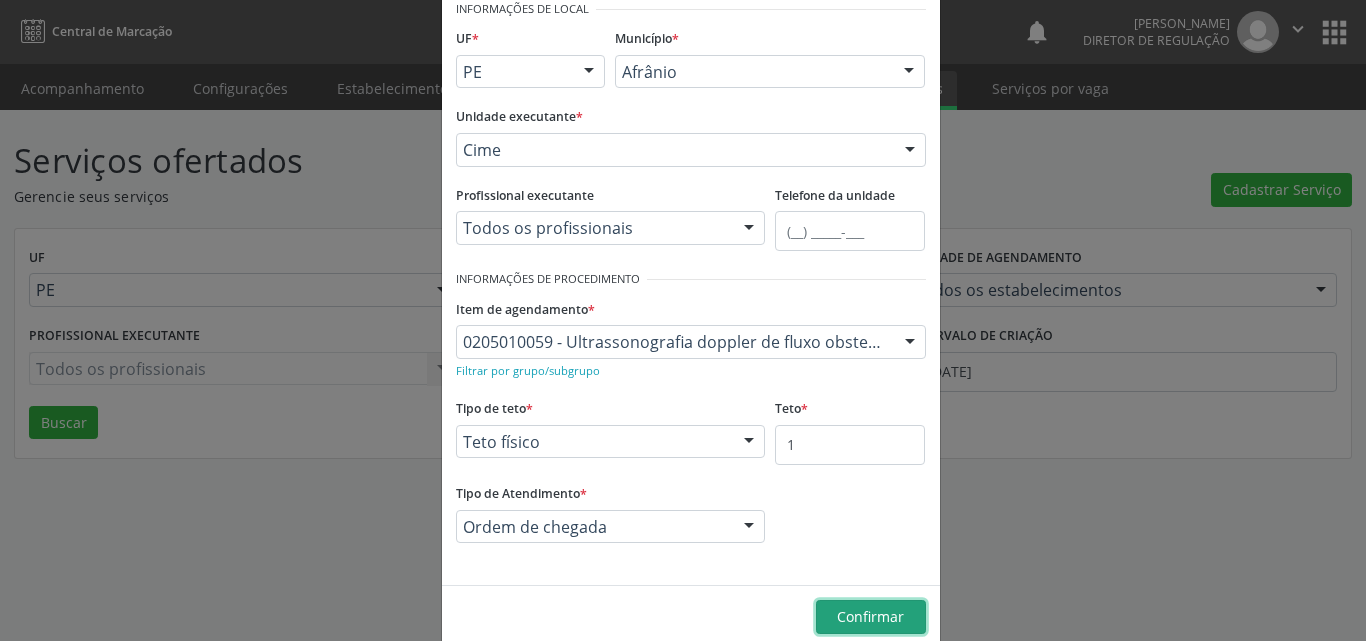 click on "Confirmar" at bounding box center (870, 616) 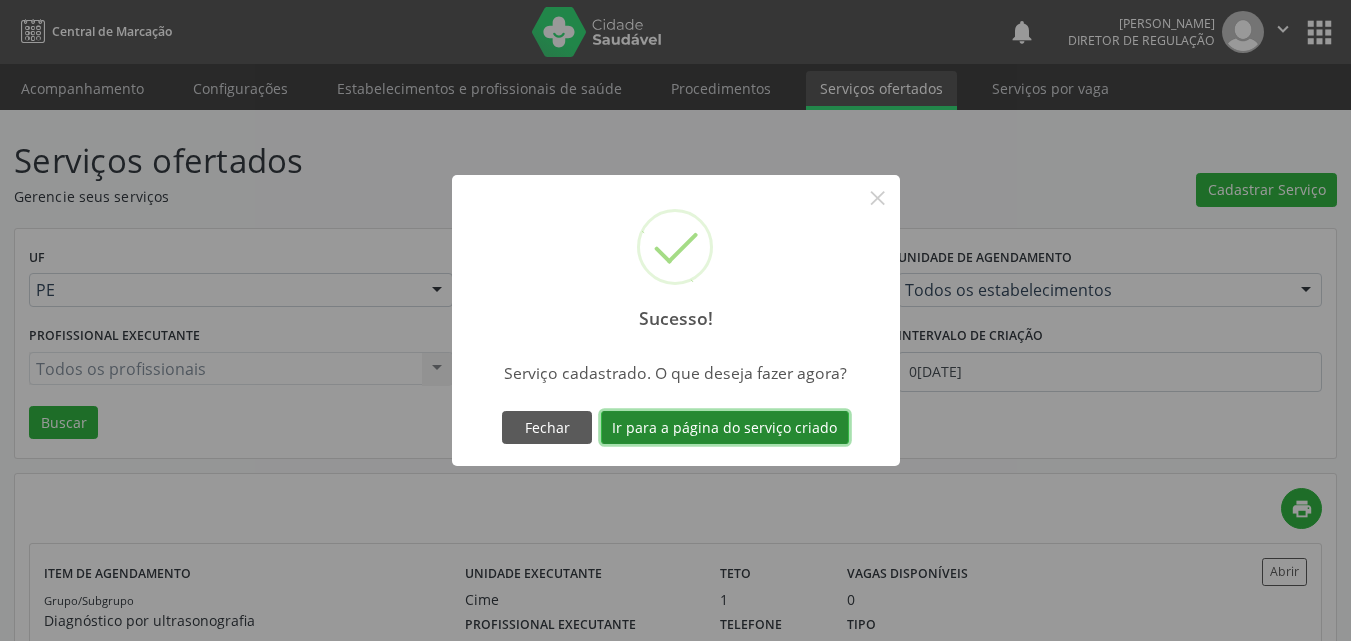 click on "Ir para a página do serviço criado" at bounding box center [725, 428] 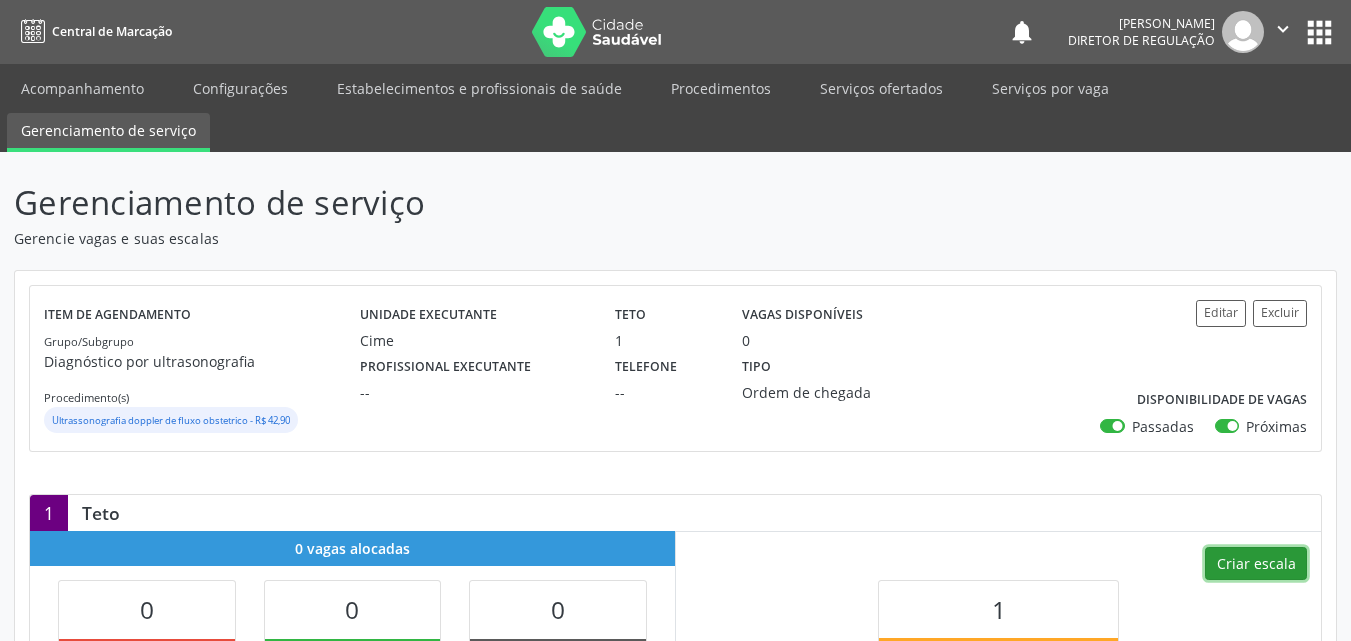 click on "Criar escala" at bounding box center (1256, 564) 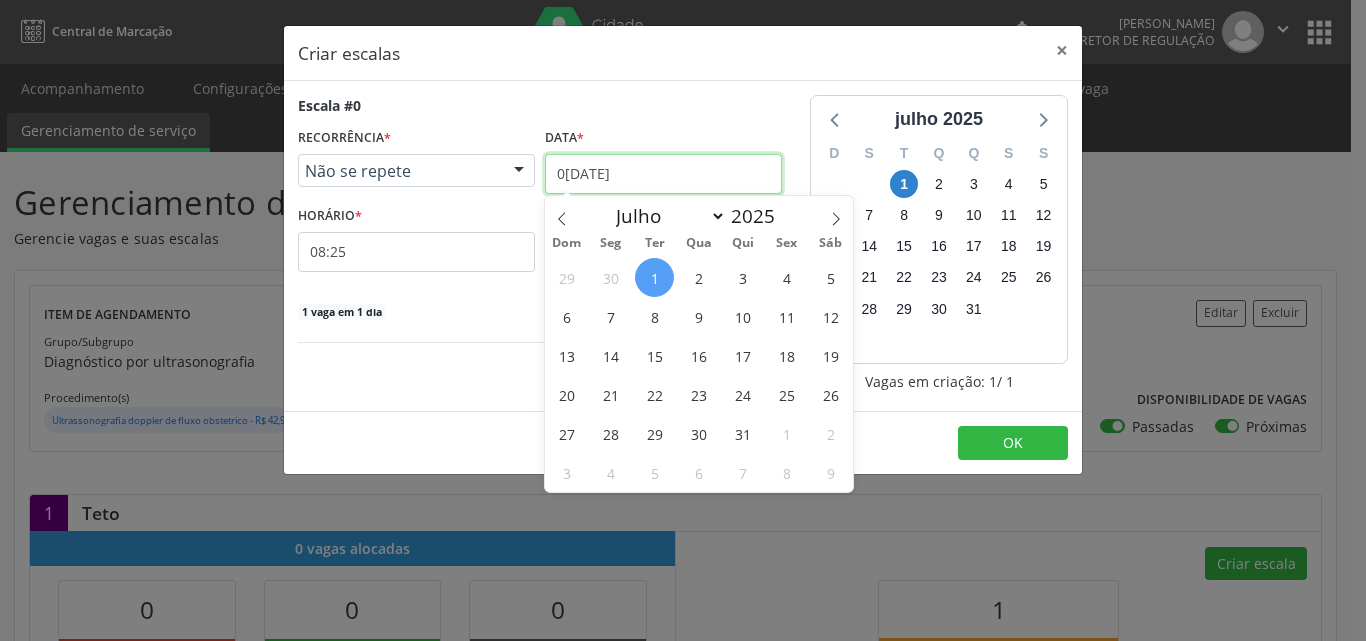 click on "0[DATE]" at bounding box center [663, 174] 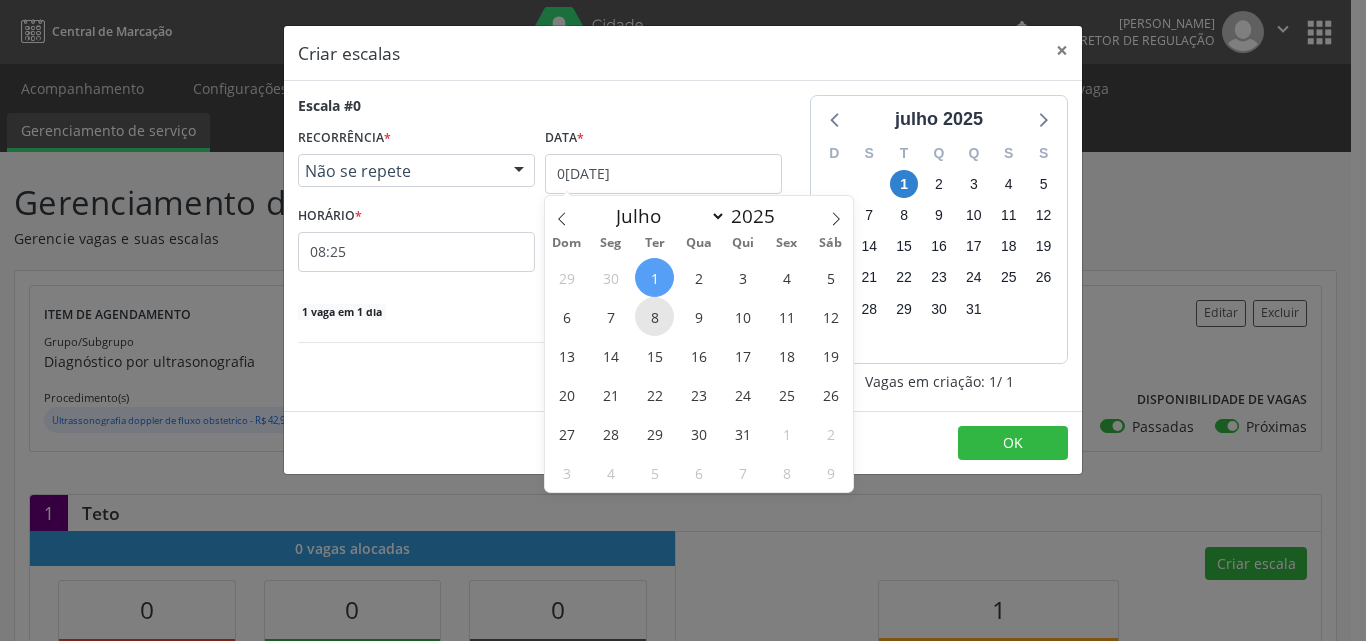 click on "8" at bounding box center (654, 316) 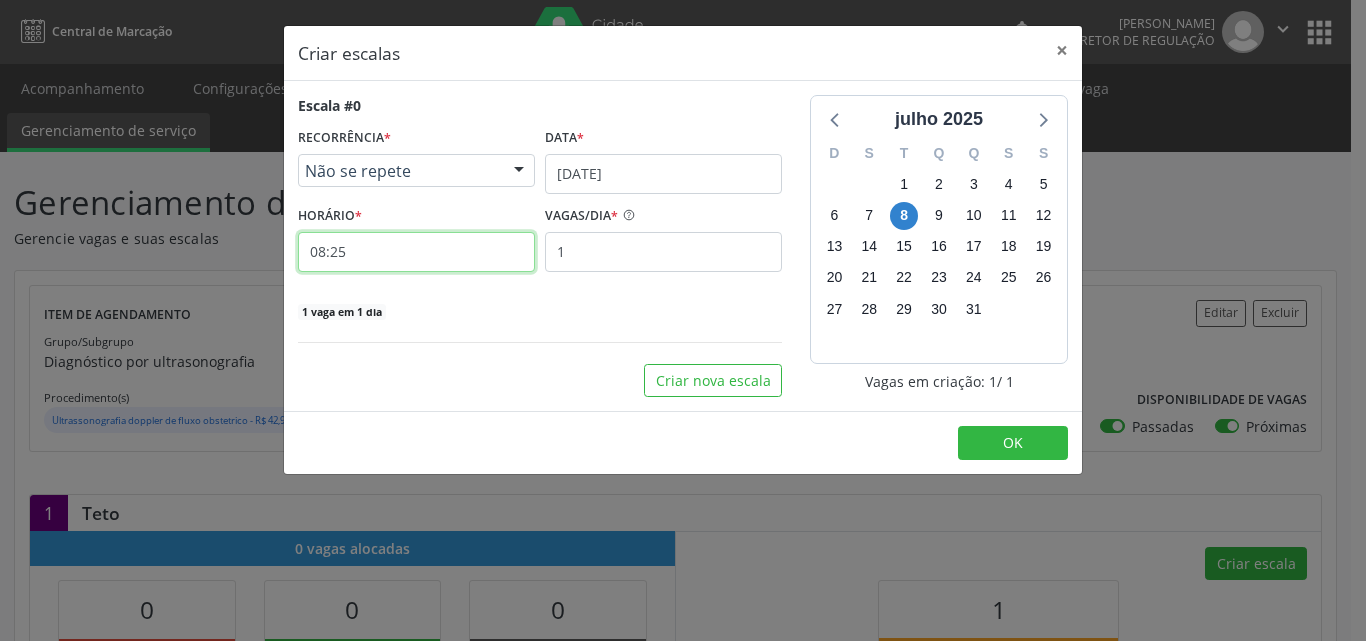 click on "08:25" at bounding box center [416, 252] 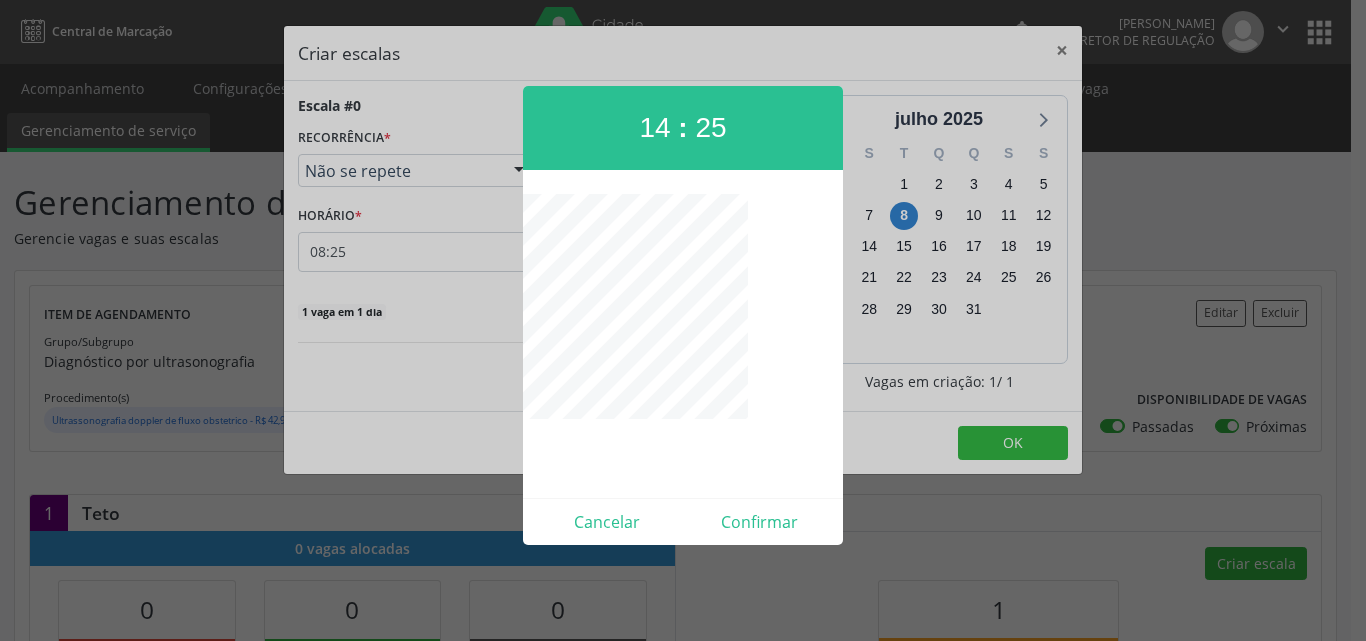 click on "14" at bounding box center (654, 127) 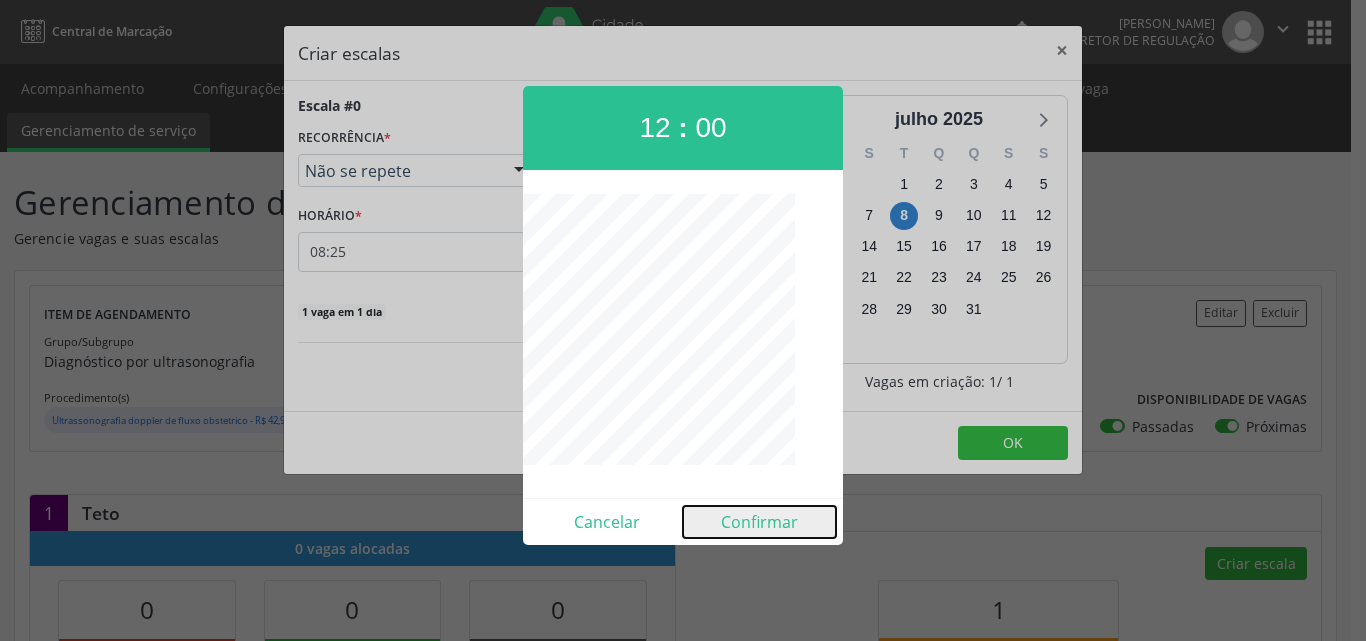 click on "Confirmar" at bounding box center [759, 522] 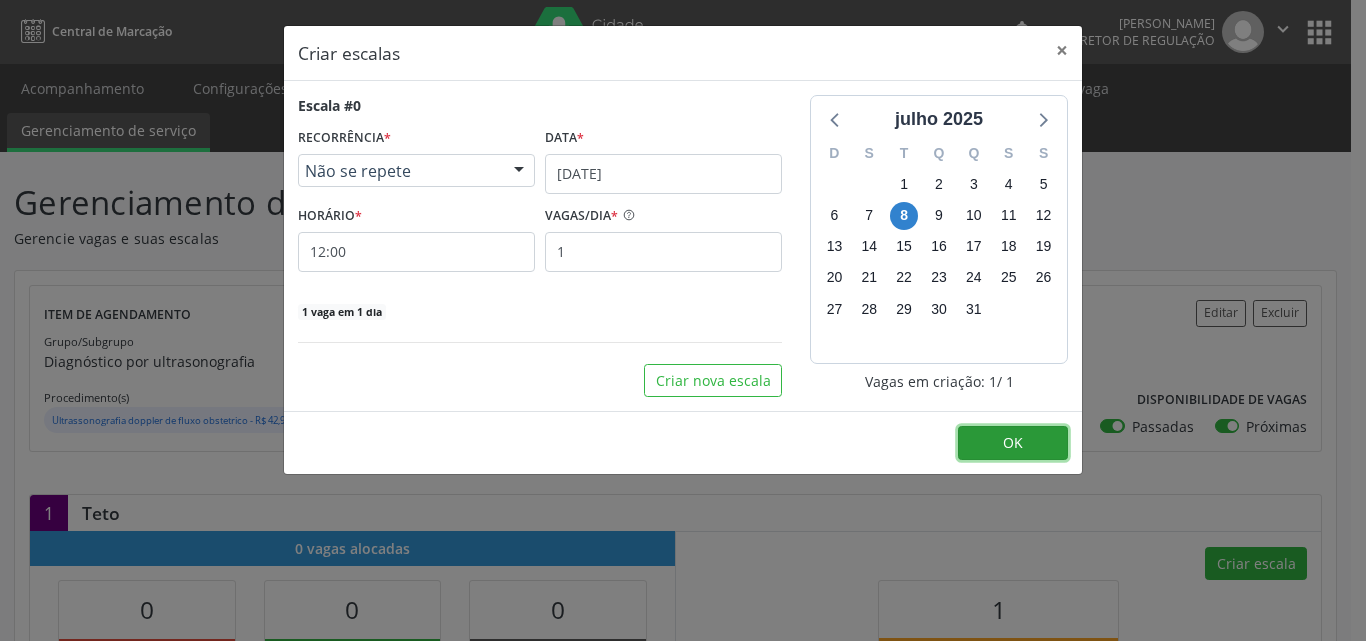 click on "OK" at bounding box center (1013, 442) 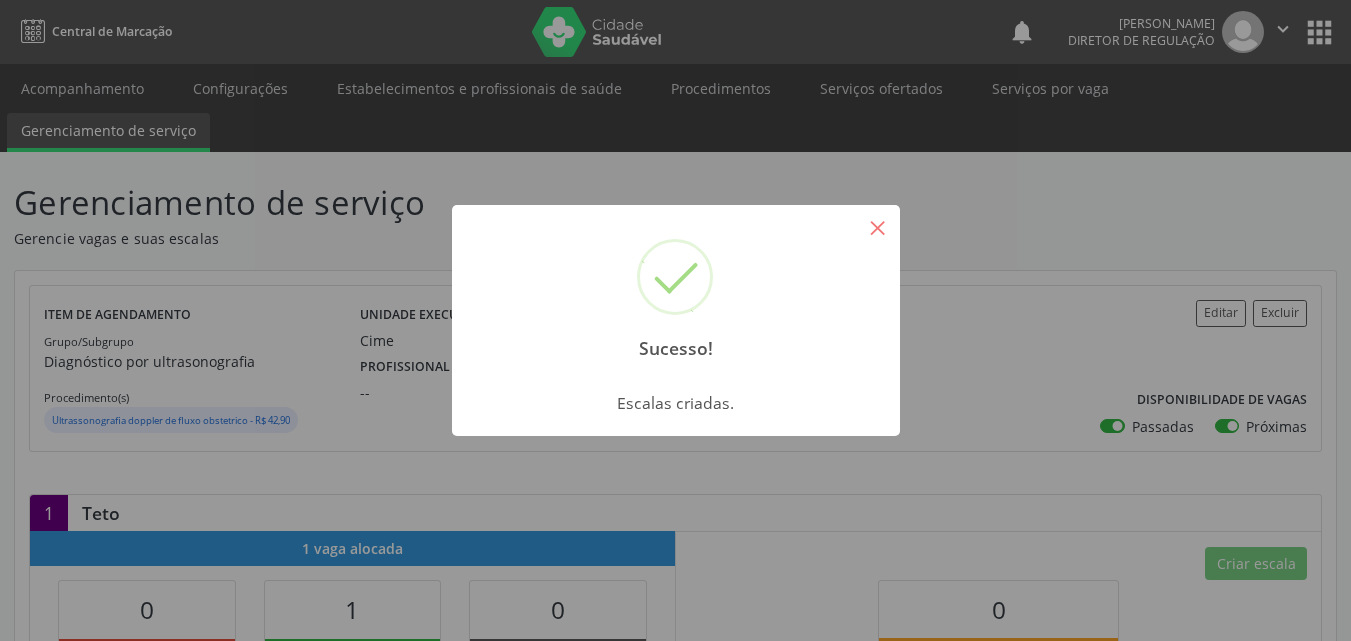 click on "×" at bounding box center [878, 227] 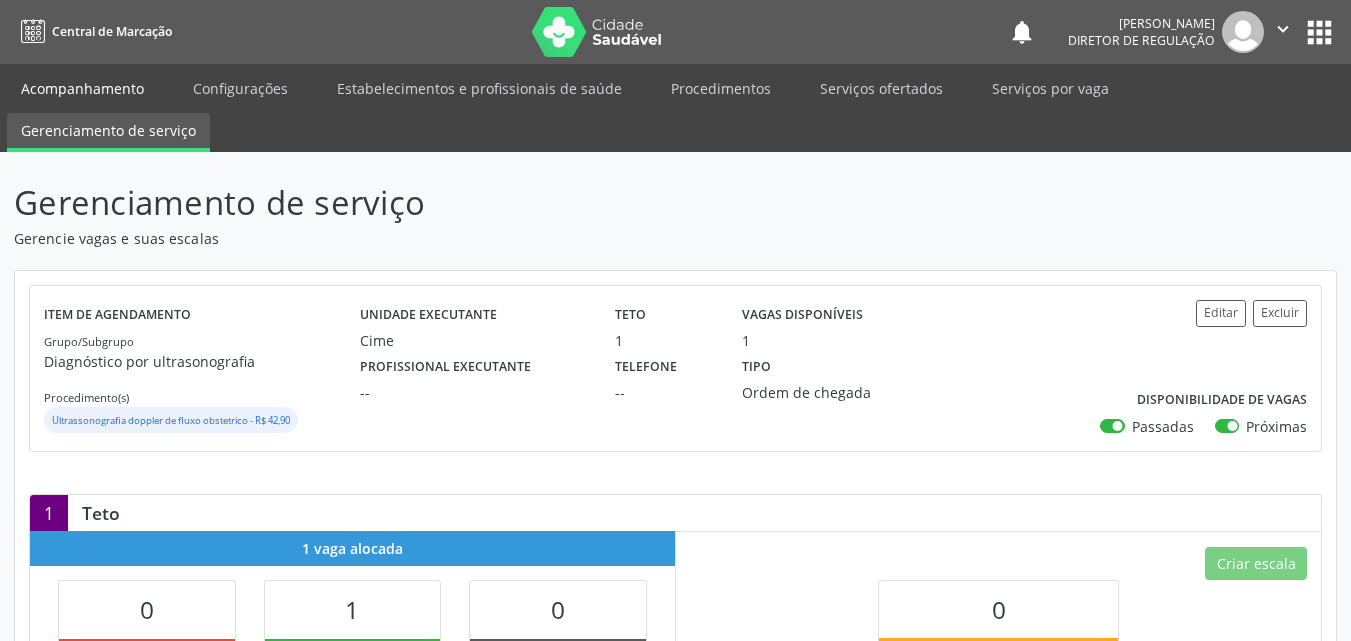 click on "Acompanhamento" at bounding box center (82, 88) 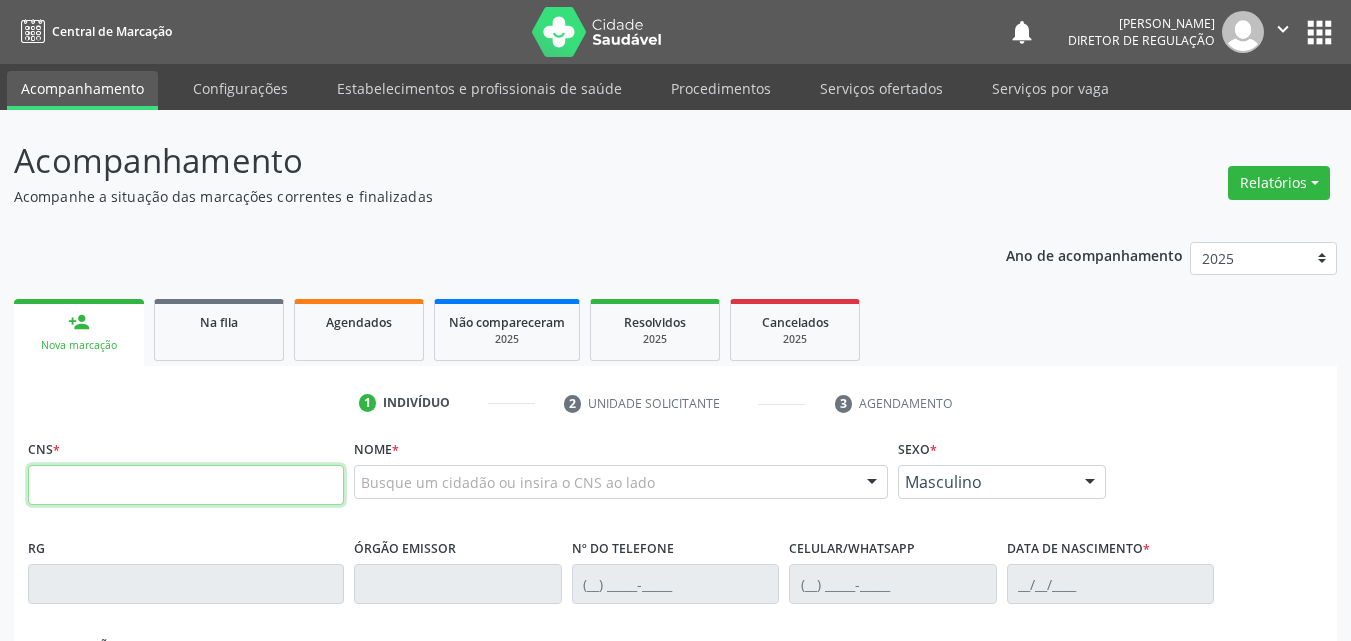 click at bounding box center [186, 485] 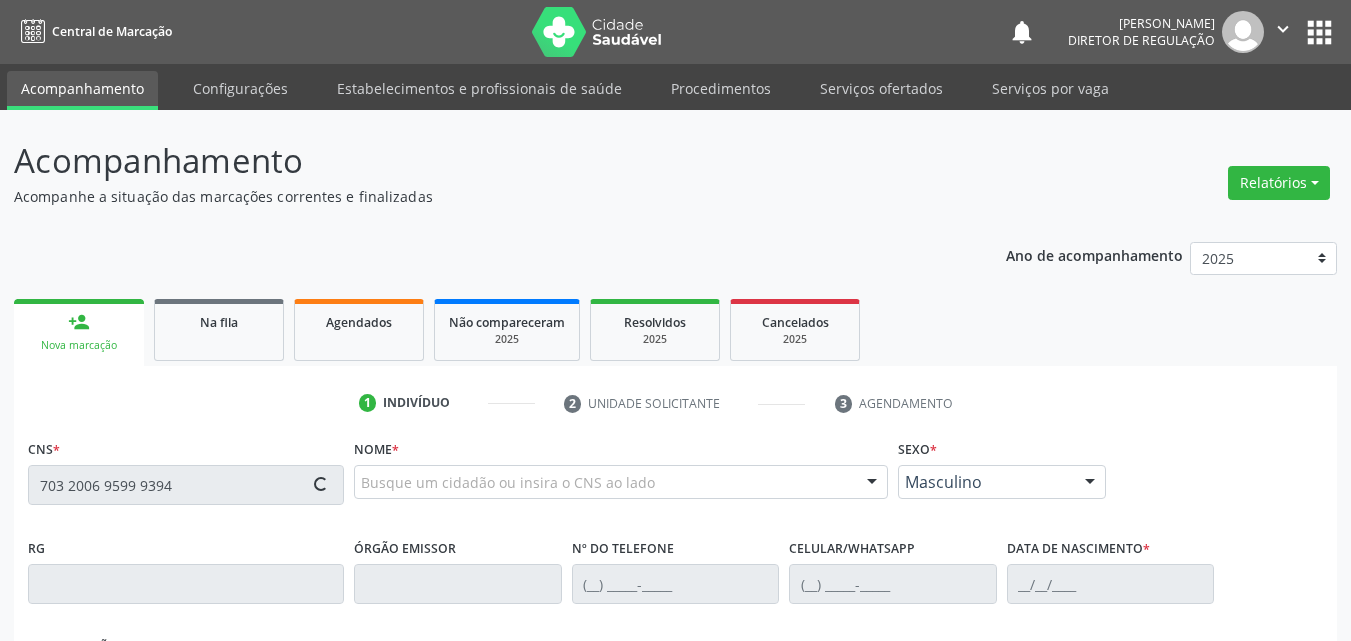 type on "703 2006 9599 9394" 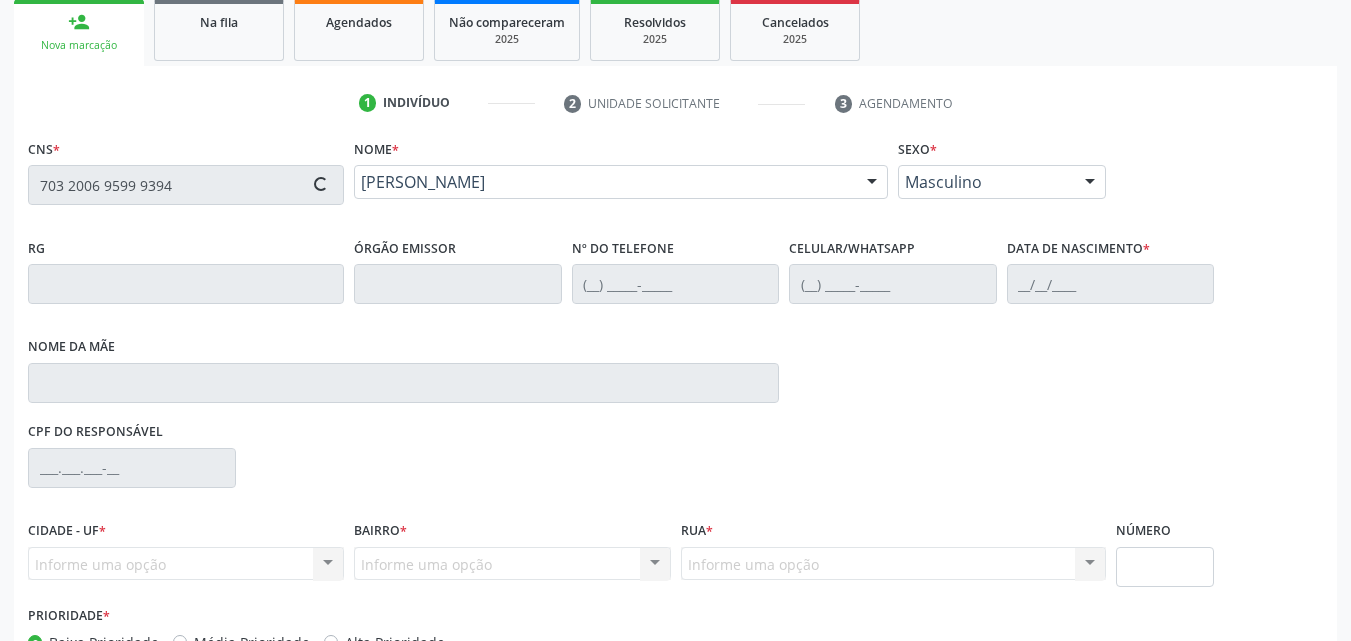 type on "[PHONE_NUMBER]" 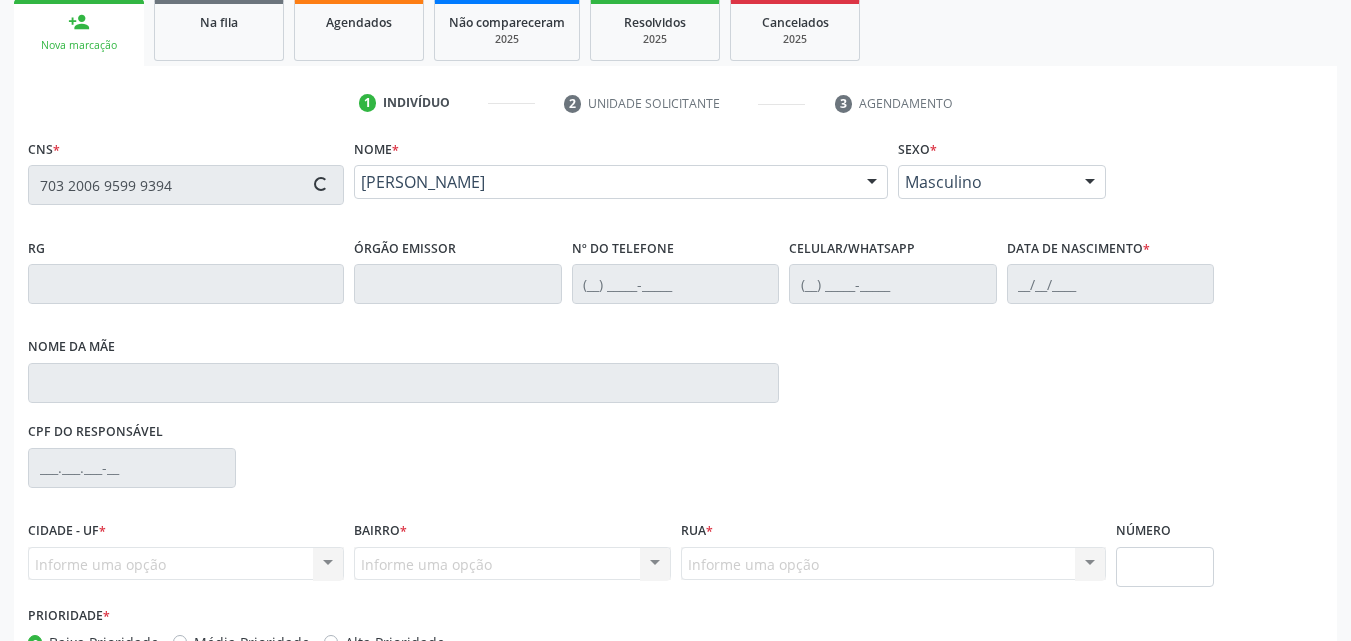 type on "[DATE]" 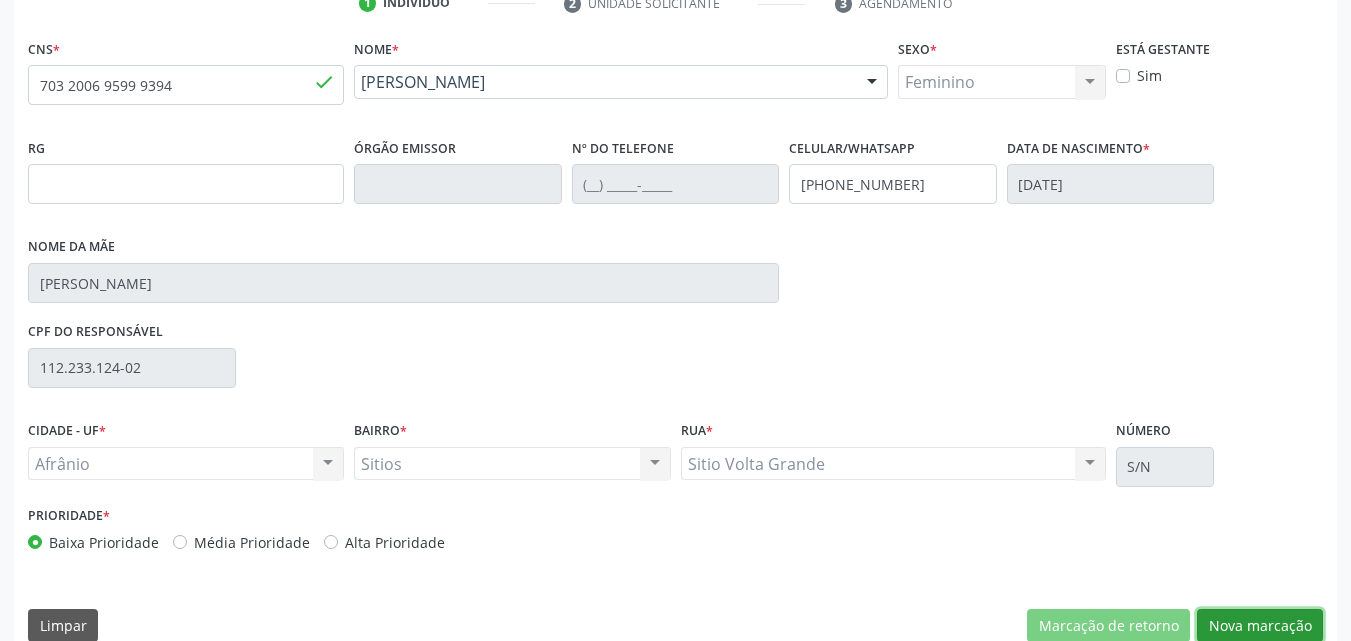 click on "Nova marcação" at bounding box center (1260, 626) 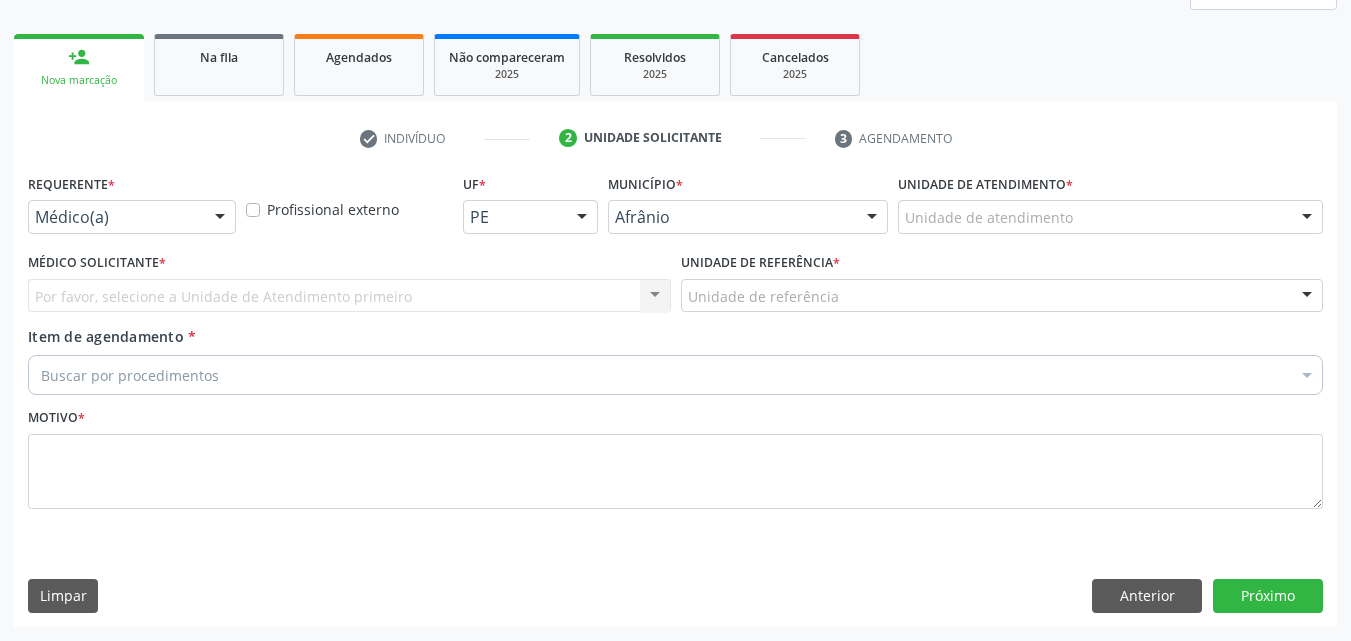 scroll, scrollTop: 265, scrollLeft: 0, axis: vertical 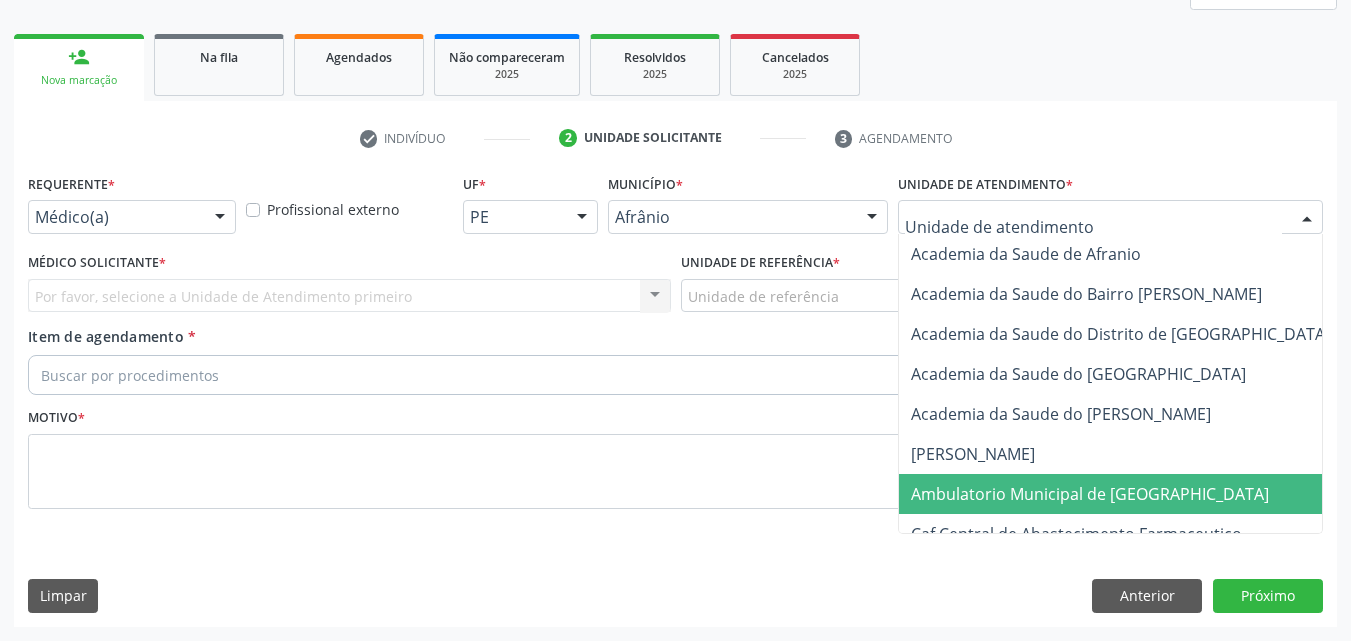 click on "Ambulatorio Municipal de [GEOGRAPHIC_DATA]" at bounding box center (1090, 494) 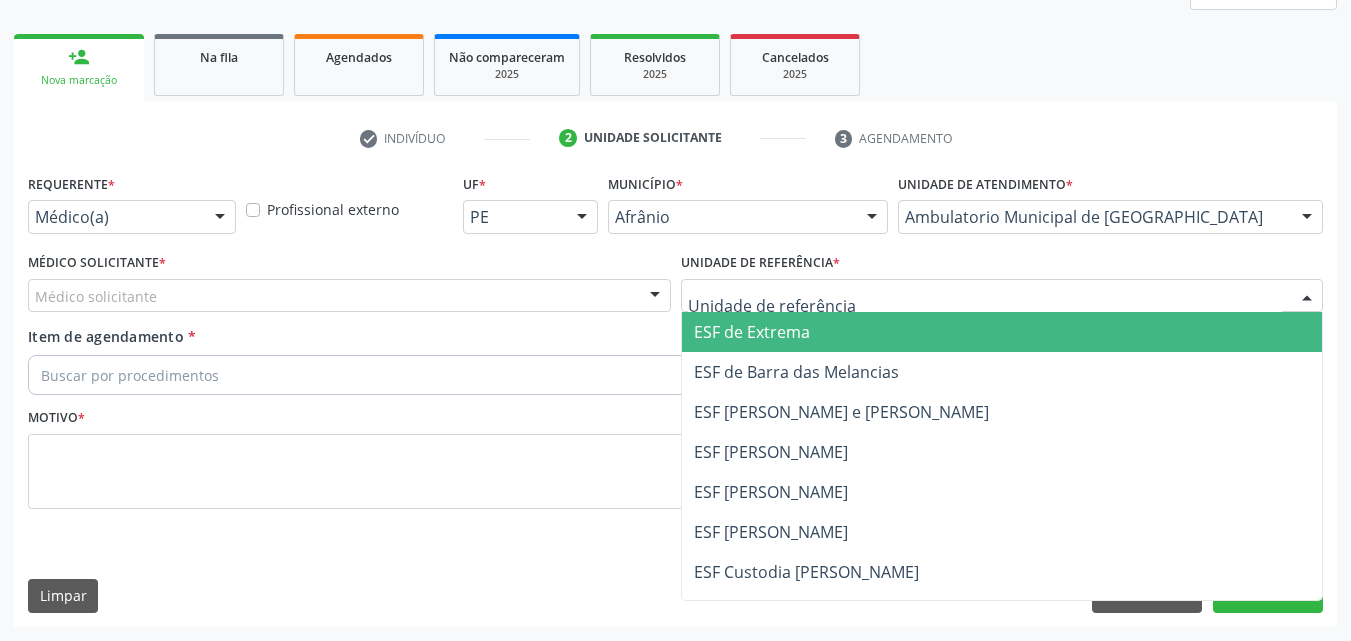 click at bounding box center [1002, 296] 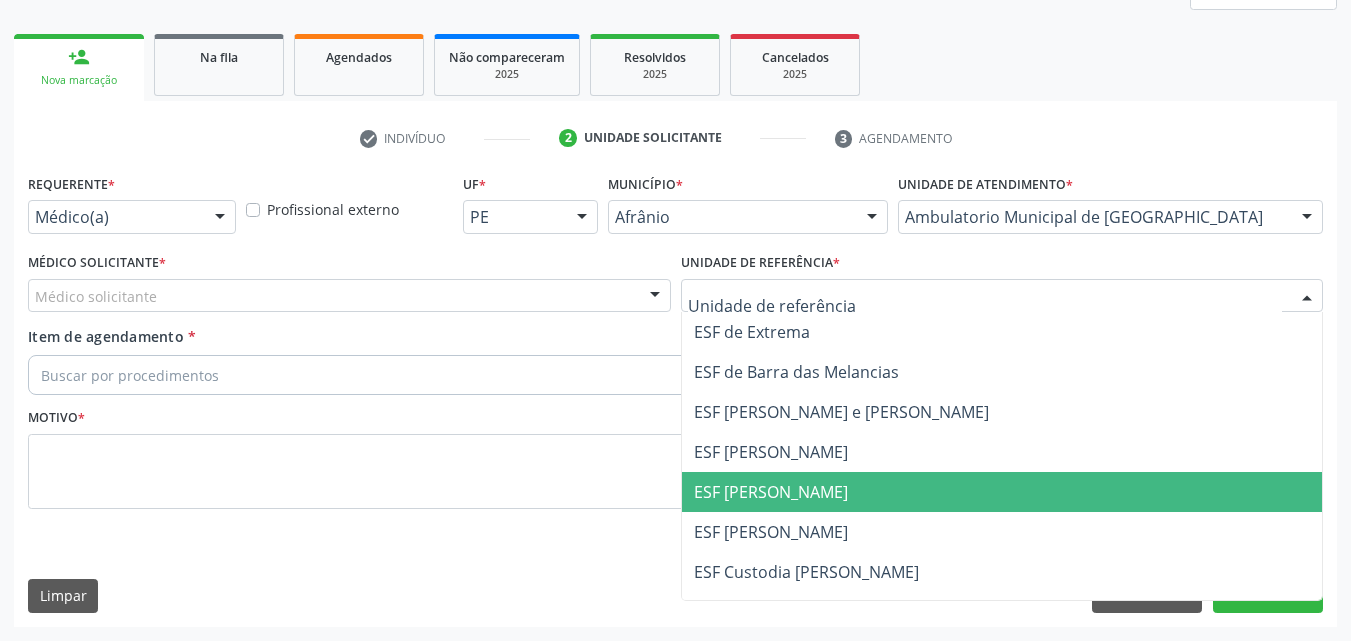 click on "ESF [PERSON_NAME]" at bounding box center [1002, 492] 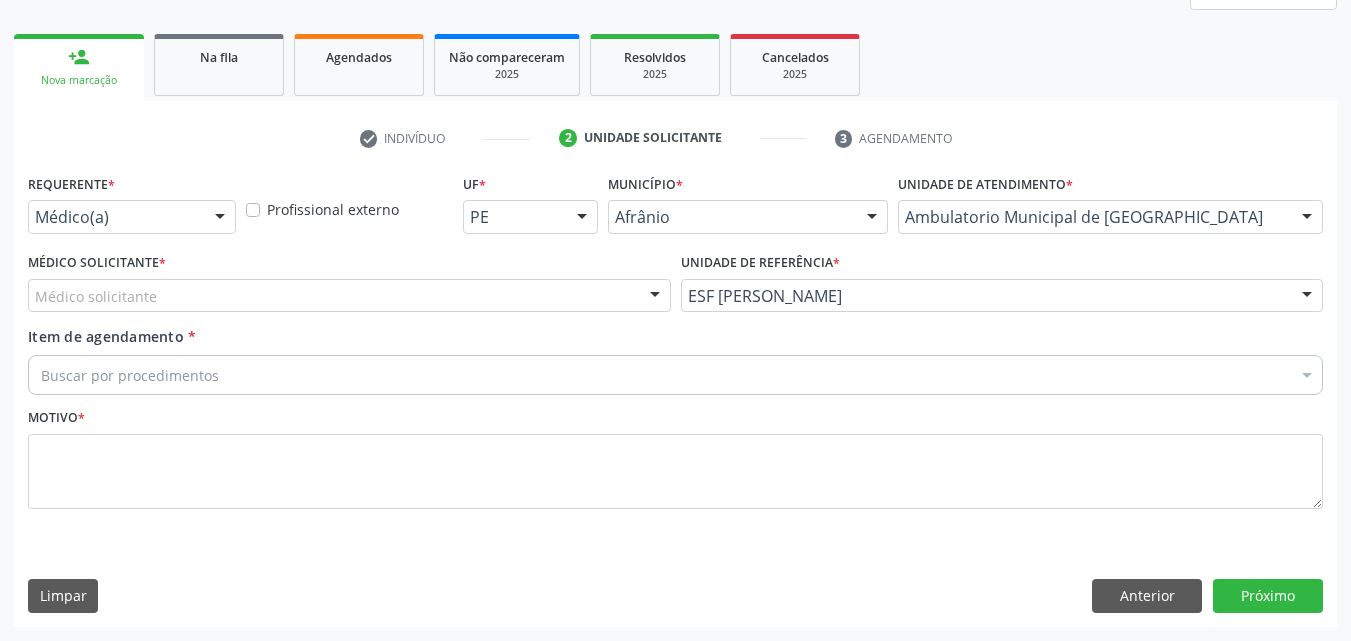 click on "Médico solicitante" at bounding box center [349, 296] 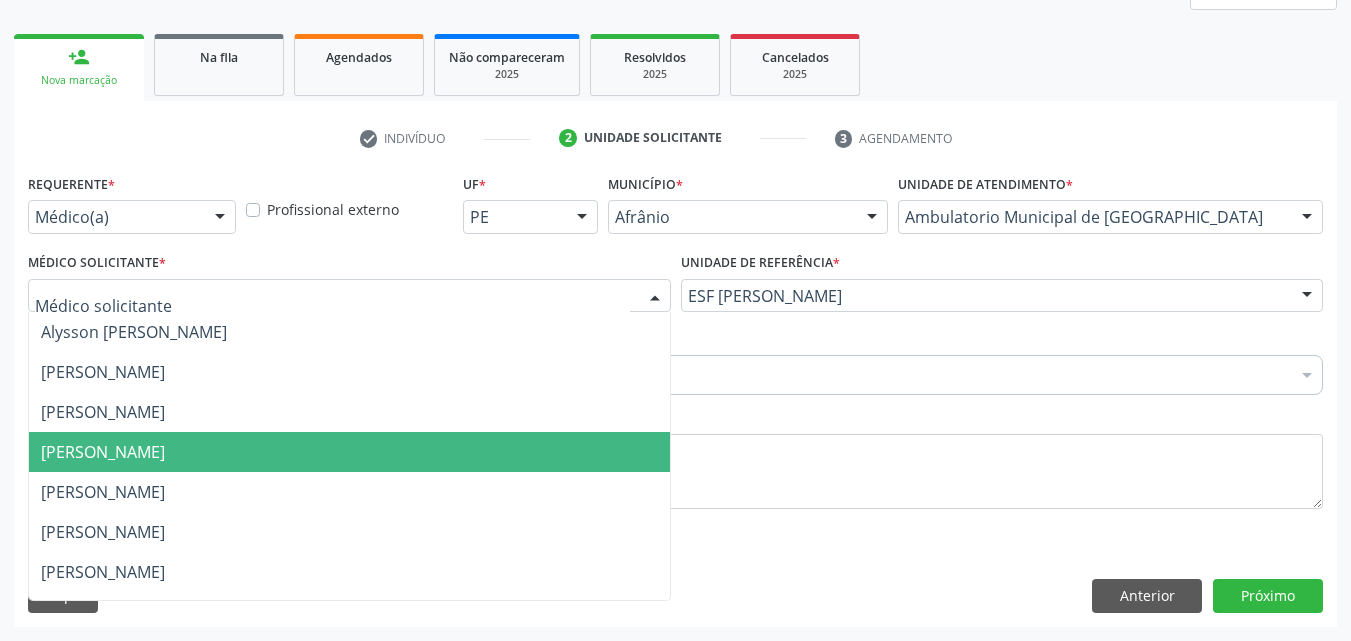 click on "[PERSON_NAME]" at bounding box center [349, 452] 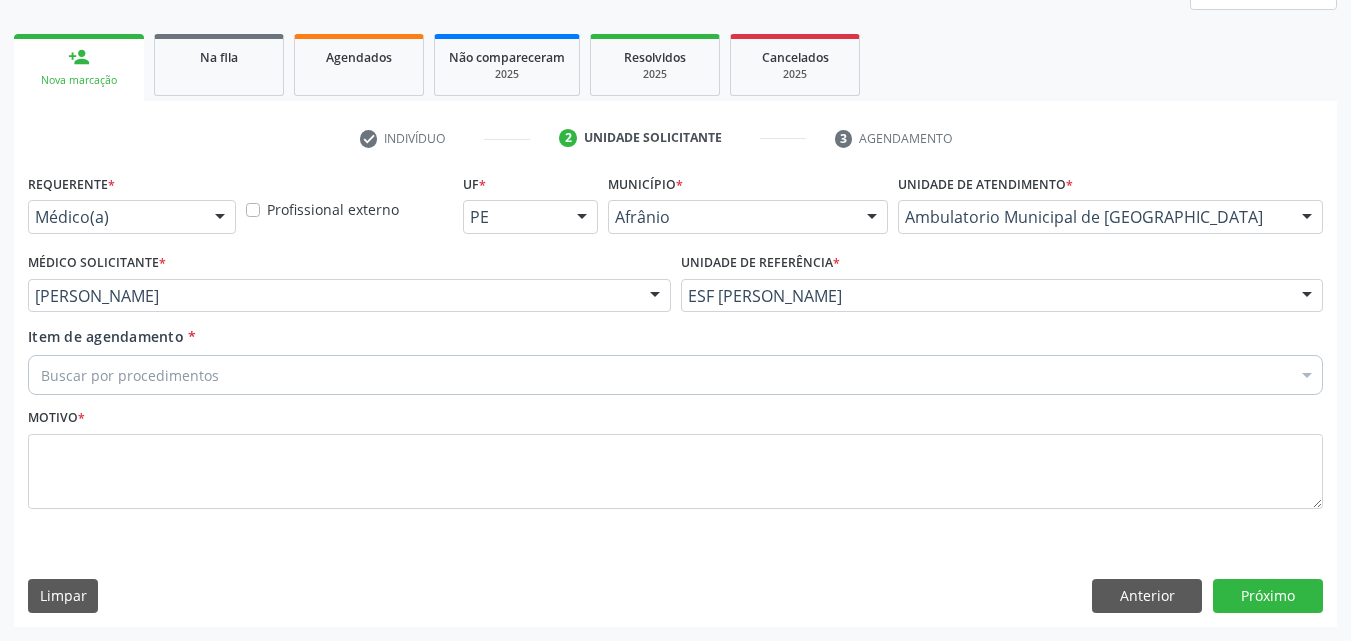 click on "Buscar por procedimentos" at bounding box center (675, 375) 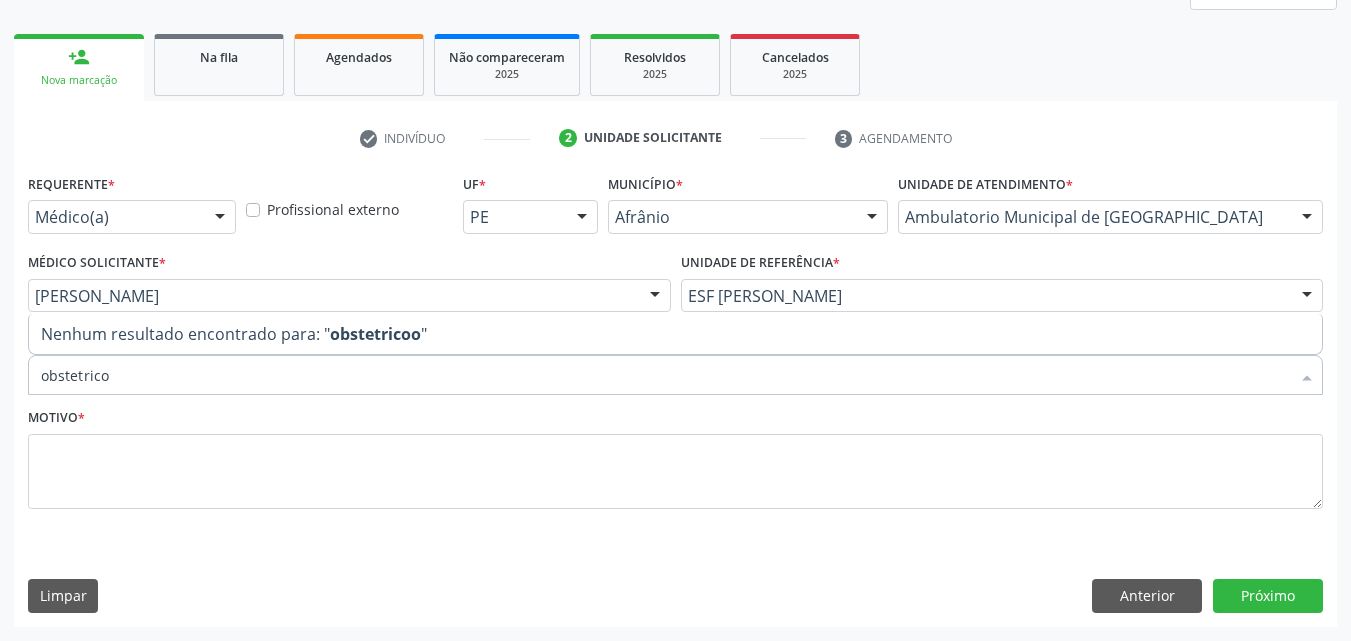 type on "obstetric" 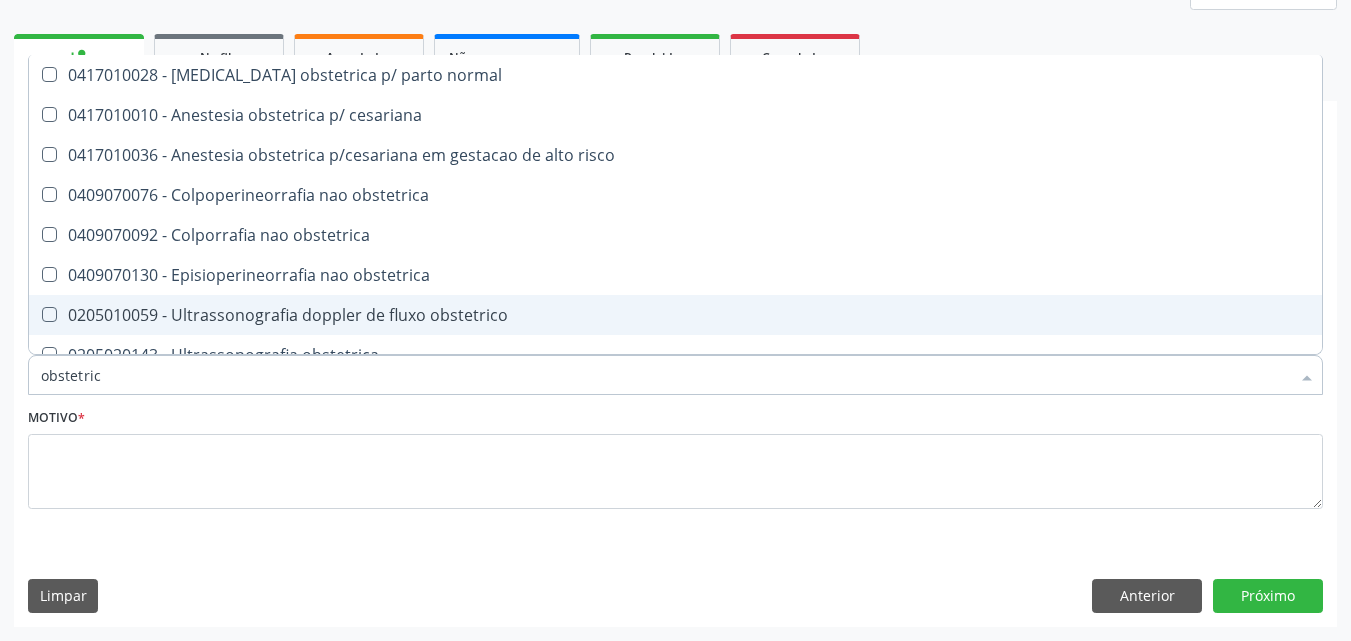 click on "0205010059 - Ultrassonografia doppler de fluxo obstetrico" at bounding box center [675, 315] 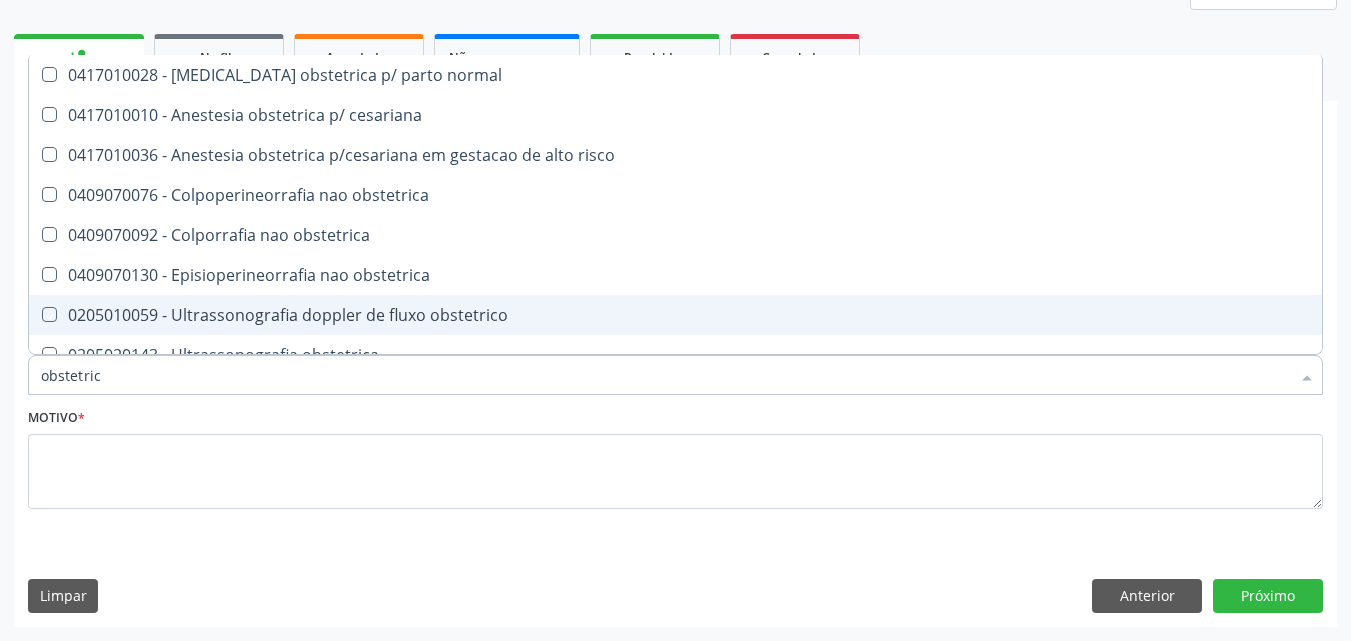 checkbox on "true" 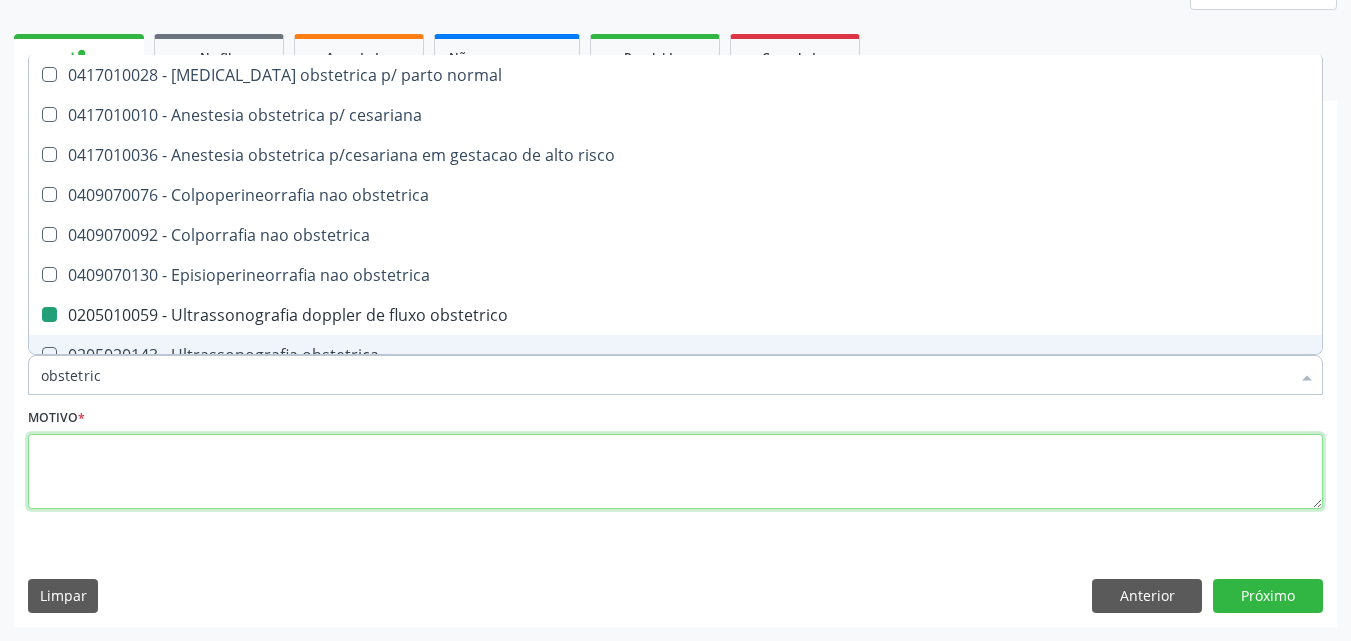 click at bounding box center [675, 472] 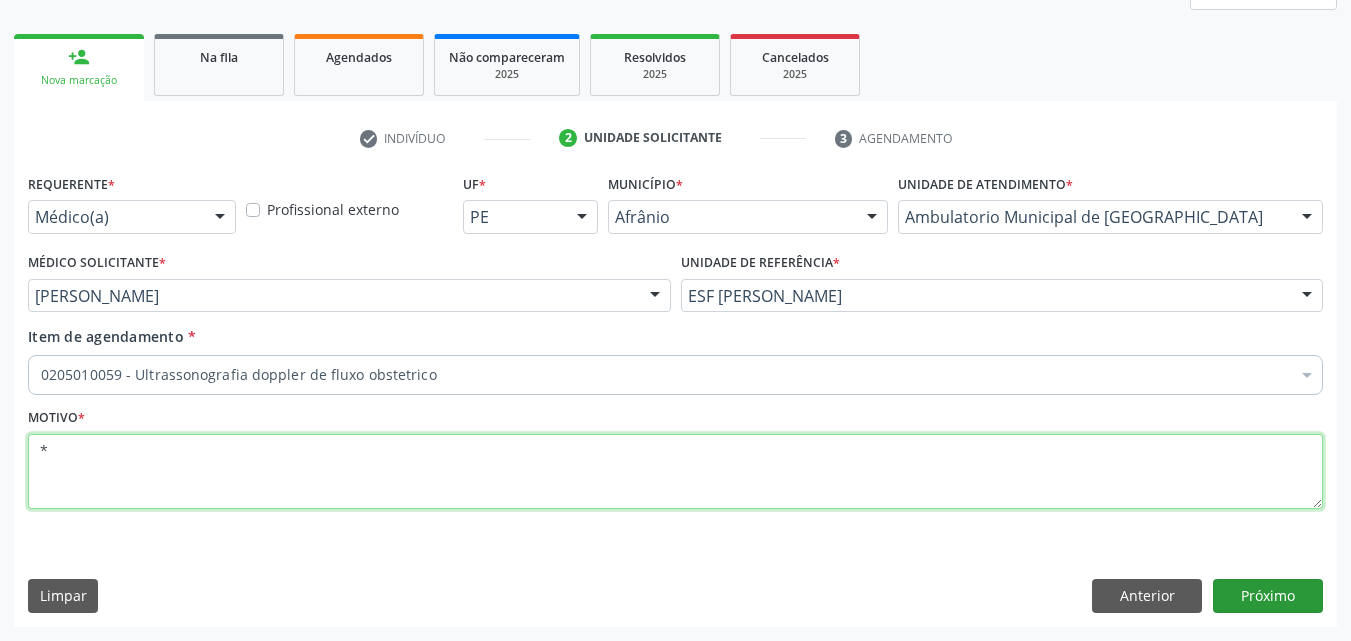 type on "*" 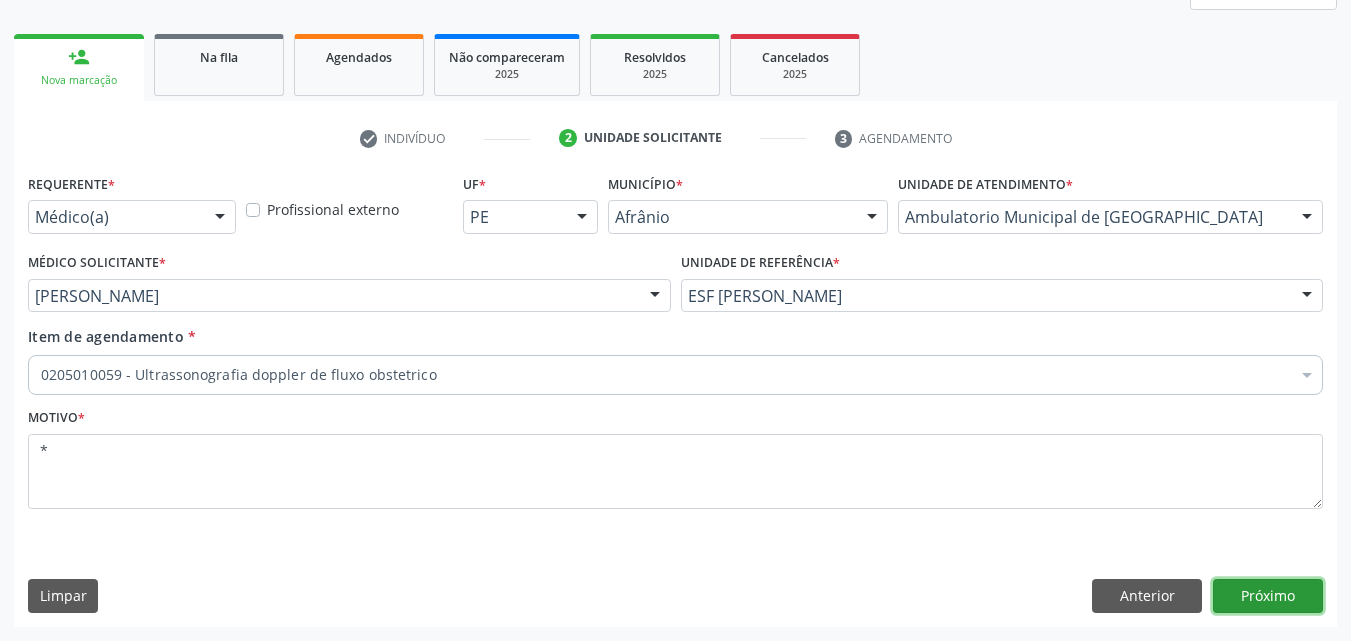 click on "Próximo" at bounding box center [1268, 596] 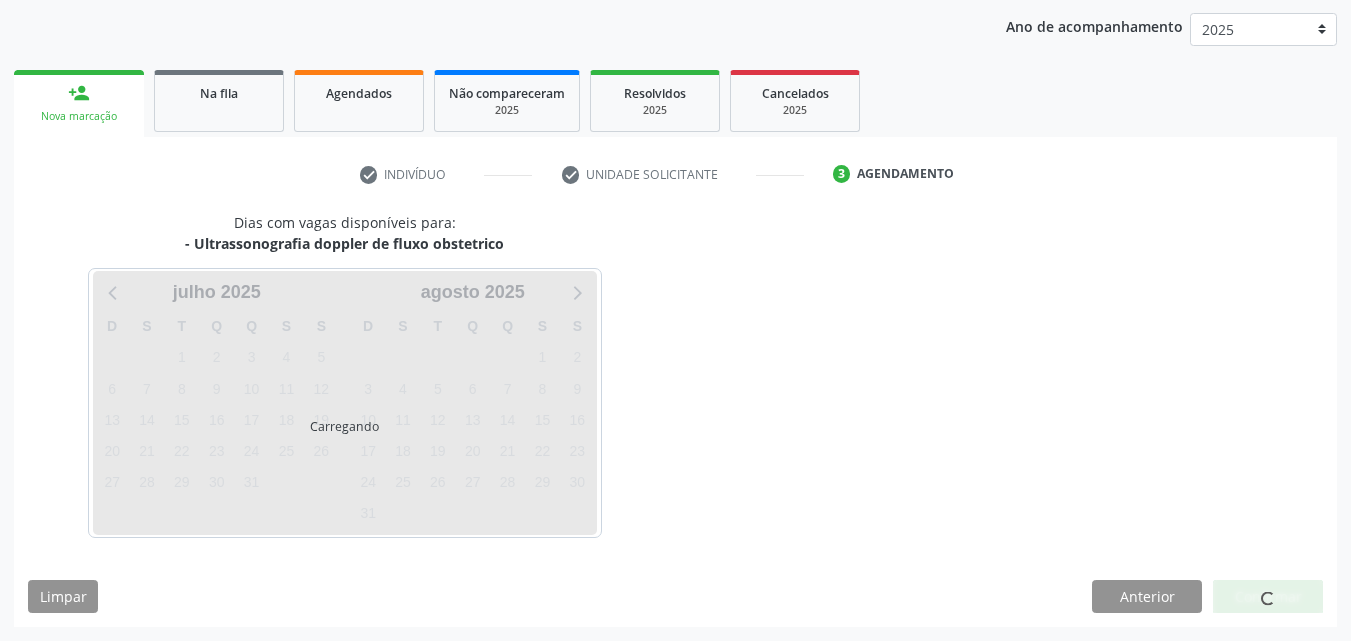 scroll, scrollTop: 229, scrollLeft: 0, axis: vertical 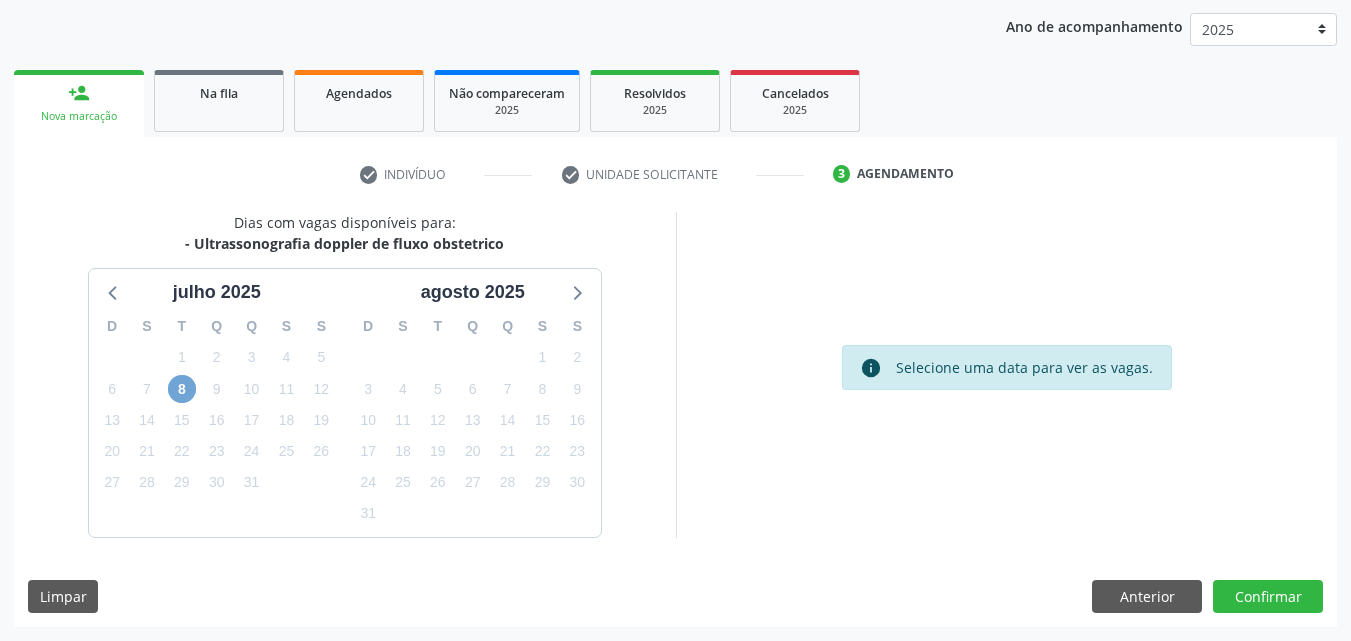 click on "8" at bounding box center [182, 389] 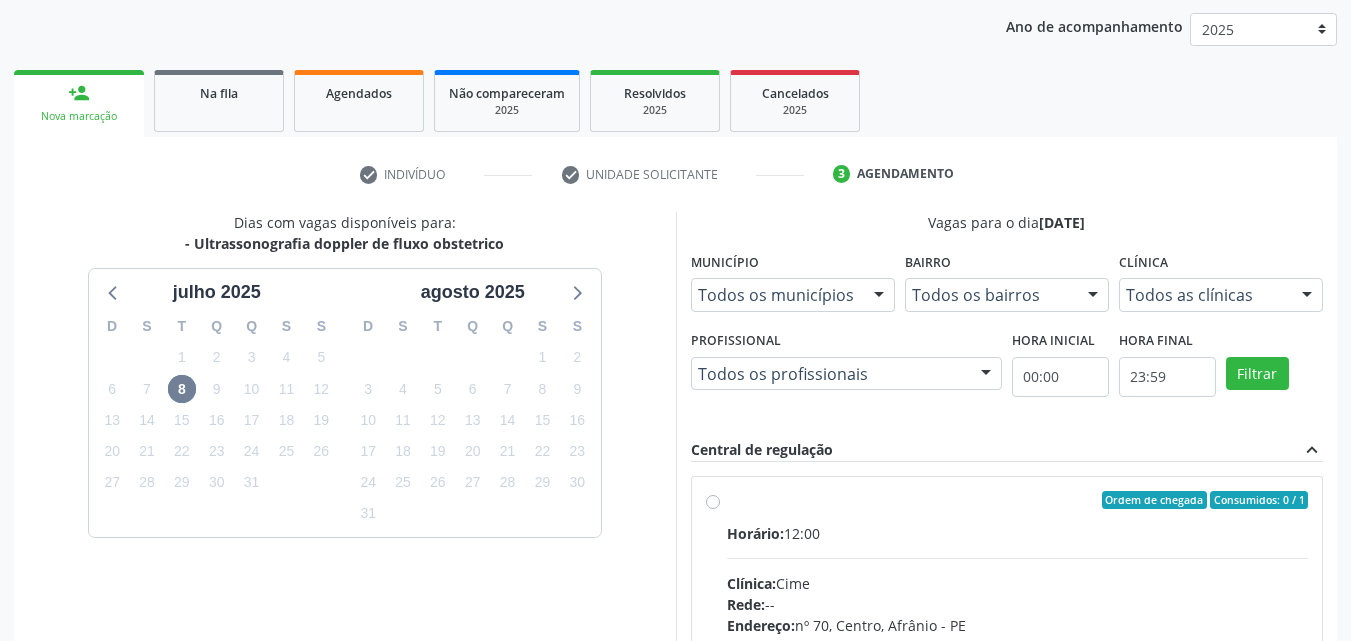 click on "Ordem de chegada
Consumidos: 0 / 1" at bounding box center [1018, 500] 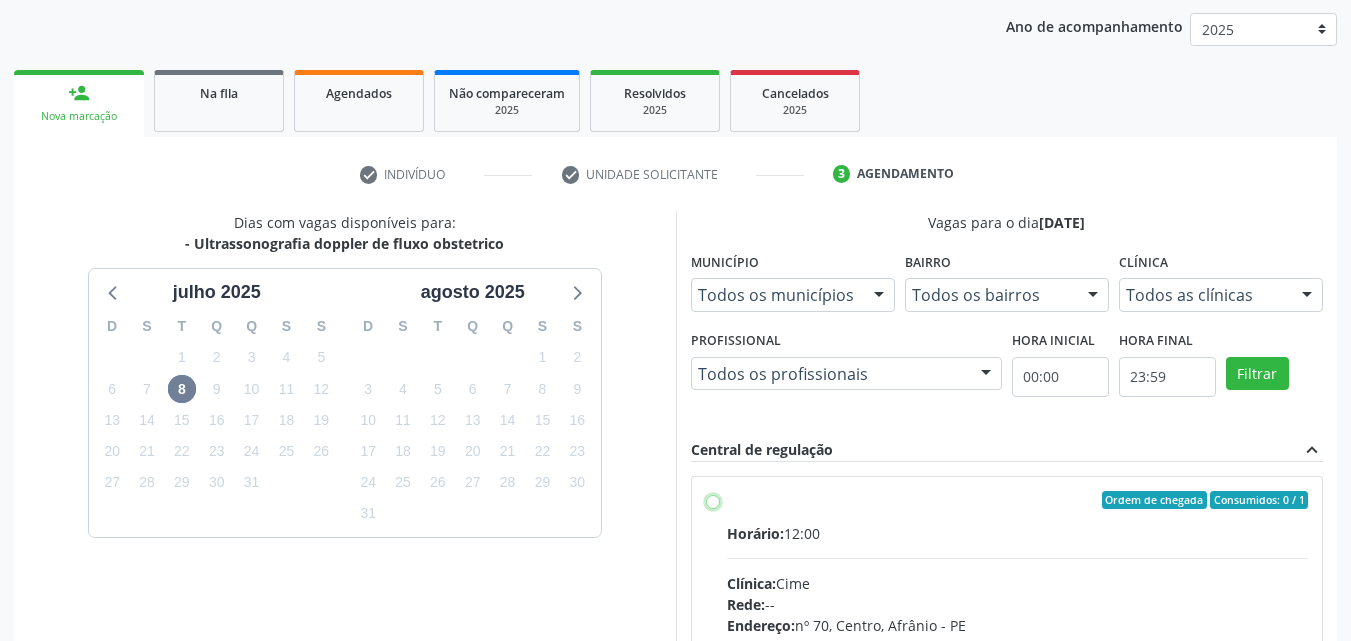 click on "Ordem de chegada
Consumidos: 0 / 1
Horário:   12:00
Clínica:  Cime
Rede:
--
Endereço:   [STREET_ADDRESS]
Telefone:   [PHONE_NUMBER]
Profissional:
--
Informações adicionais sobre o atendimento
Idade de atendimento:
Sem restrição
Gênero(s) atendido(s):
Sem restrição
Informações adicionais:
--" at bounding box center [713, 500] 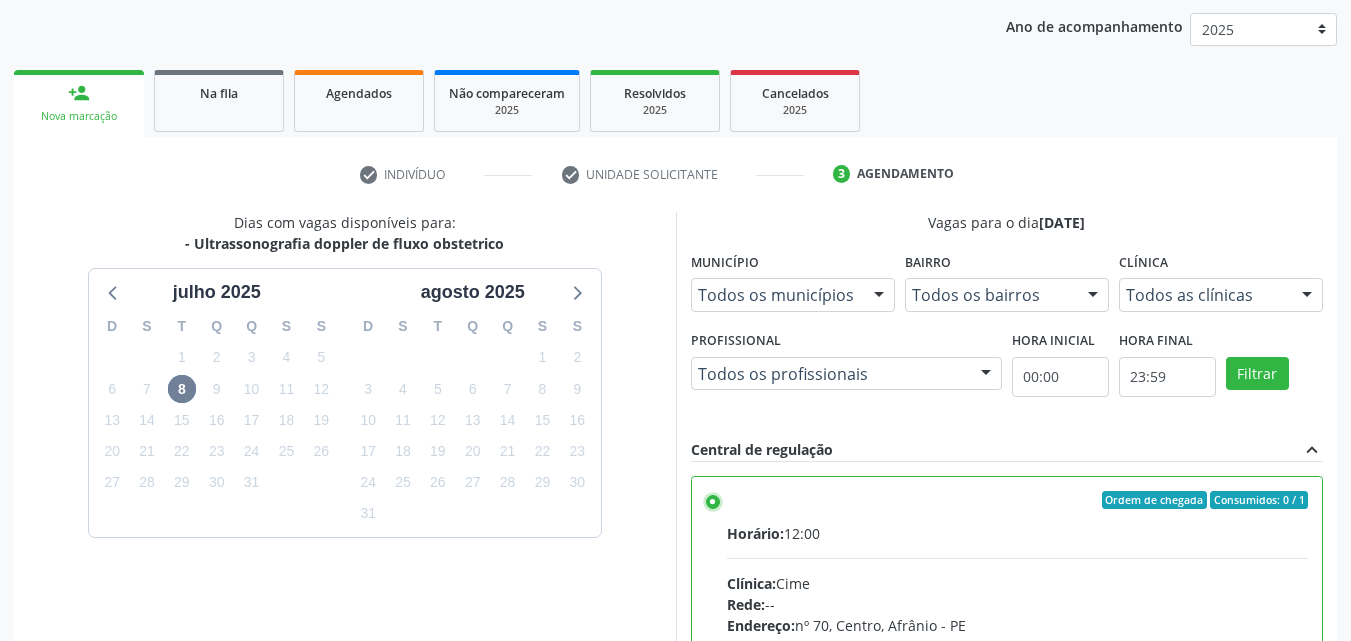 scroll, scrollTop: 429, scrollLeft: 0, axis: vertical 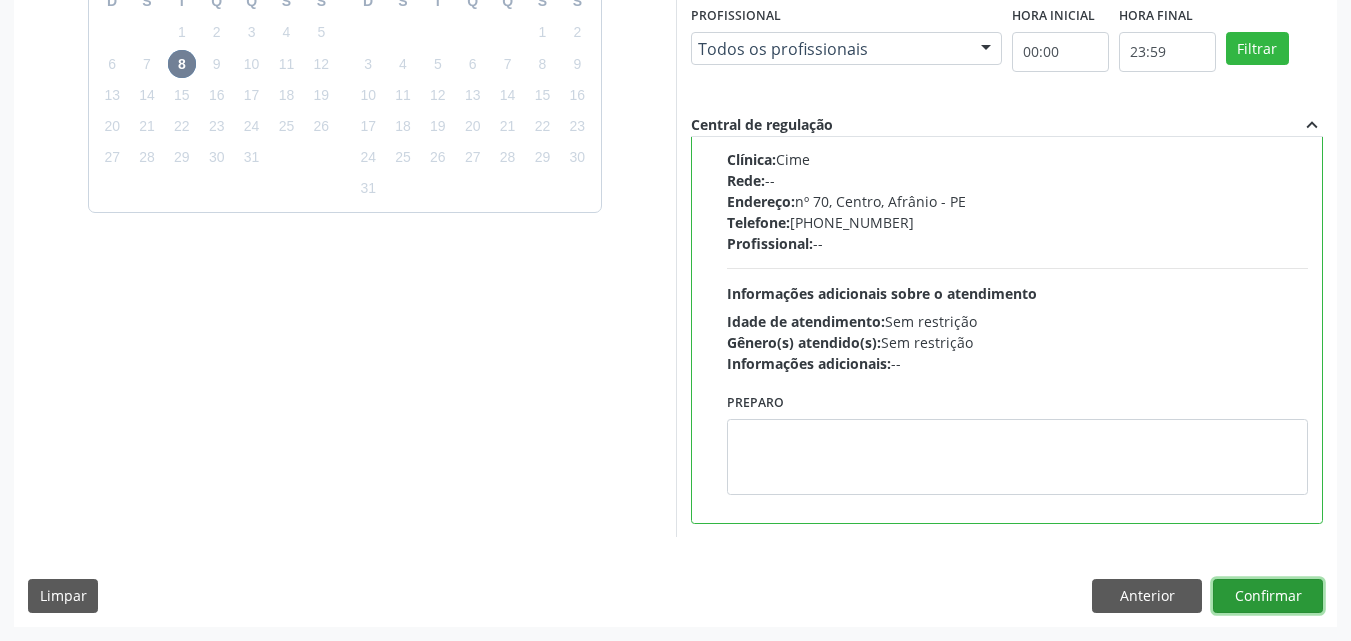 click on "Confirmar" at bounding box center [1268, 596] 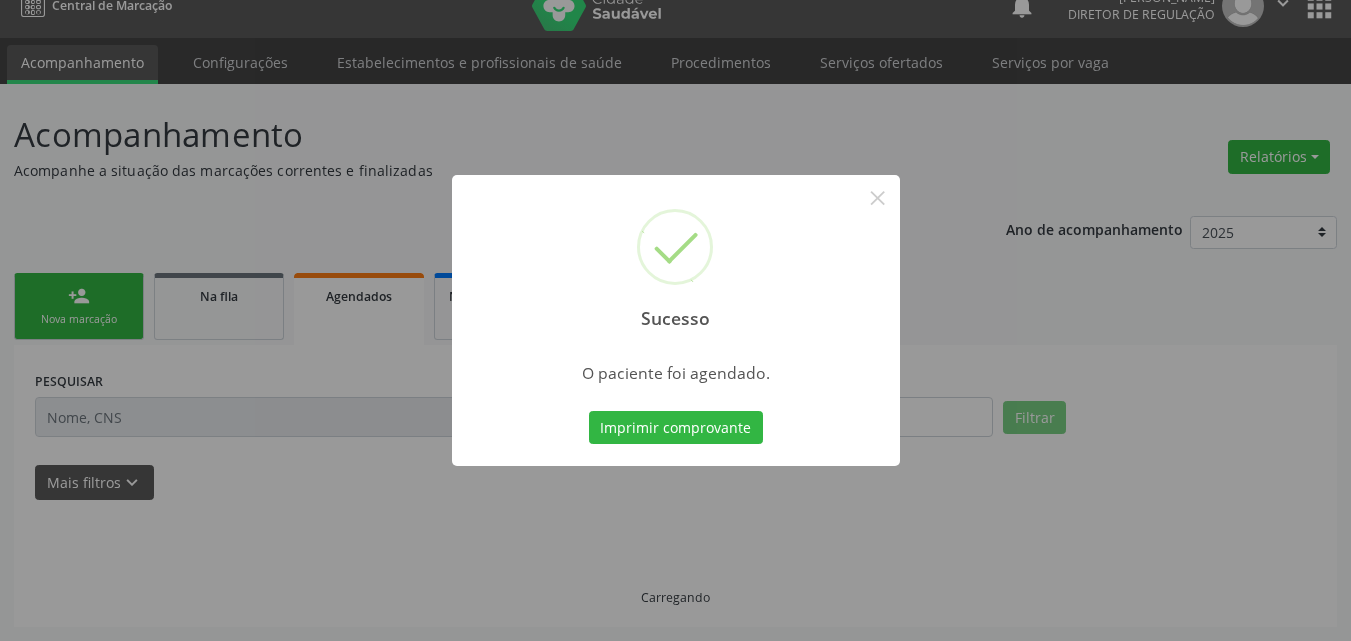 scroll, scrollTop: 26, scrollLeft: 0, axis: vertical 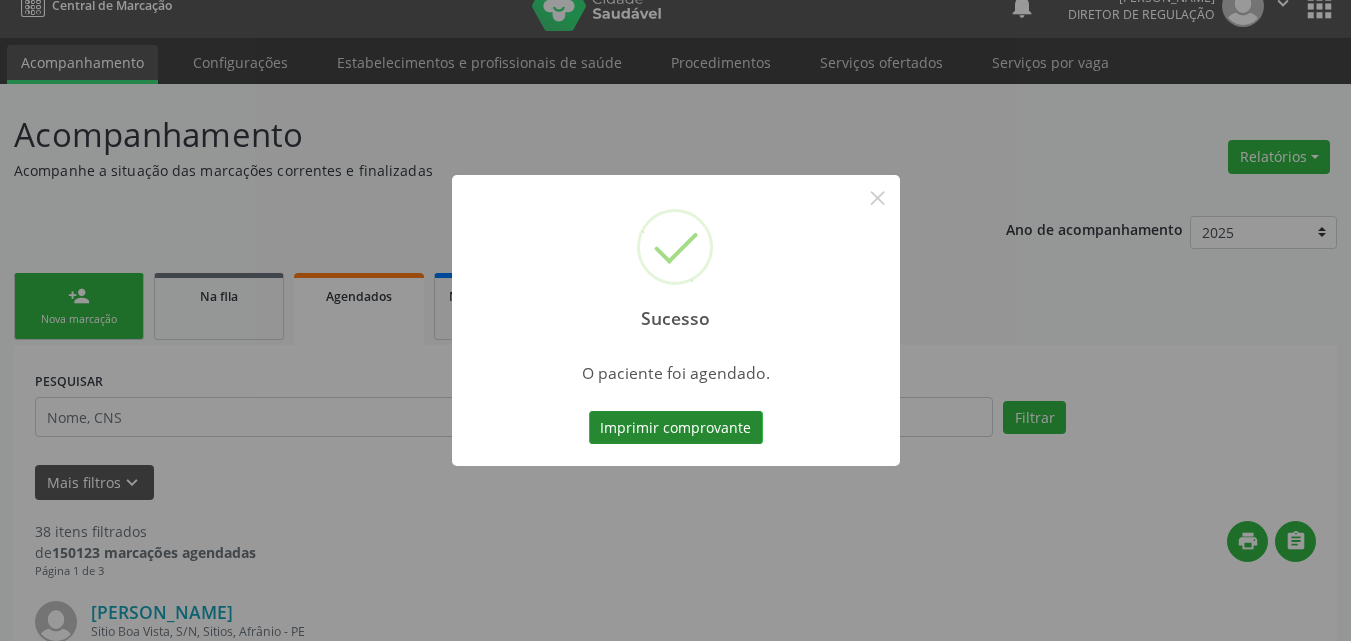 click on "Imprimir comprovante" at bounding box center [676, 428] 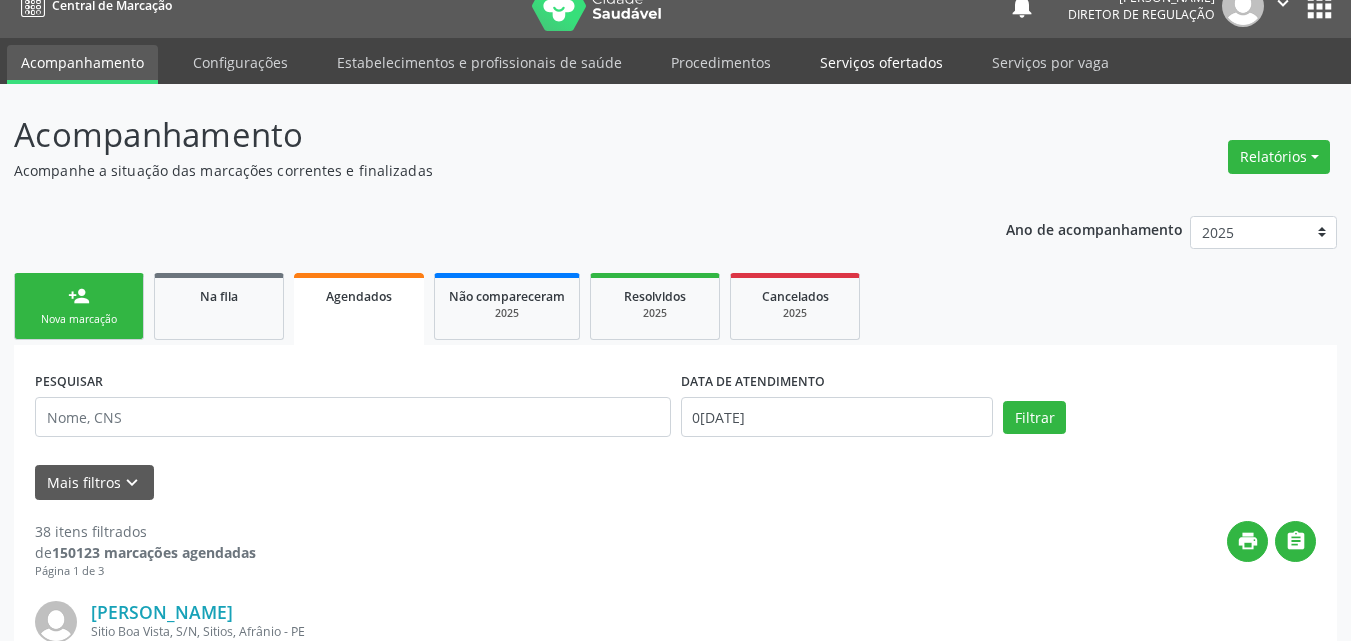 click on "Serviços ofertados" at bounding box center (881, 62) 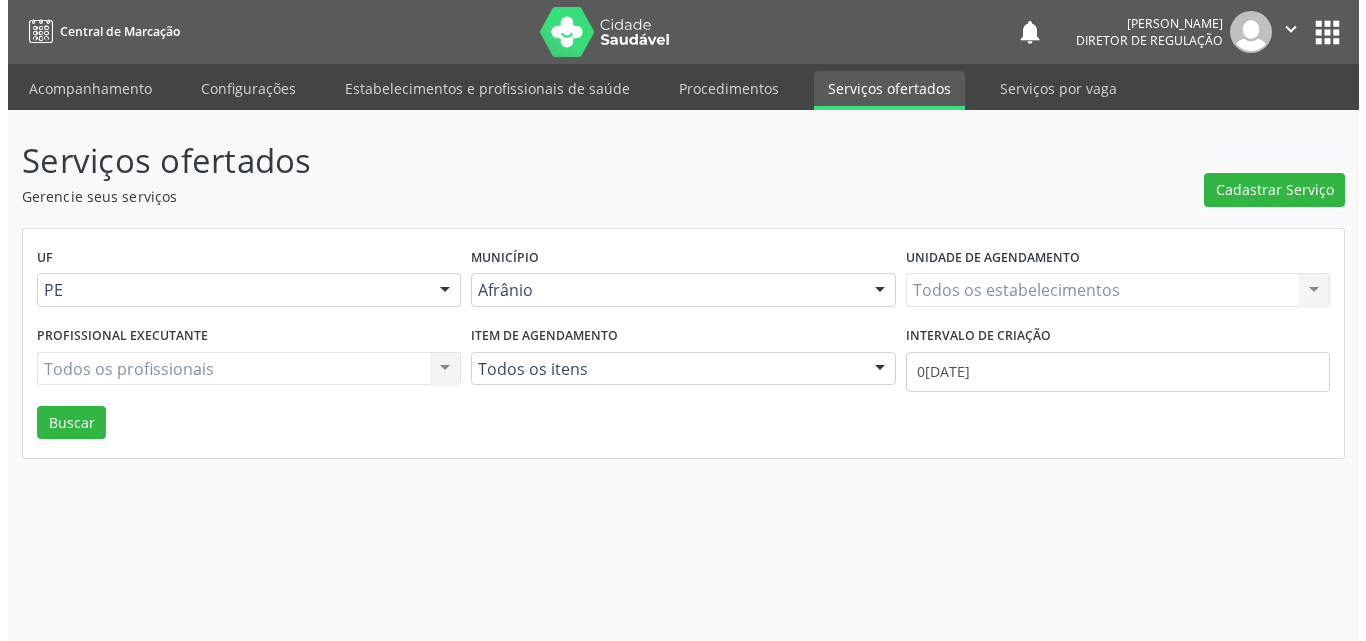 scroll, scrollTop: 0, scrollLeft: 0, axis: both 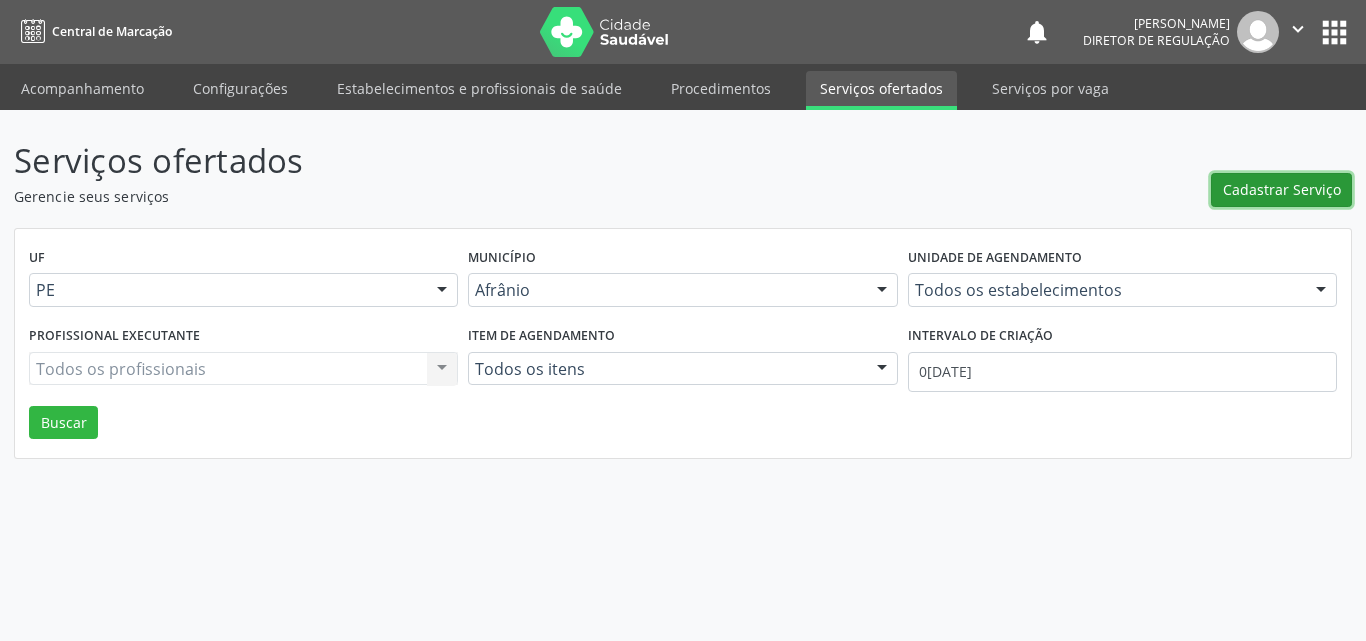 click on "Cadastrar Serviço" at bounding box center [1282, 189] 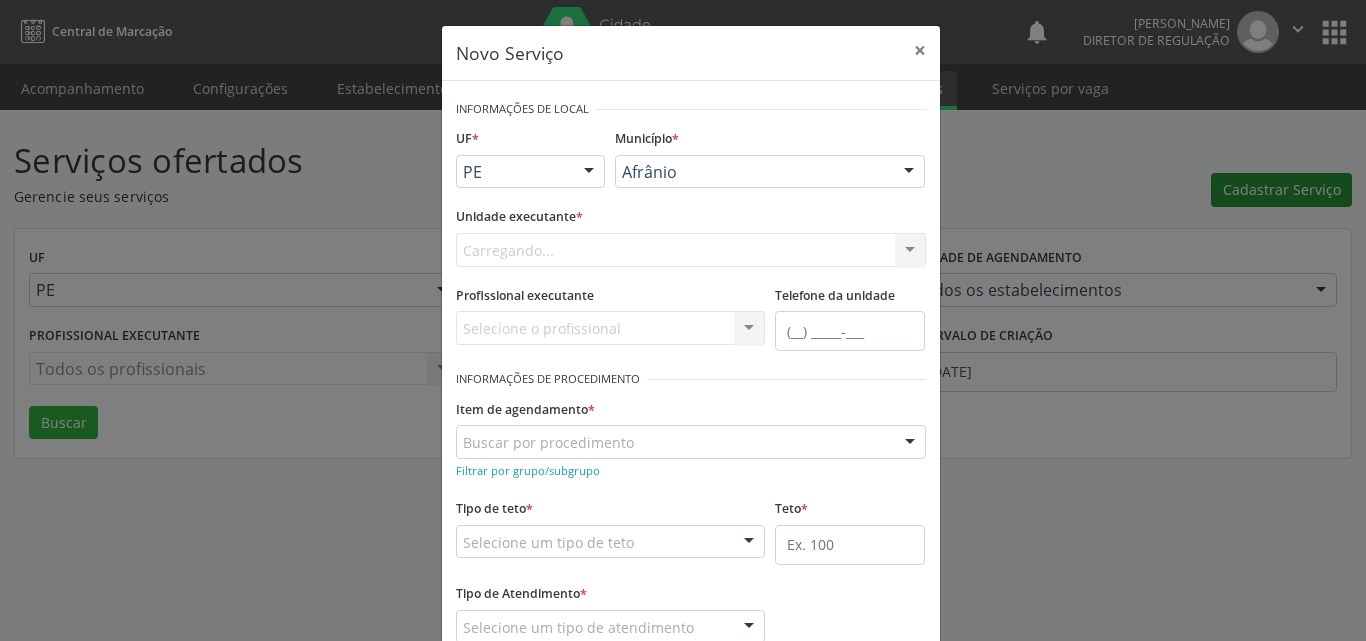 scroll, scrollTop: 0, scrollLeft: 0, axis: both 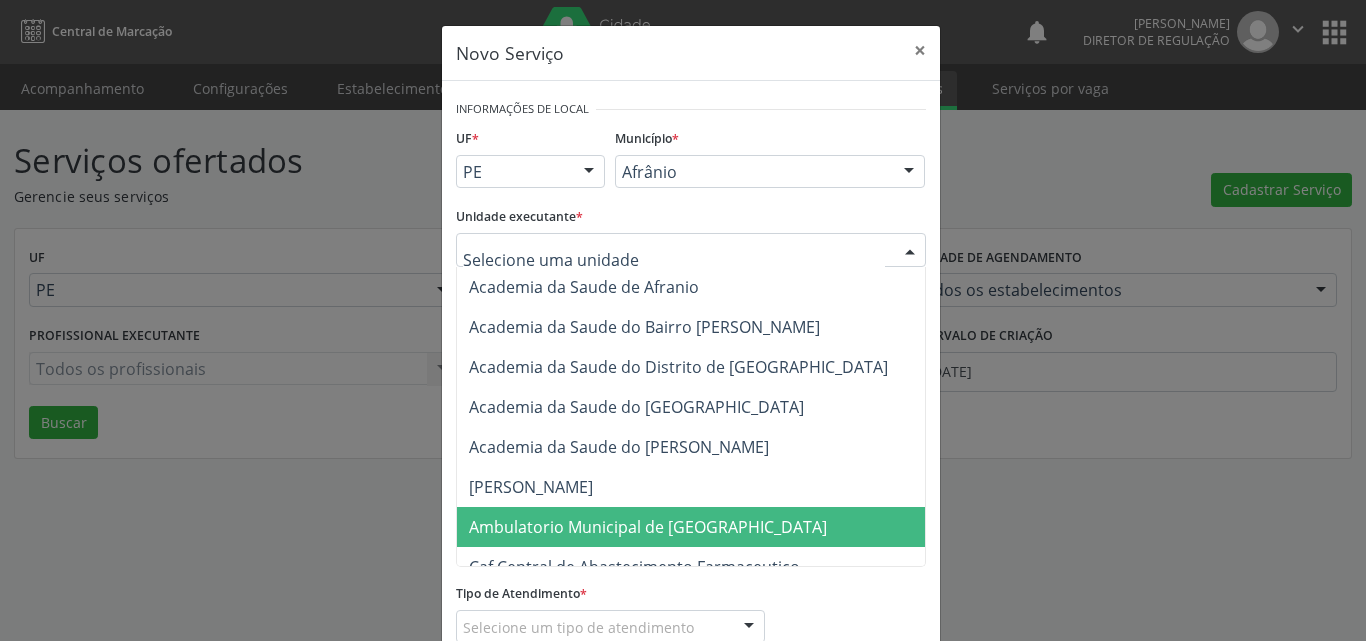 click on "Ambulatorio Municipal de [GEOGRAPHIC_DATA]" at bounding box center [648, 527] 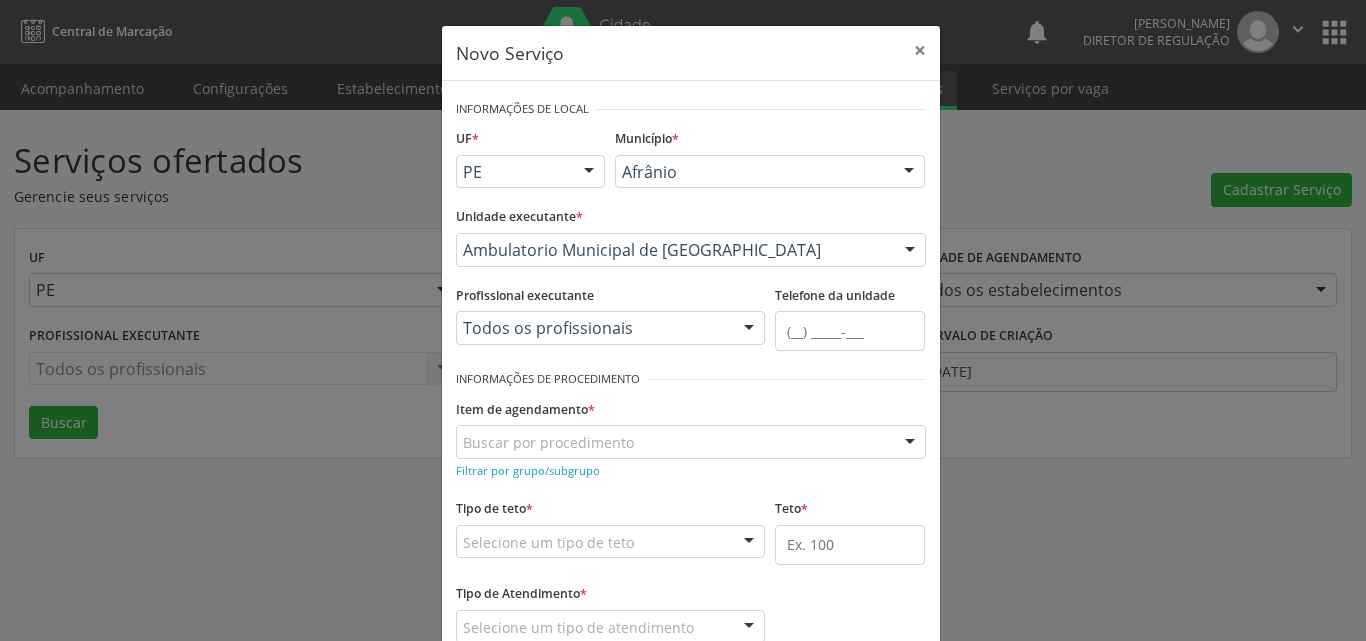 click on "Buscar por procedimento" at bounding box center [691, 442] 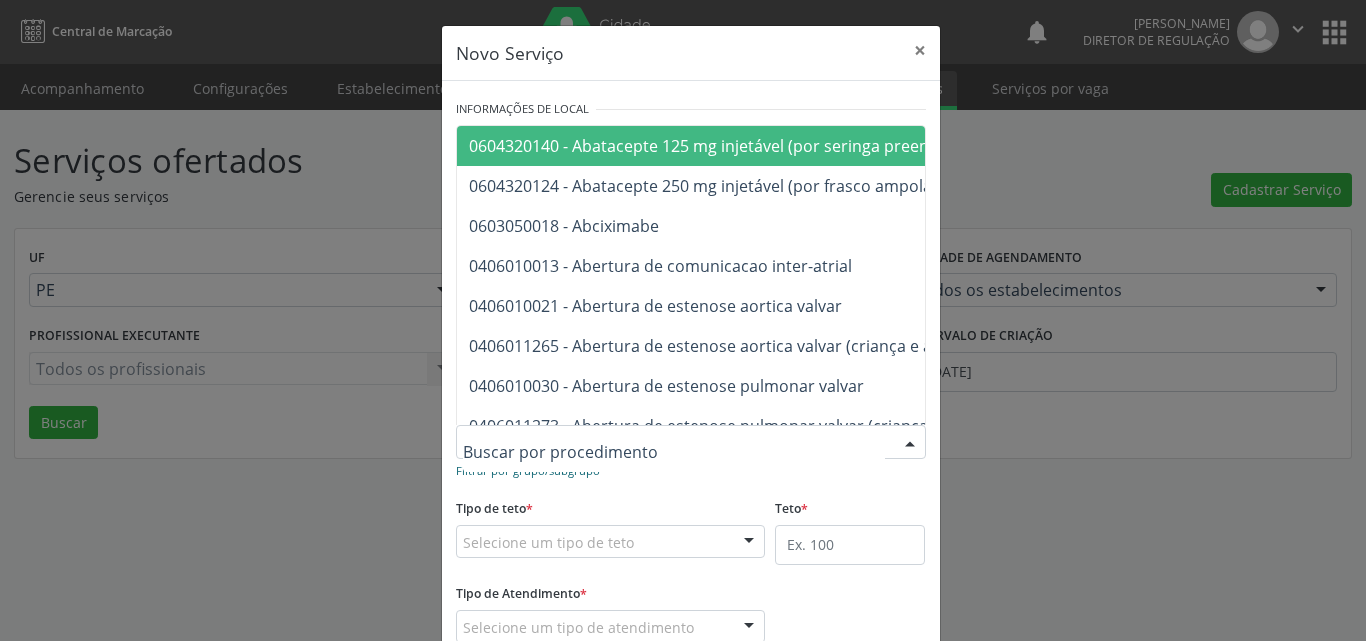 click on "Filtrar por grupo/subgrupo" at bounding box center [528, 470] 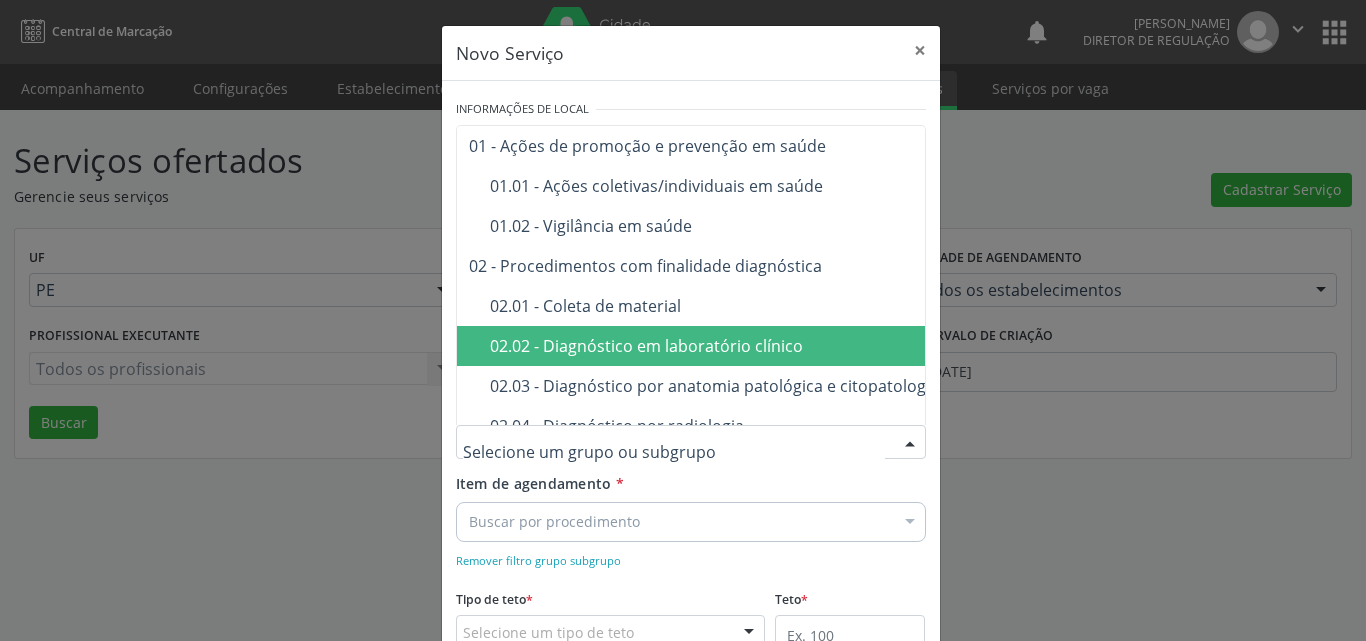 scroll, scrollTop: 200, scrollLeft: 0, axis: vertical 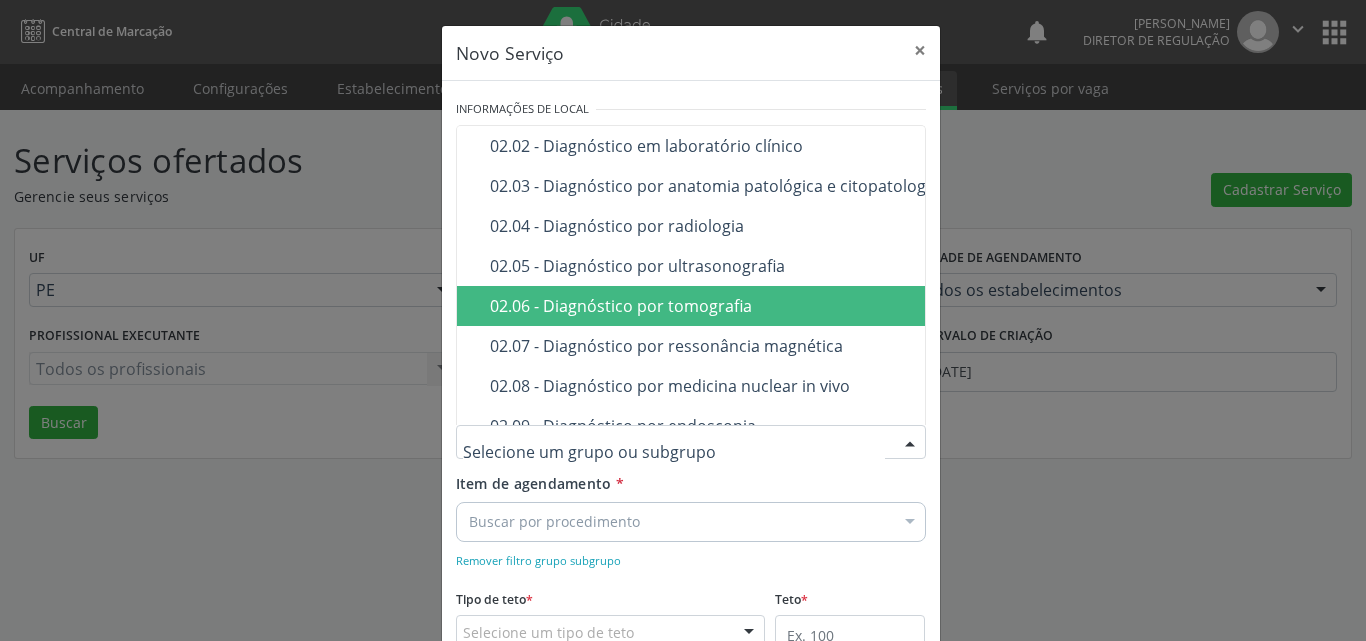 click on "02.06 - Diagnóstico por tomografia" at bounding box center (828, 306) 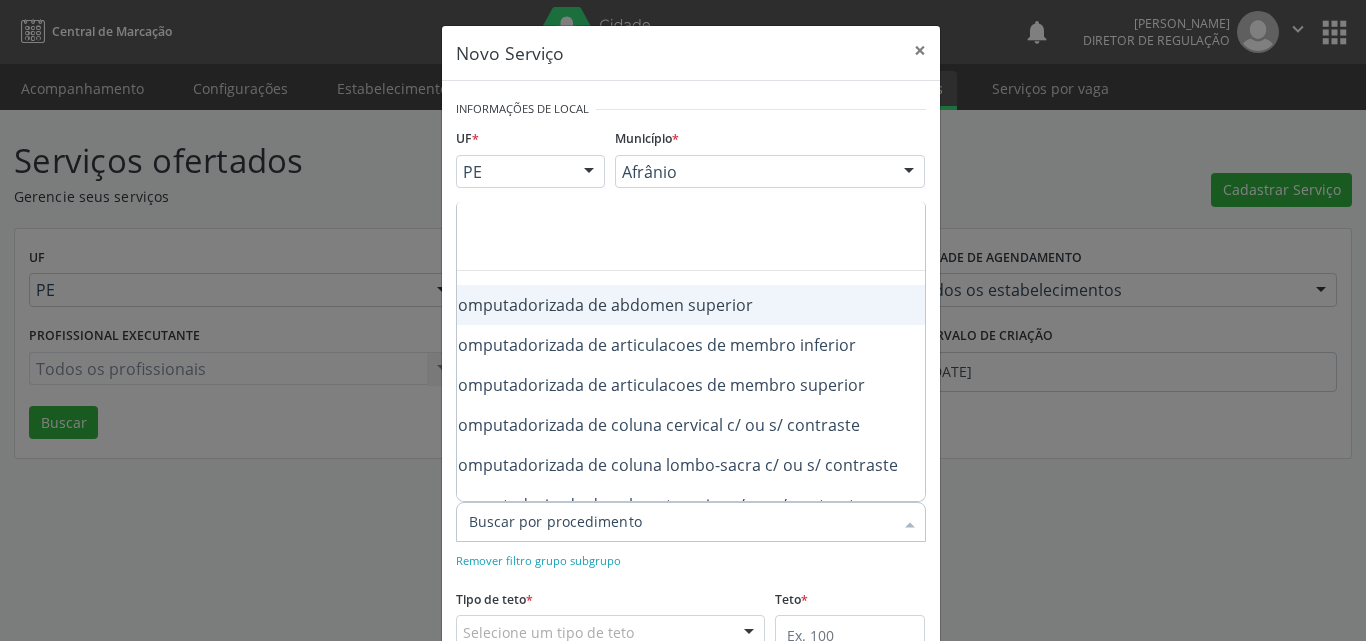 scroll, scrollTop: 0, scrollLeft: 400, axis: horizontal 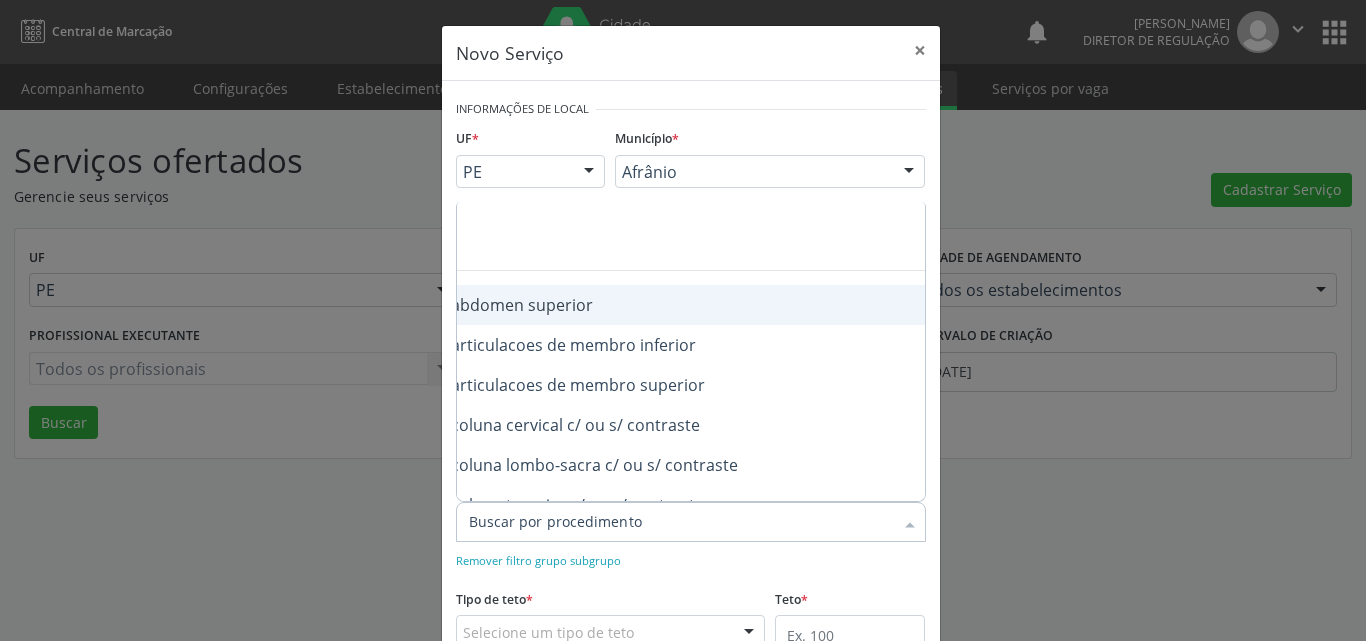 click on "0206030010 - Tomografia computadorizada de abdomen superior" at bounding box center (516, 305) 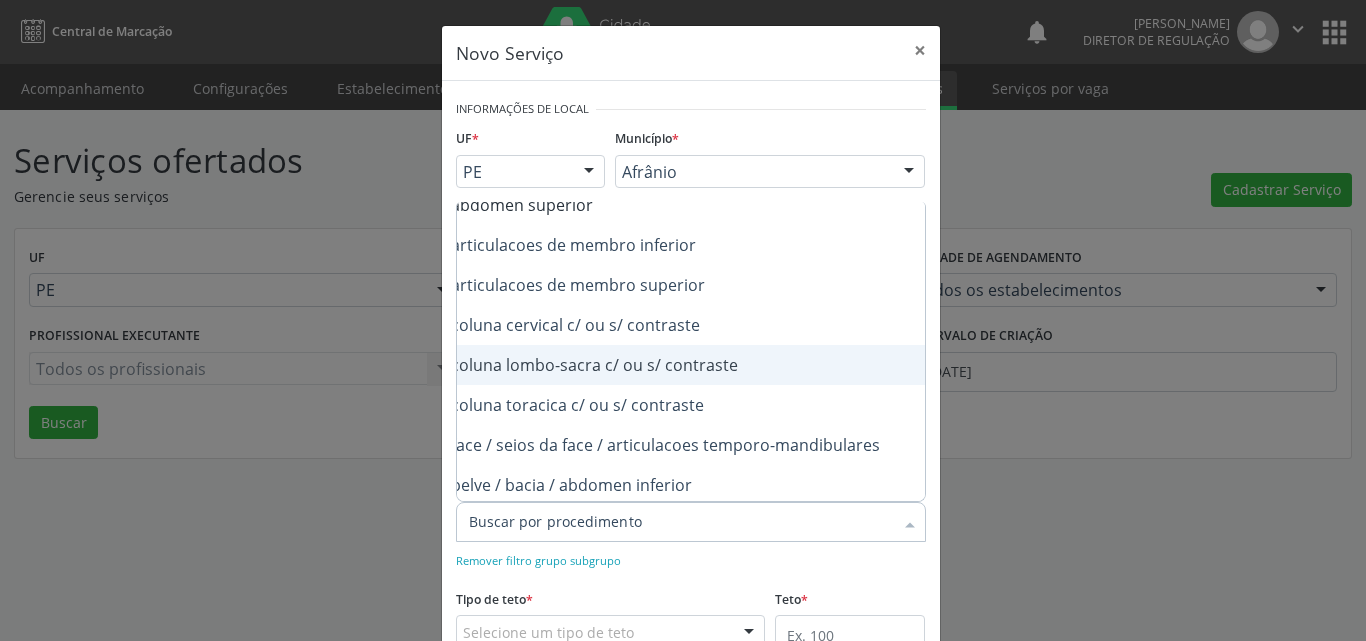 scroll, scrollTop: 200, scrollLeft: 400, axis: both 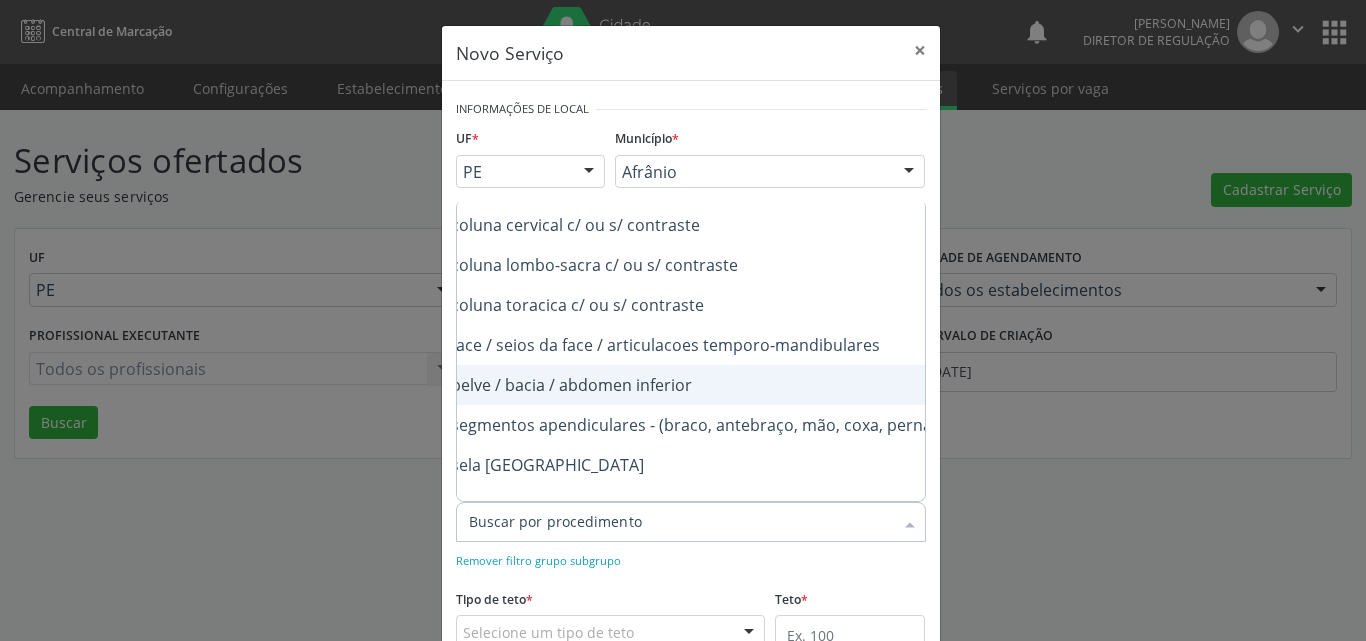 click on "0206030037 - Tomografia computadorizada de pelve / bacia / abdomen inferior" at bounding box center (516, 385) 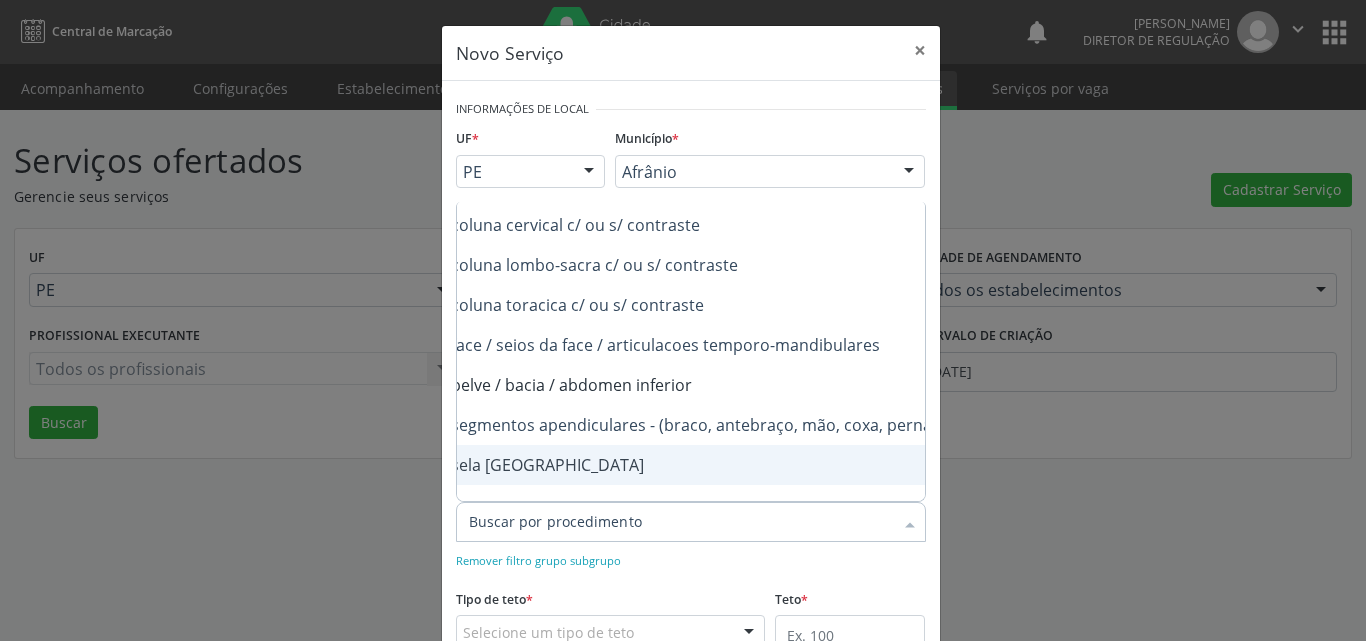 scroll, scrollTop: 100, scrollLeft: 0, axis: vertical 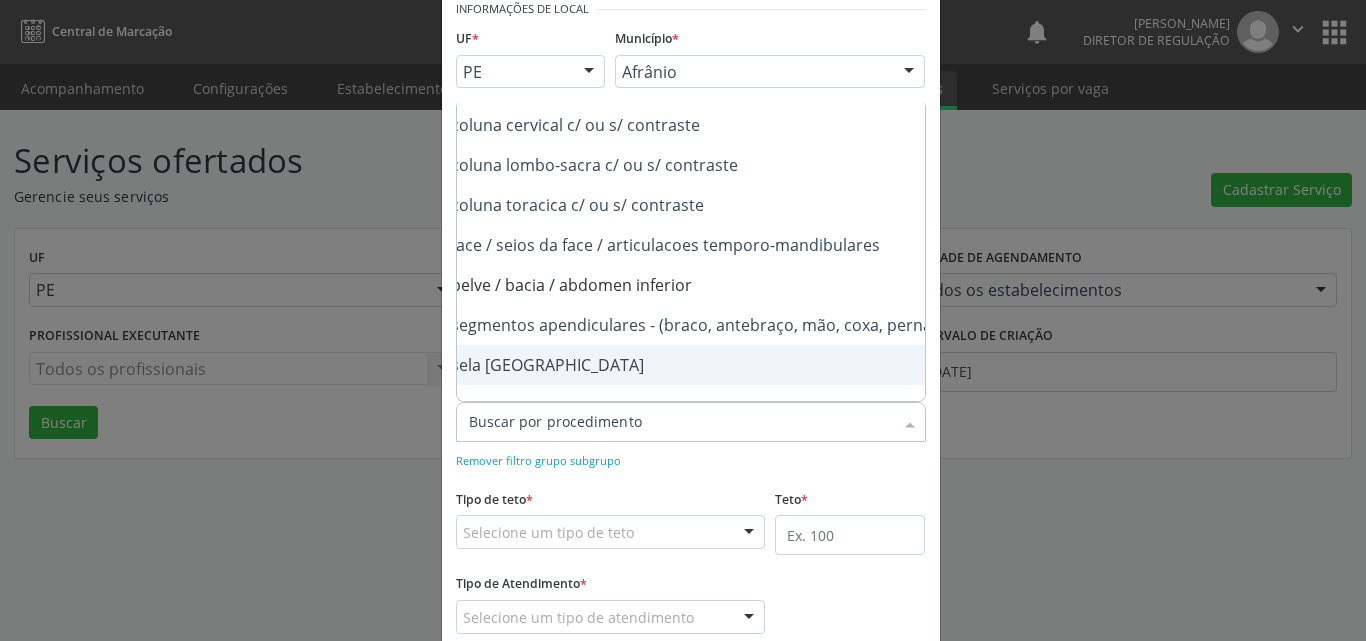 checkbox on "true" 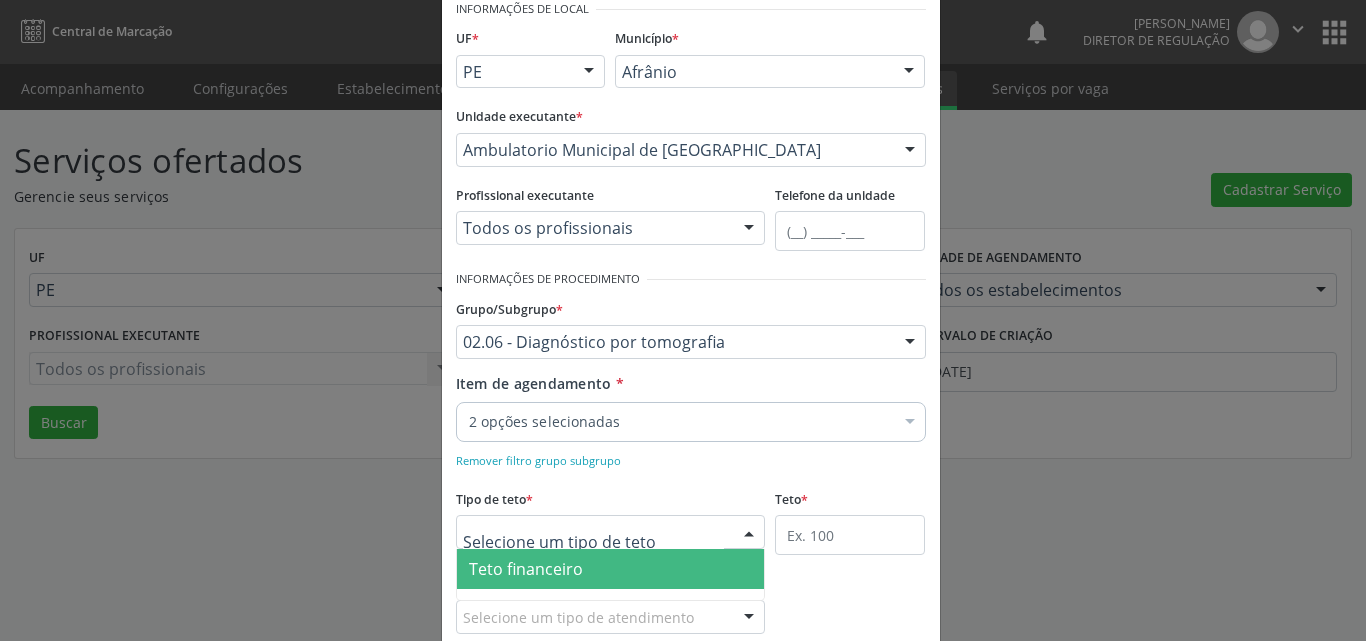 scroll, scrollTop: 29, scrollLeft: 0, axis: vertical 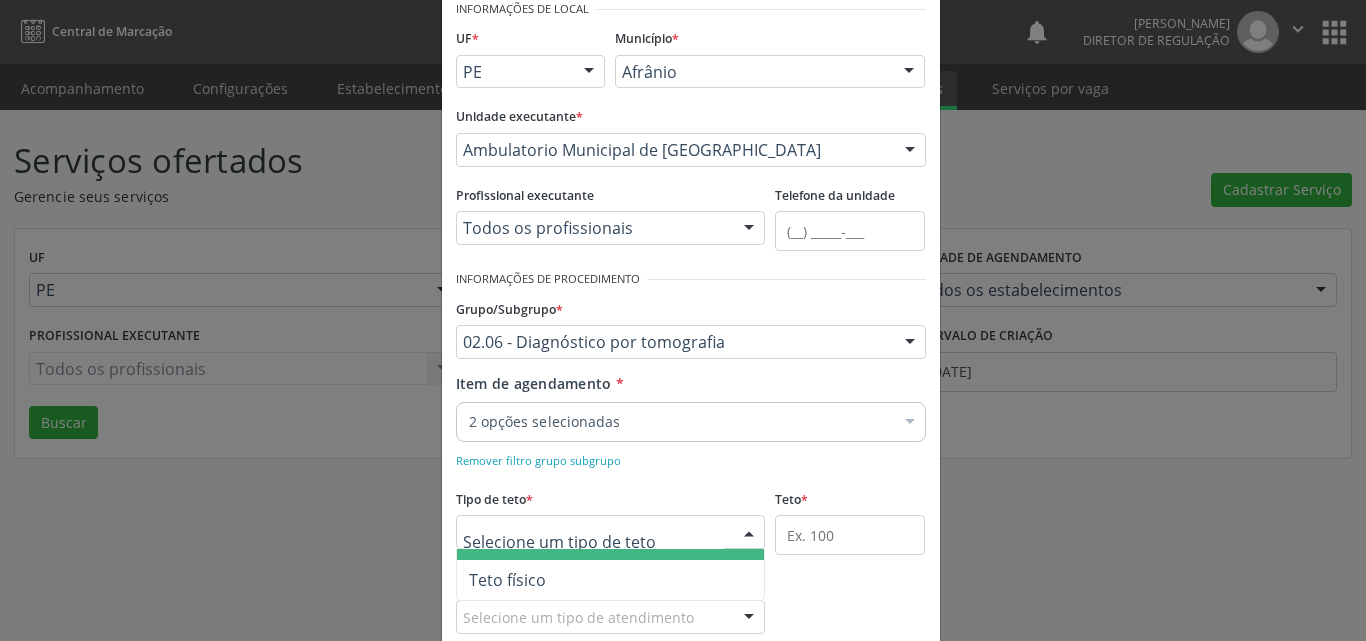 click on "Teto físico" at bounding box center (611, 580) 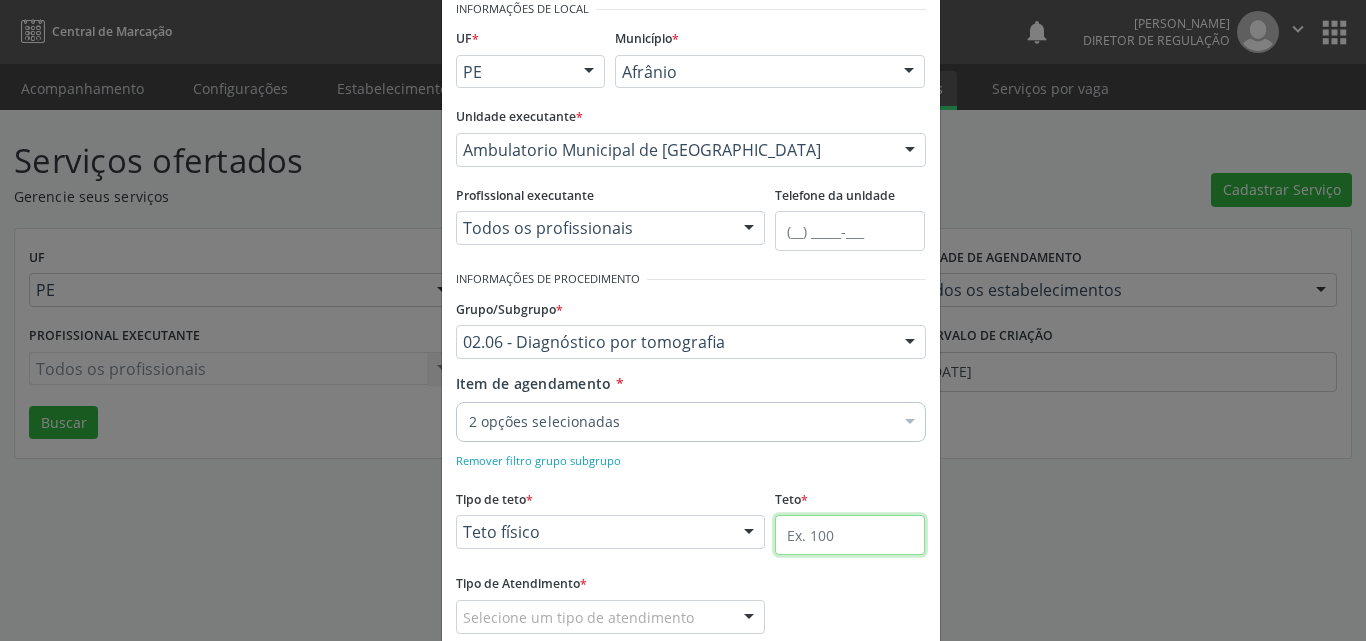 click at bounding box center [850, 535] 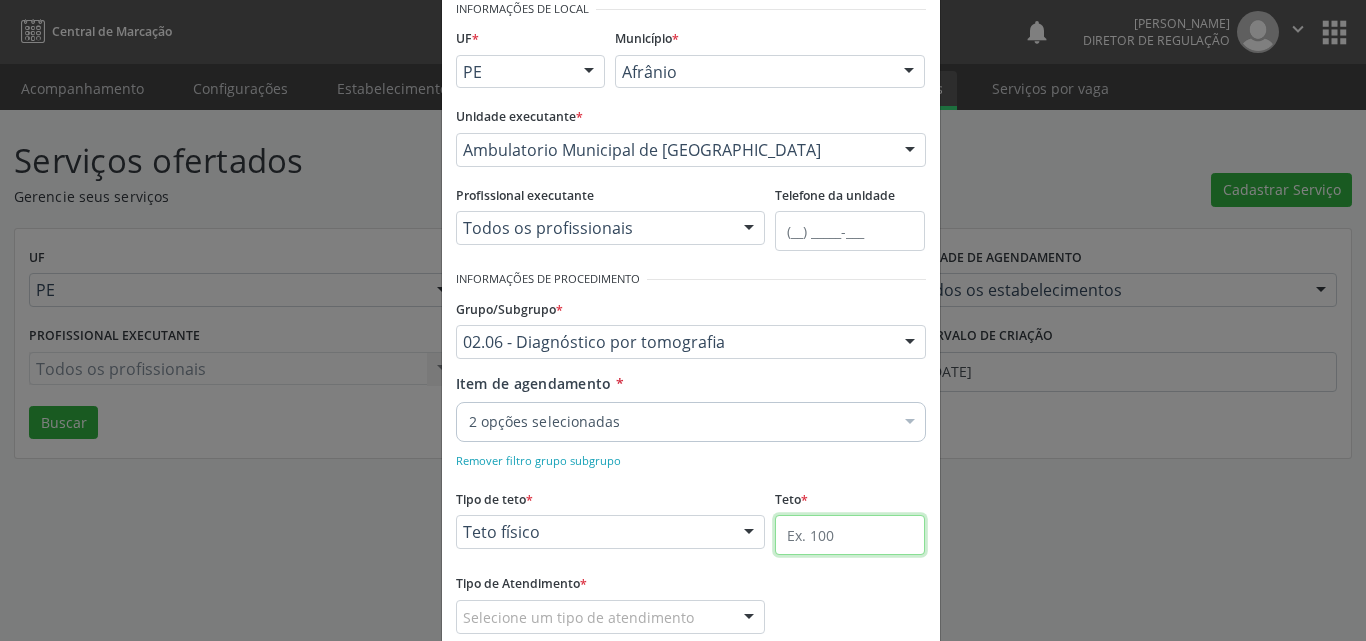 type on "1" 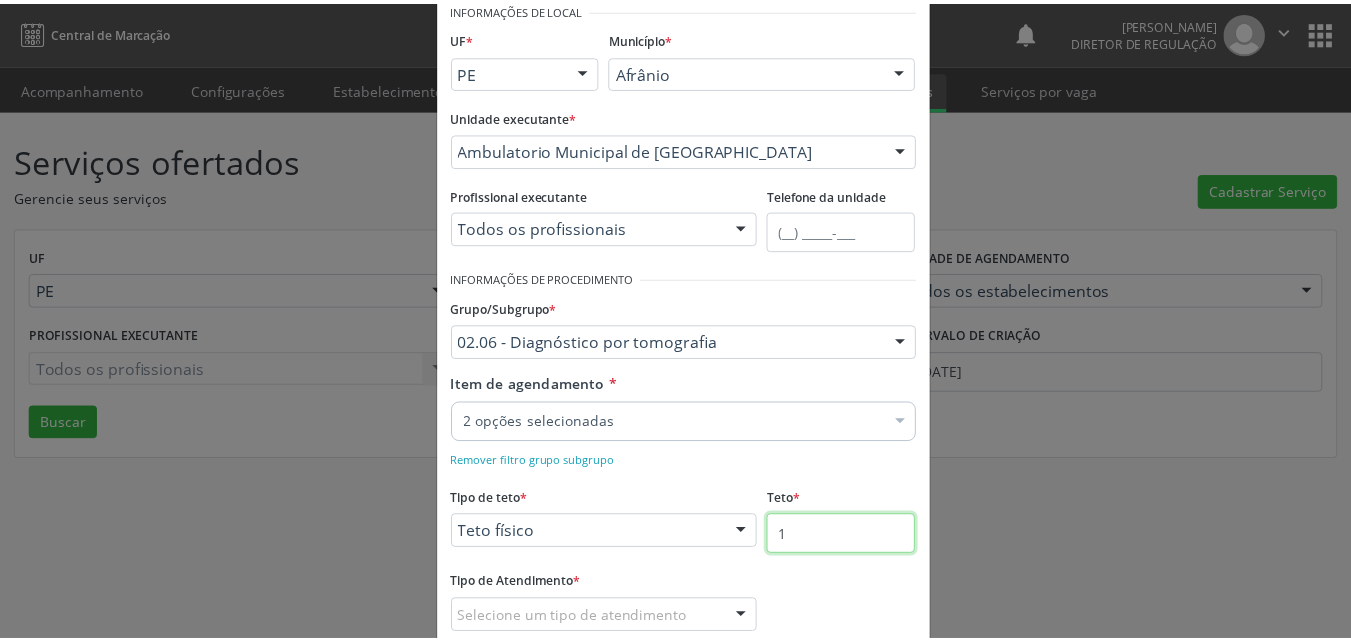 scroll, scrollTop: 200, scrollLeft: 0, axis: vertical 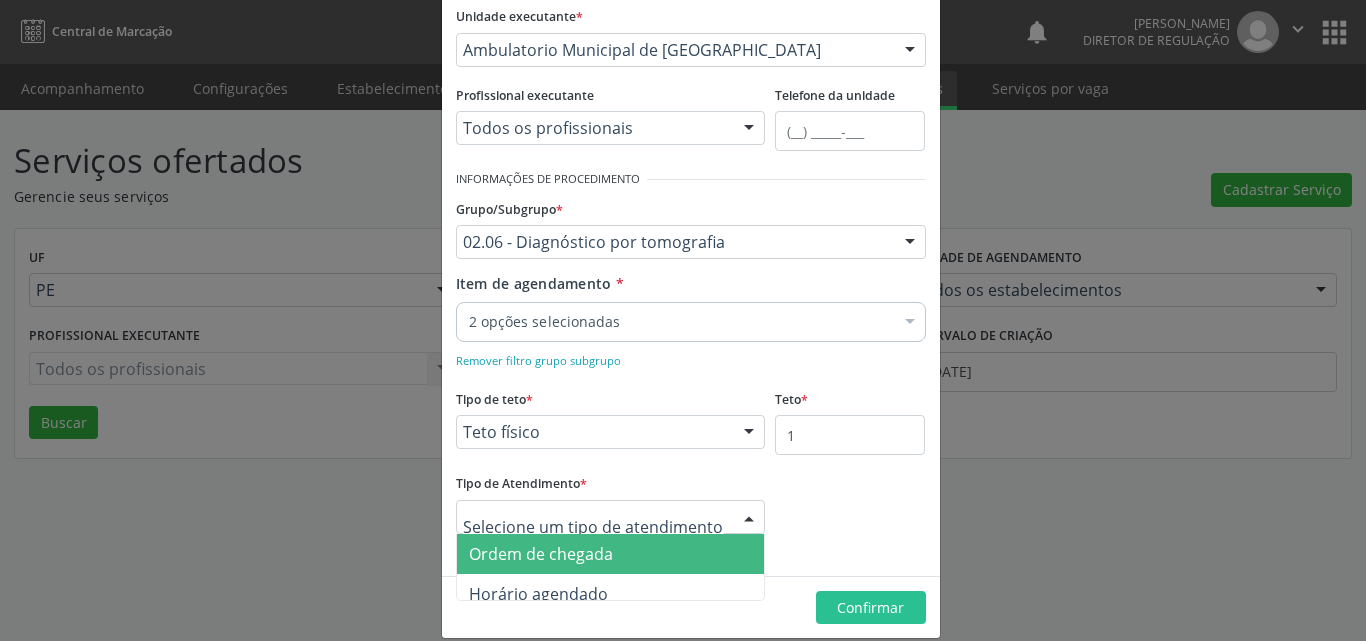 click on "Ordem de chegada" at bounding box center [611, 554] 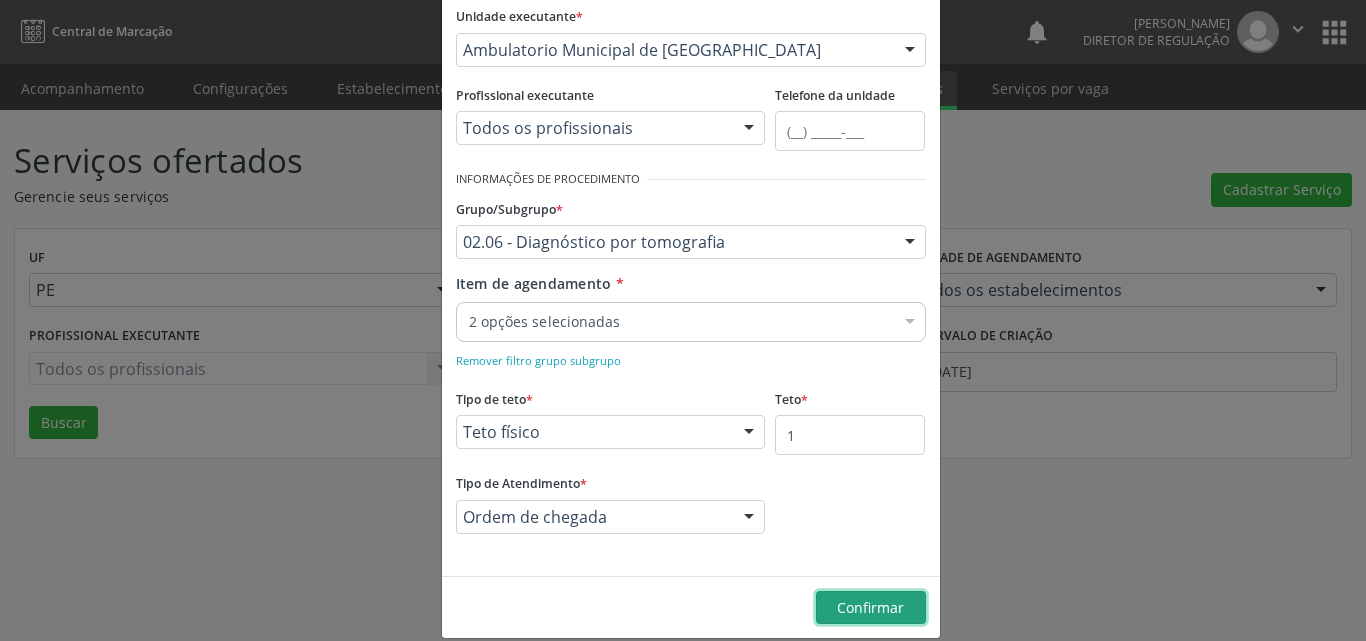 click on "Confirmar" at bounding box center [870, 607] 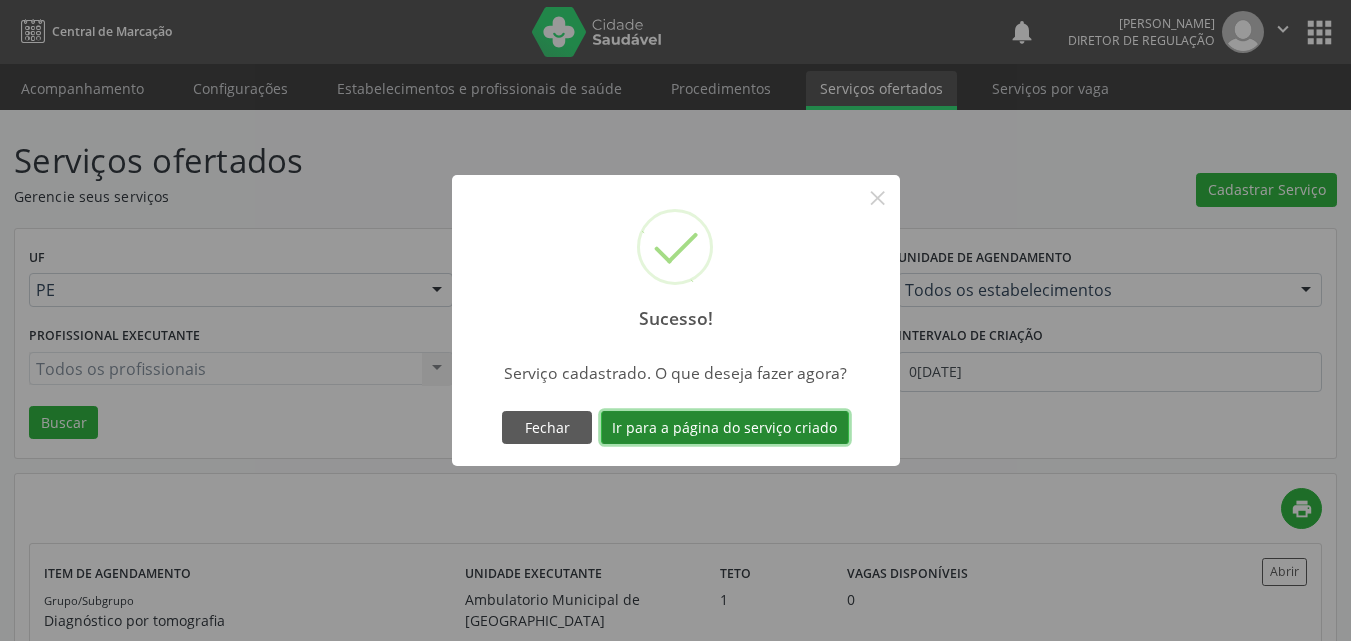 click on "Ir para a página do serviço criado" at bounding box center [725, 428] 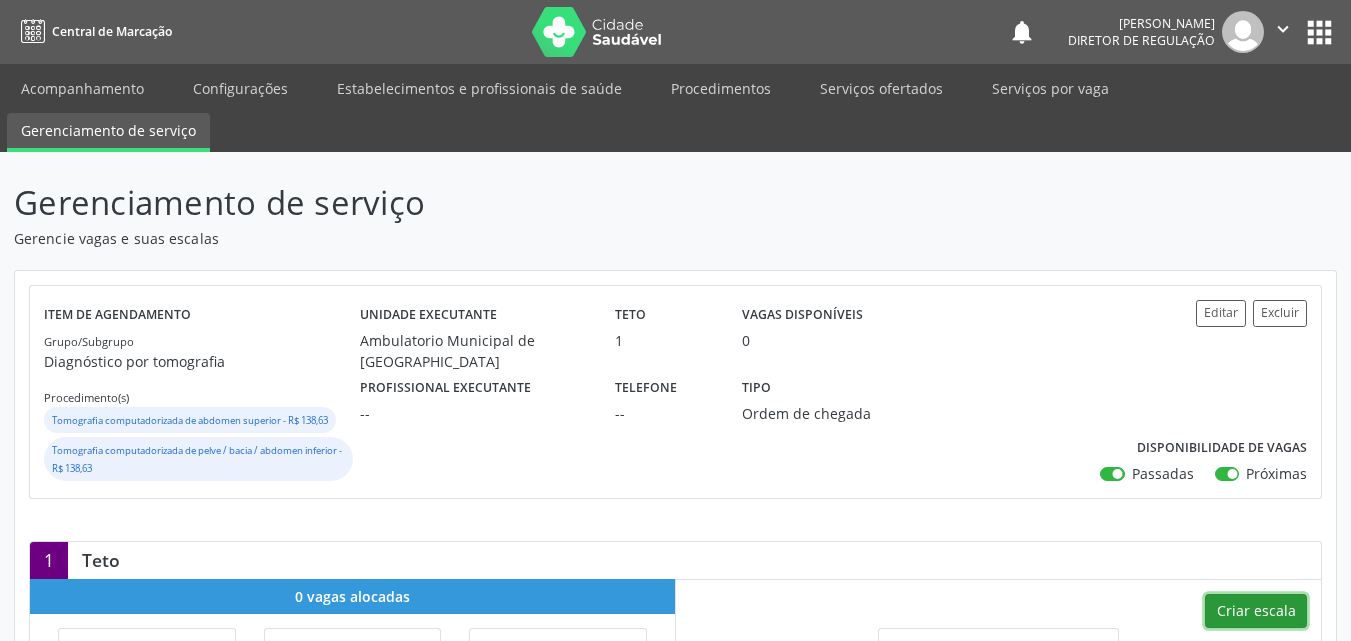 click on "Criar escala" at bounding box center [1256, 611] 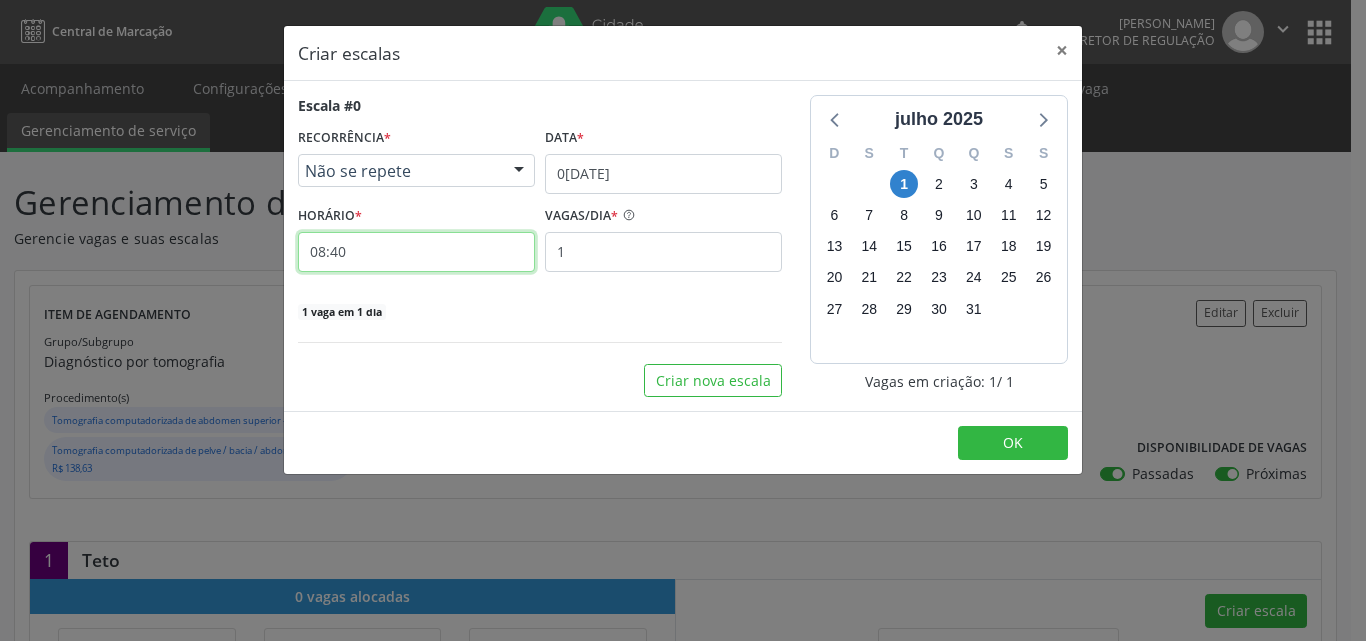 click on "08:40" at bounding box center (416, 252) 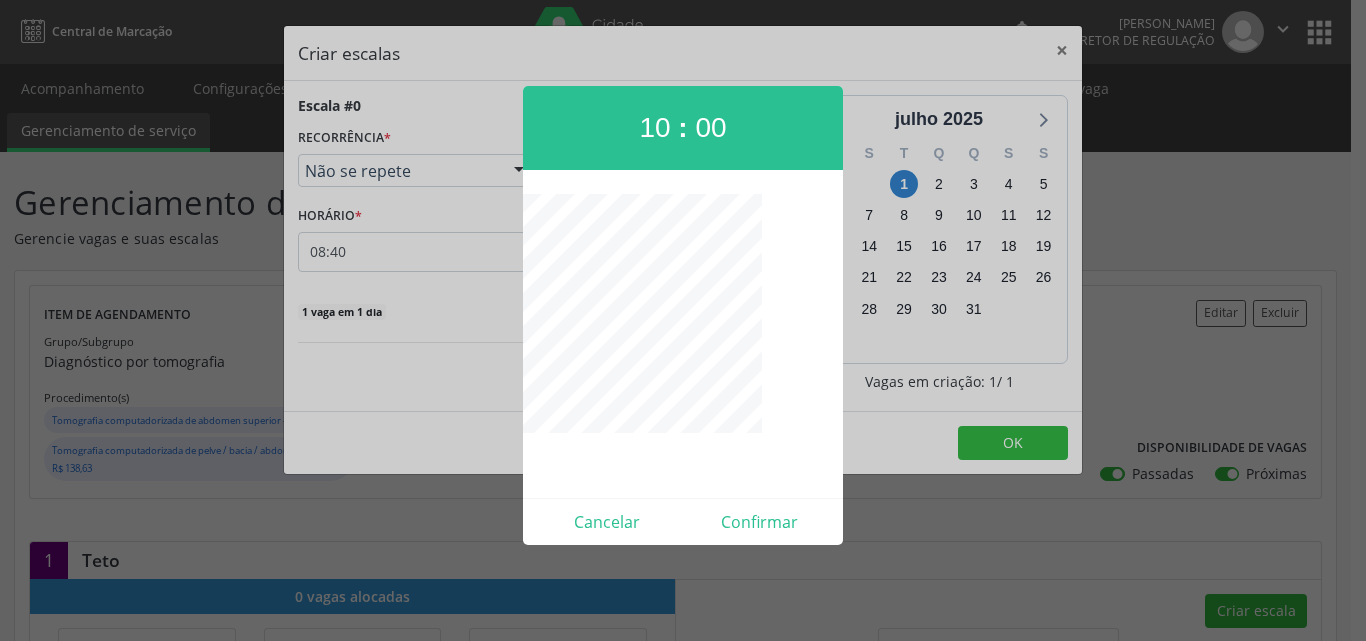 click on "10" at bounding box center (654, 127) 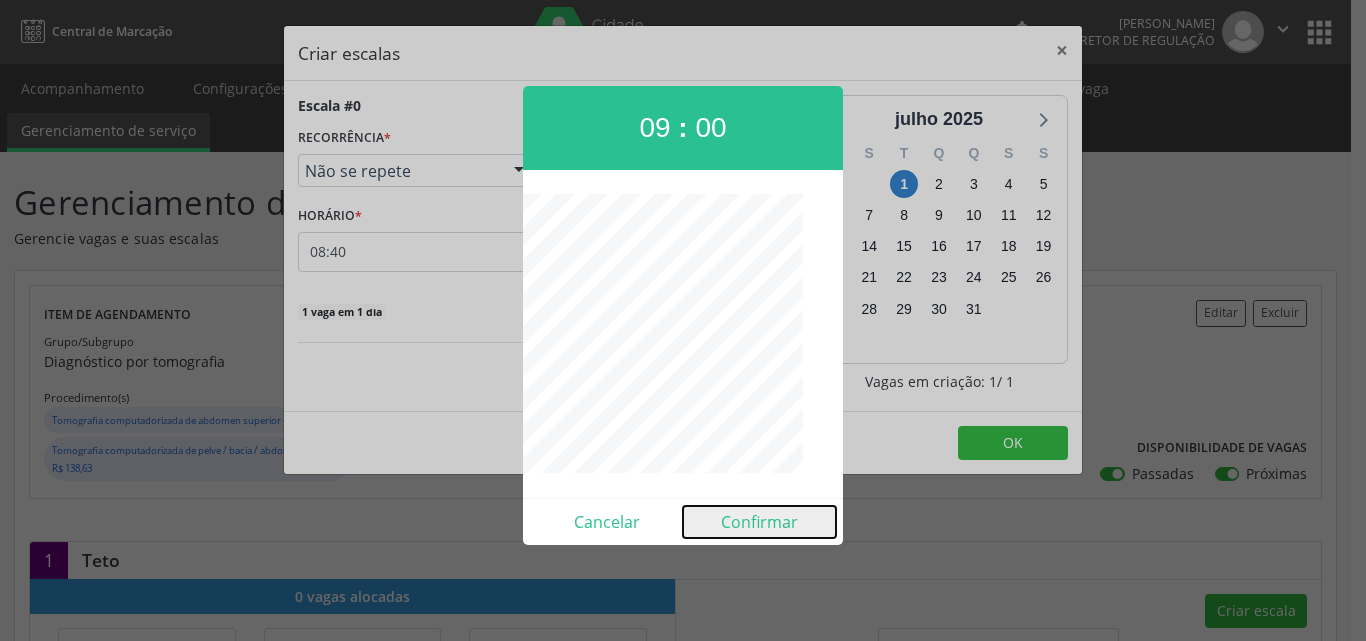 click on "Confirmar" at bounding box center (759, 522) 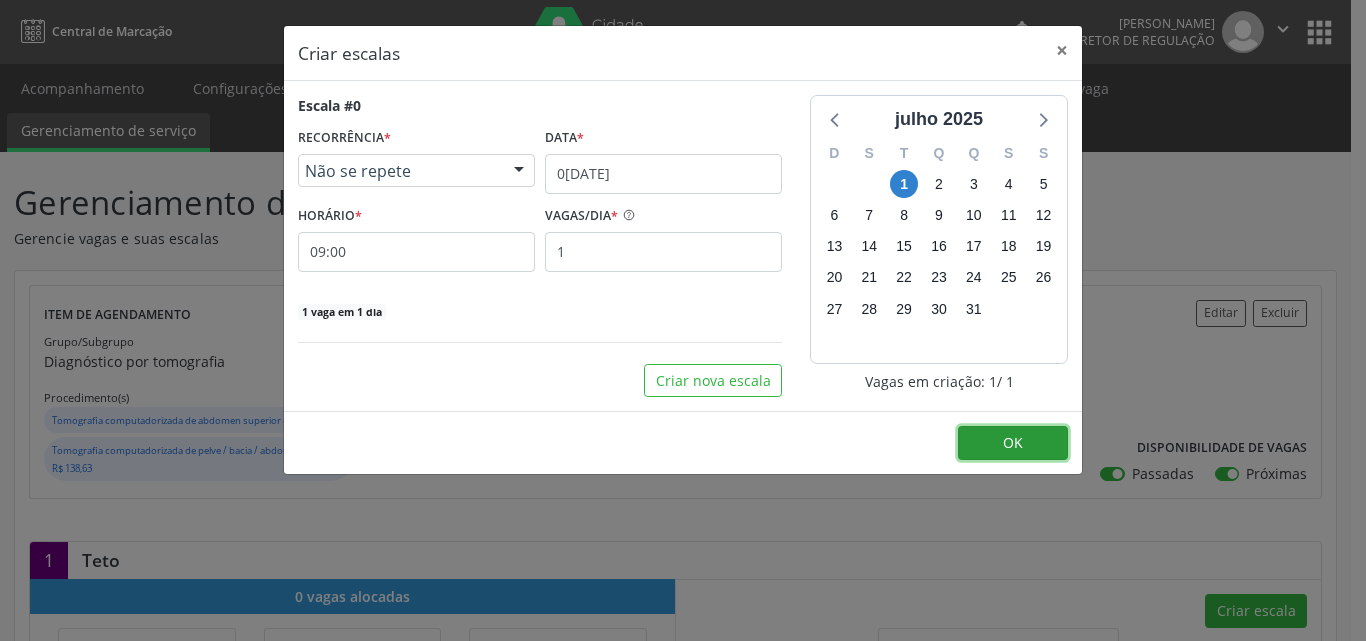 click on "OK" at bounding box center [1013, 443] 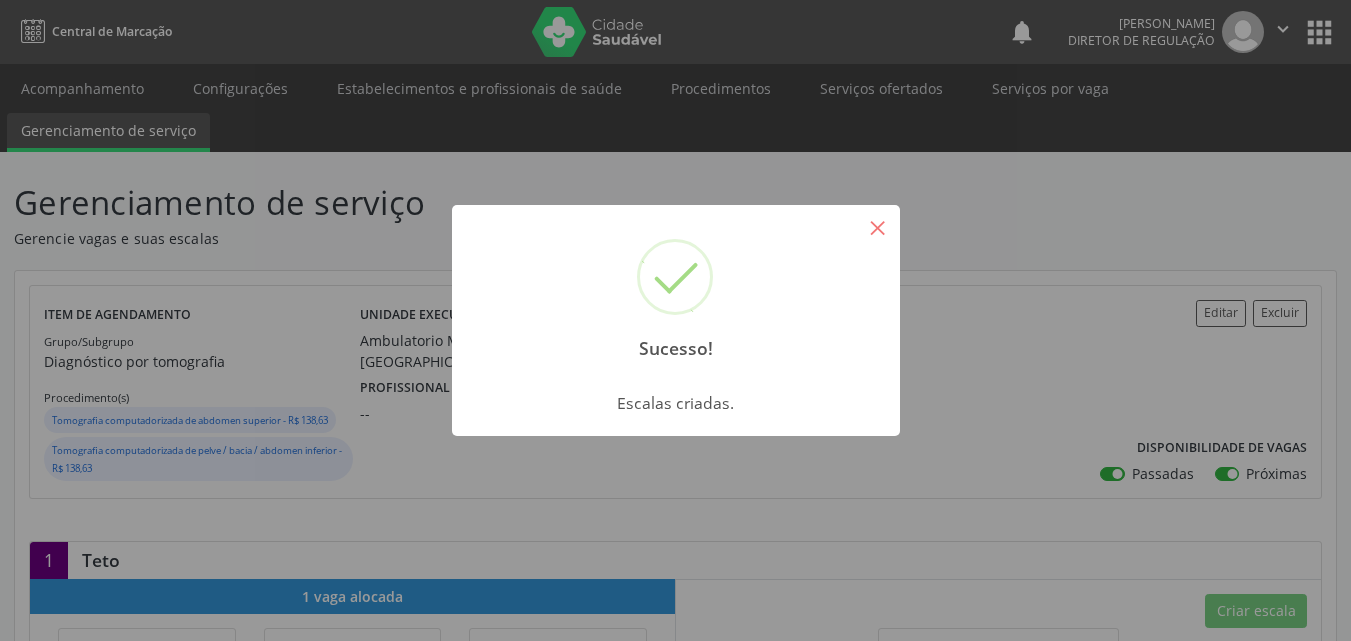 click on "×" at bounding box center [878, 227] 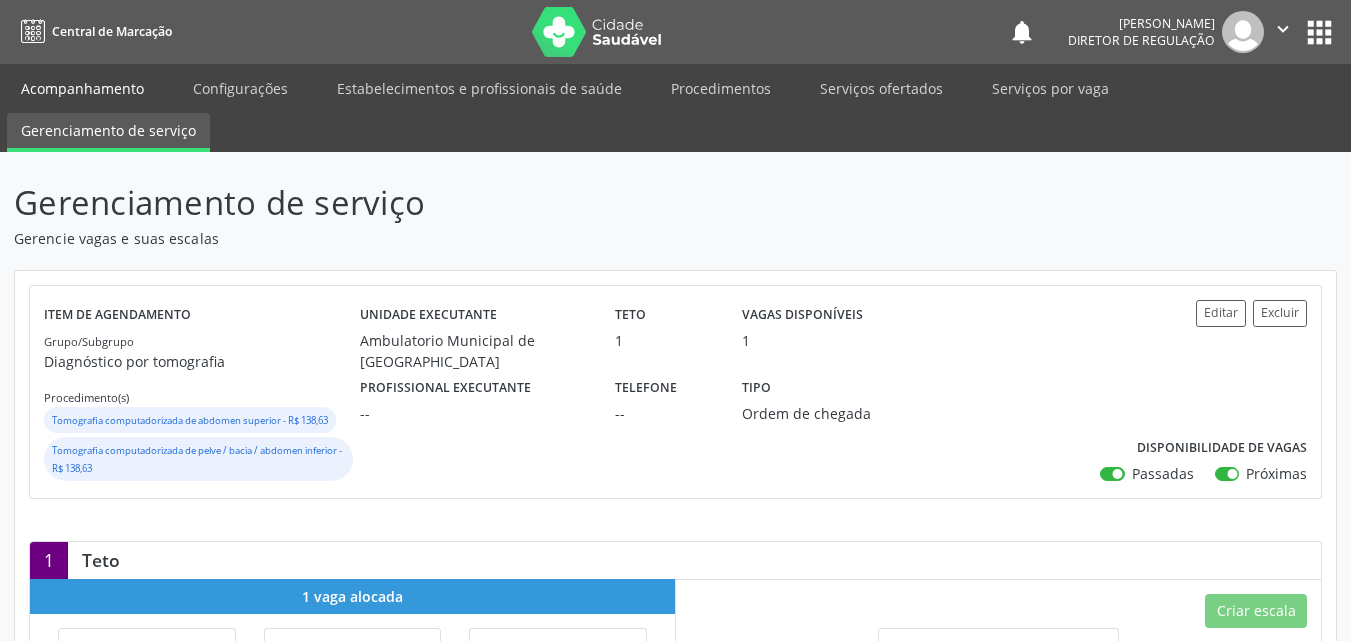 click on "Acompanhamento" at bounding box center (82, 88) 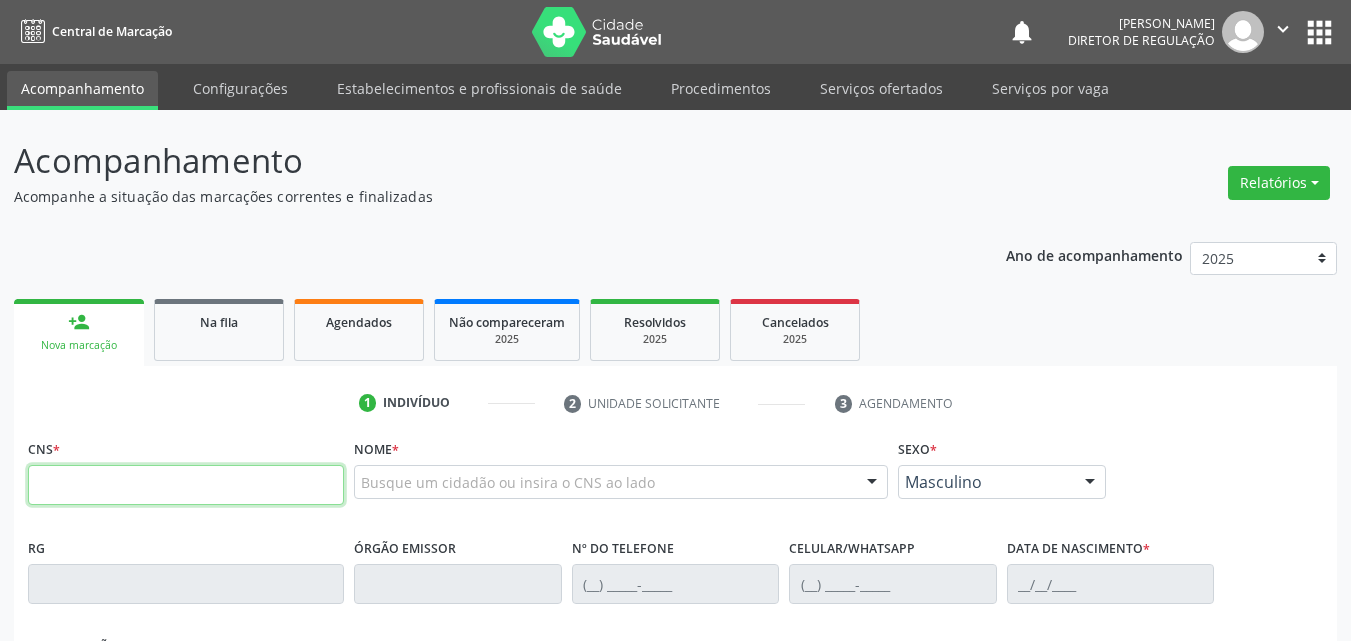 click at bounding box center [186, 485] 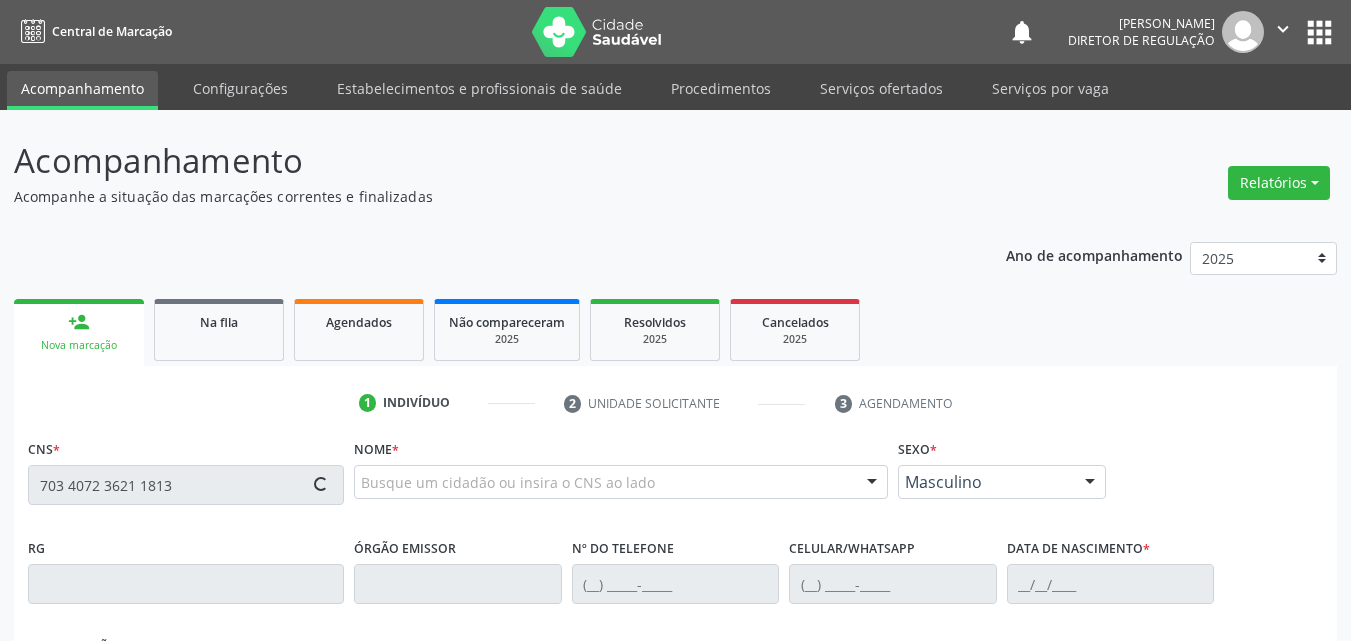type on "703 4072 3621 1813" 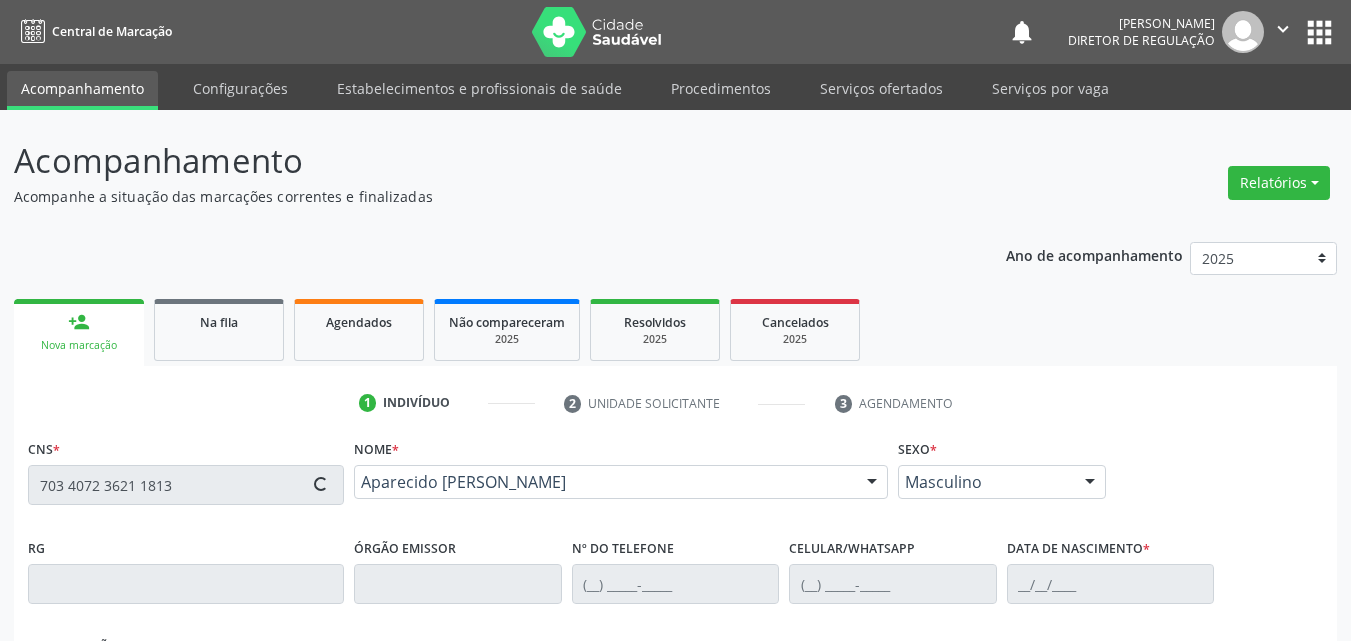 type on "[PHONE_NUMBER]" 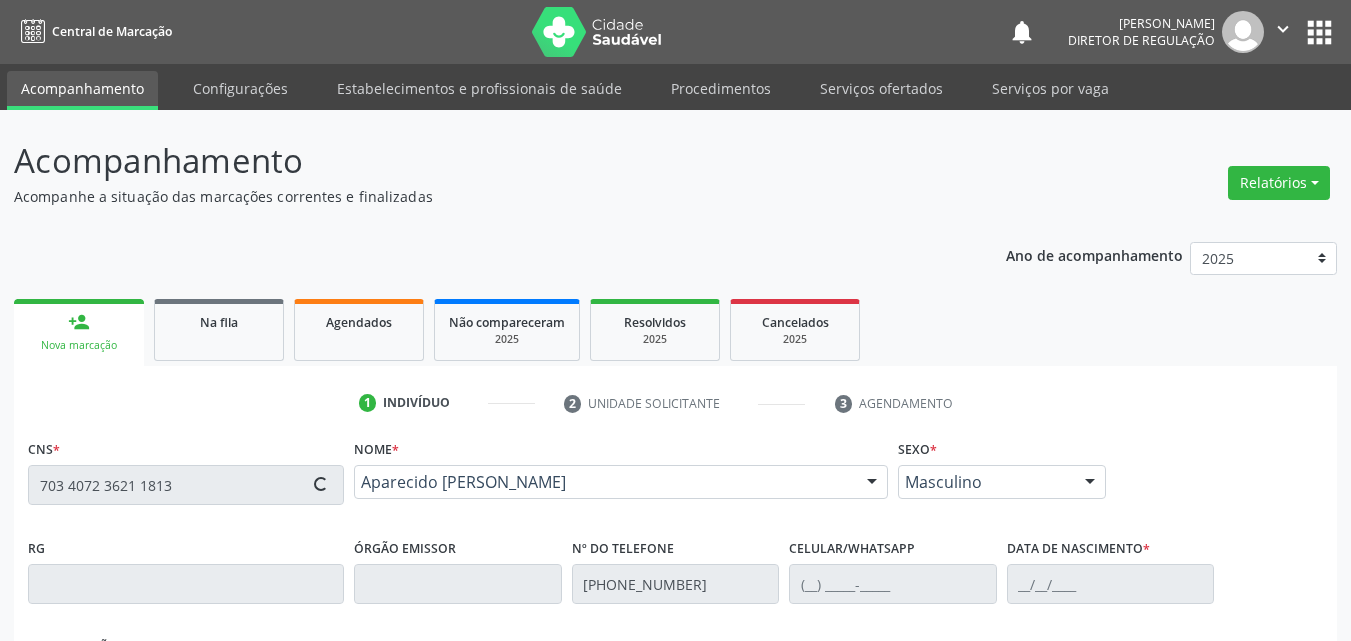 type on "[PHONE_NUMBER]" 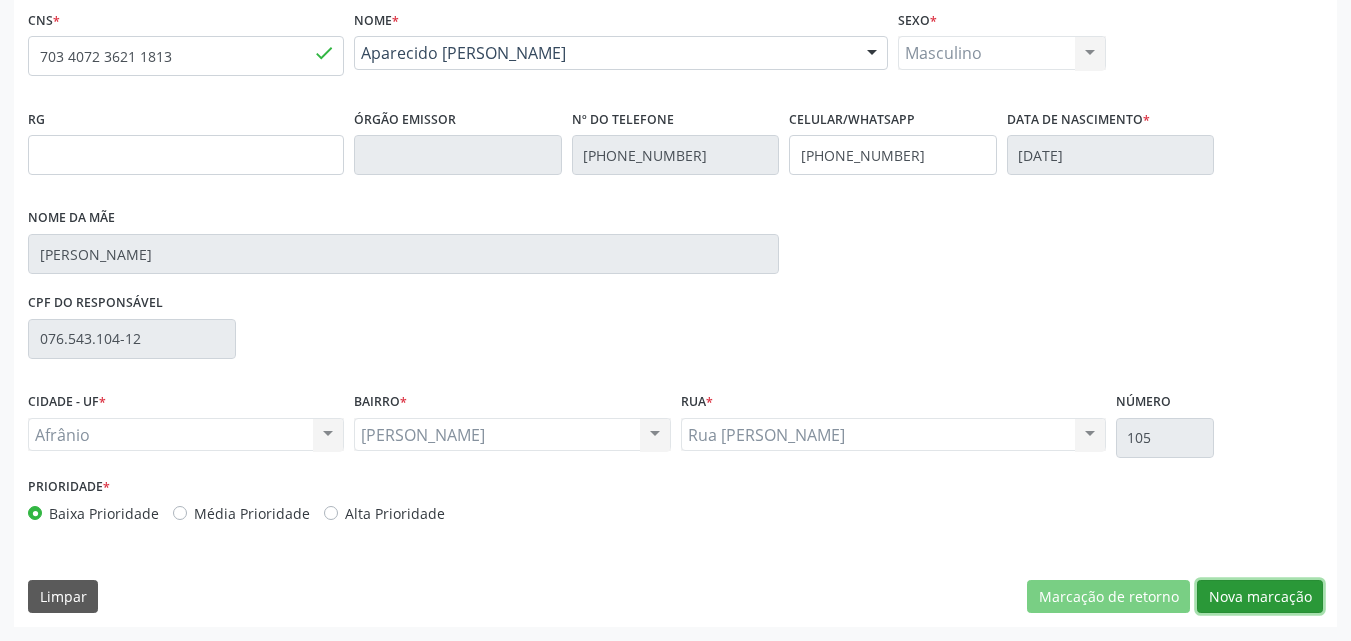 click on "Nova marcação" at bounding box center [1260, 597] 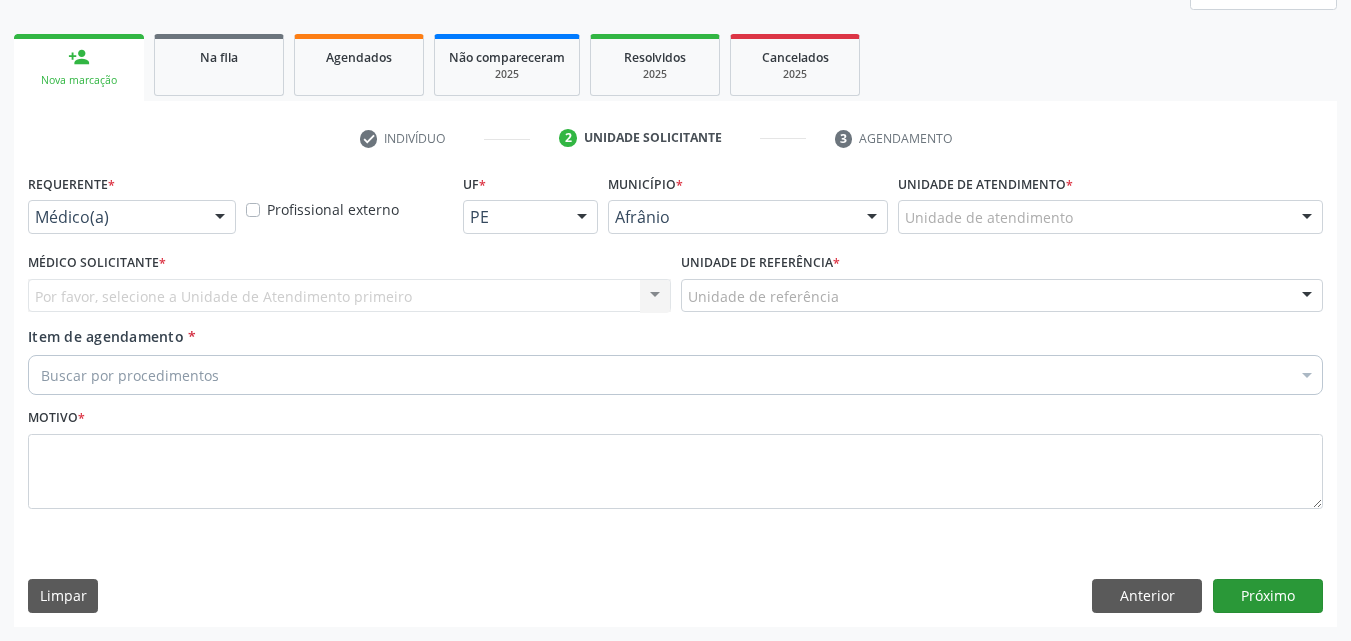 scroll, scrollTop: 265, scrollLeft: 0, axis: vertical 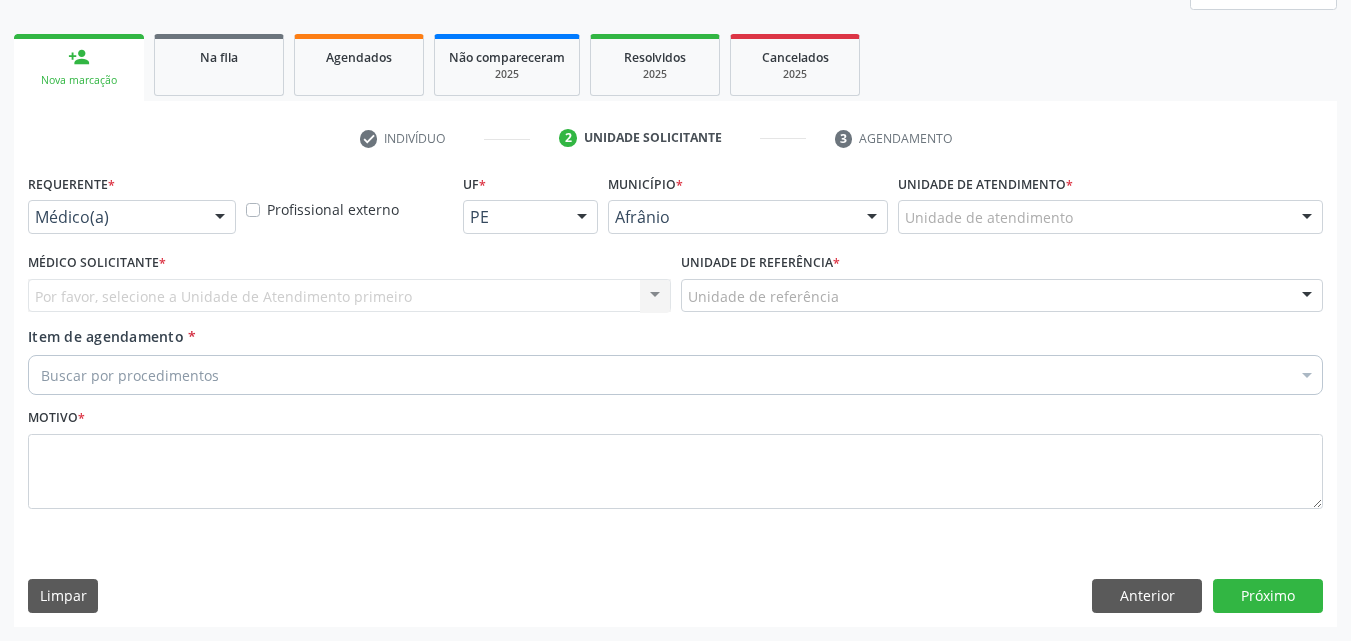 click on "Unidade de atendimento" at bounding box center [1110, 217] 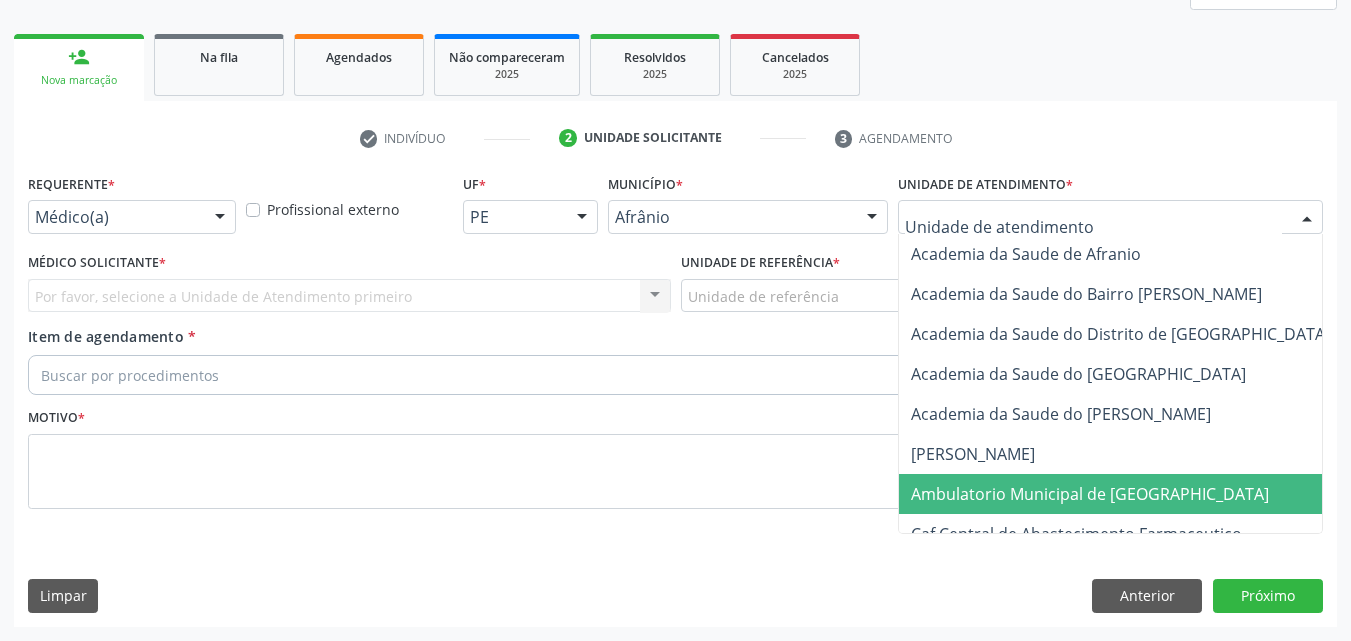 click on "Ambulatorio Municipal de [GEOGRAPHIC_DATA]" at bounding box center (1090, 494) 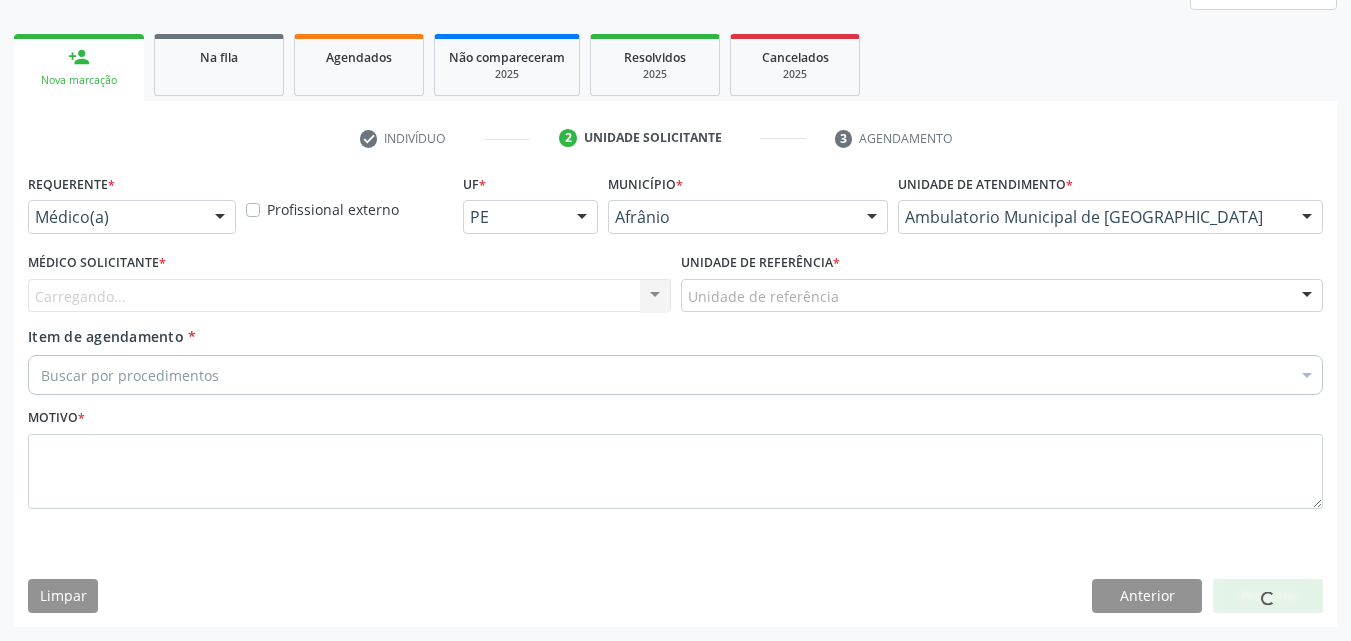 click on "Unidade de referência" at bounding box center [1002, 296] 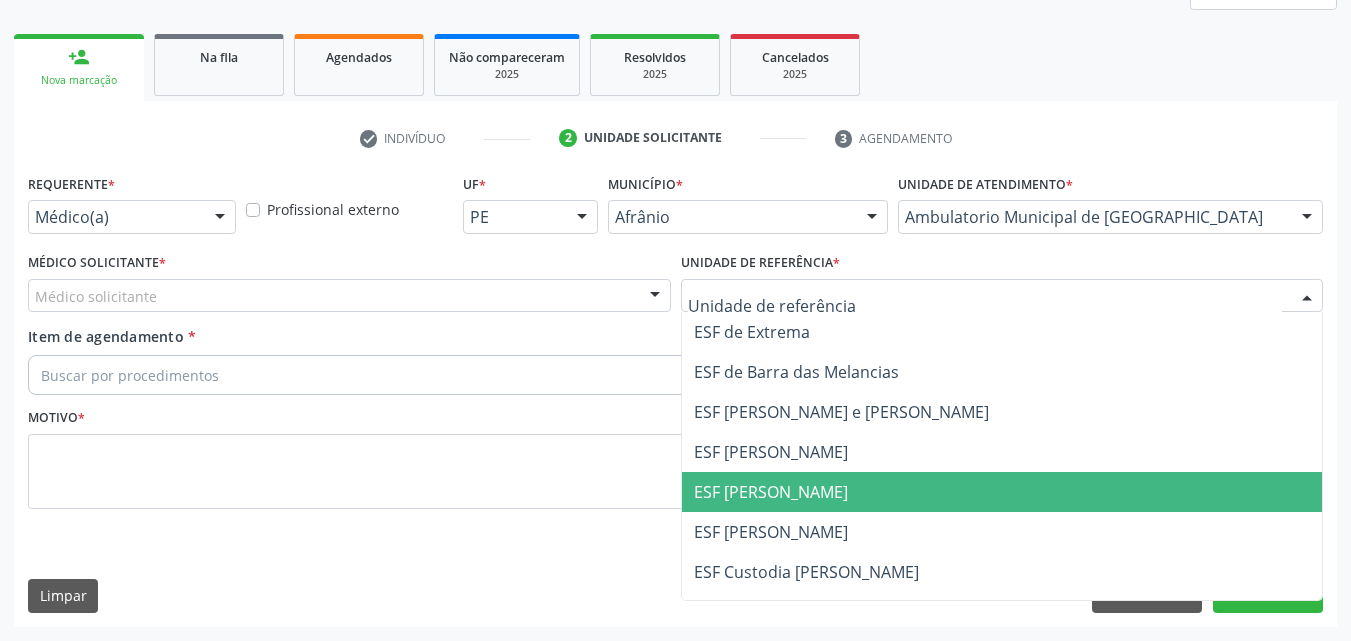 click on "ESF [PERSON_NAME]" at bounding box center (1002, 492) 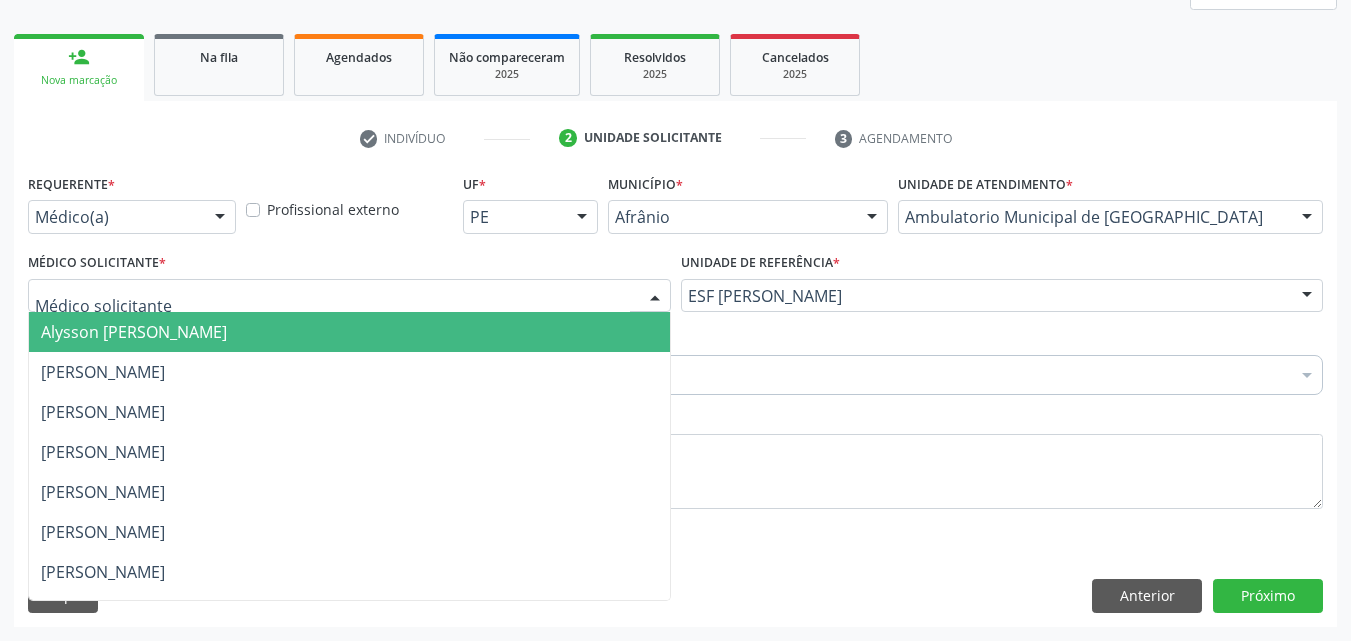 click at bounding box center (349, 296) 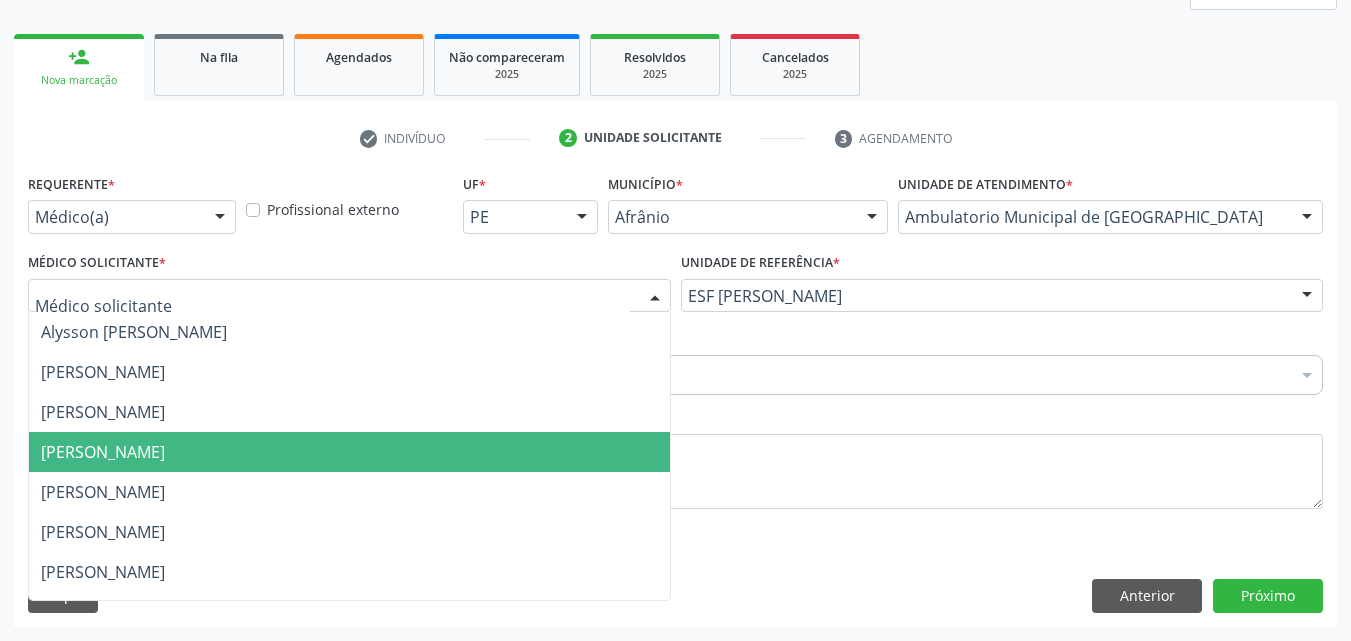 click on "[PERSON_NAME]" at bounding box center [349, 452] 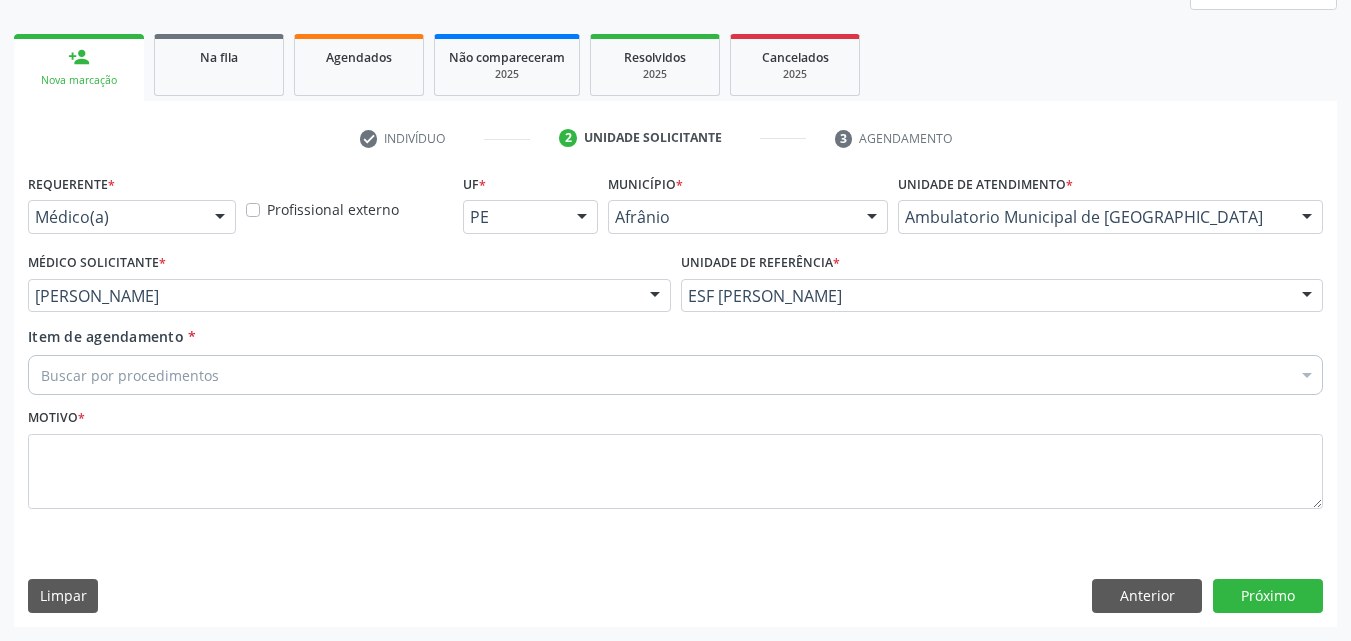 click on "Buscar por procedimentos" at bounding box center (675, 375) 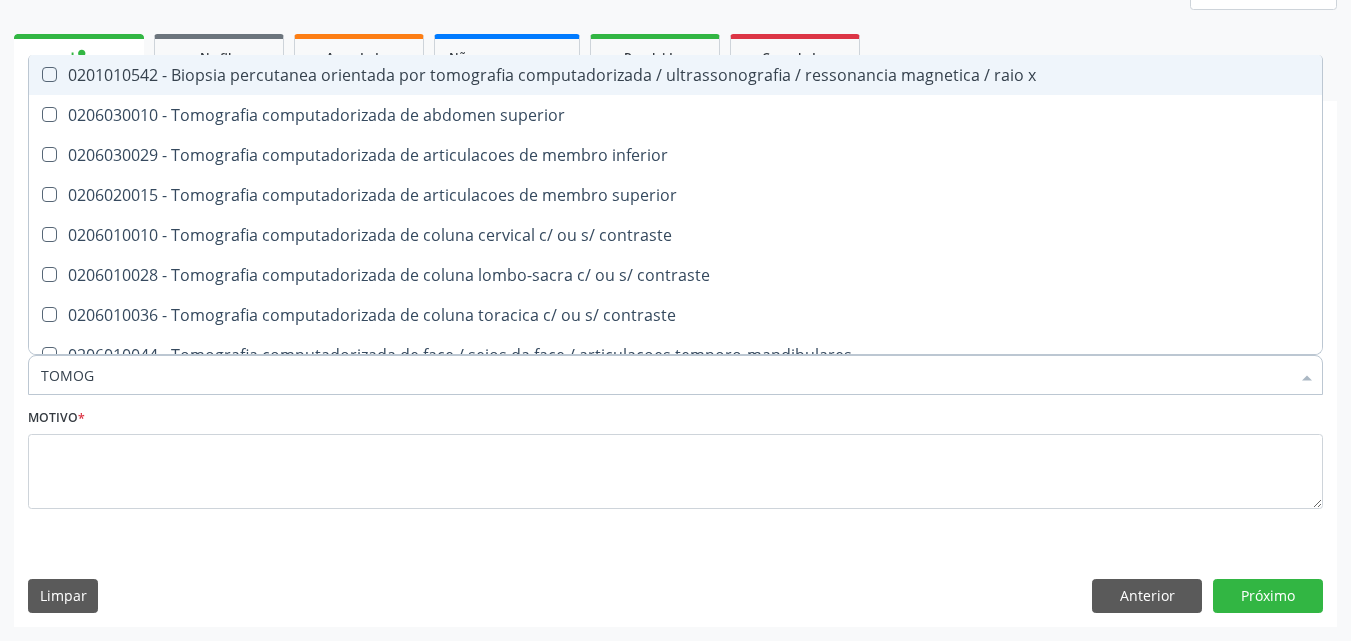 type on "TOMOGR" 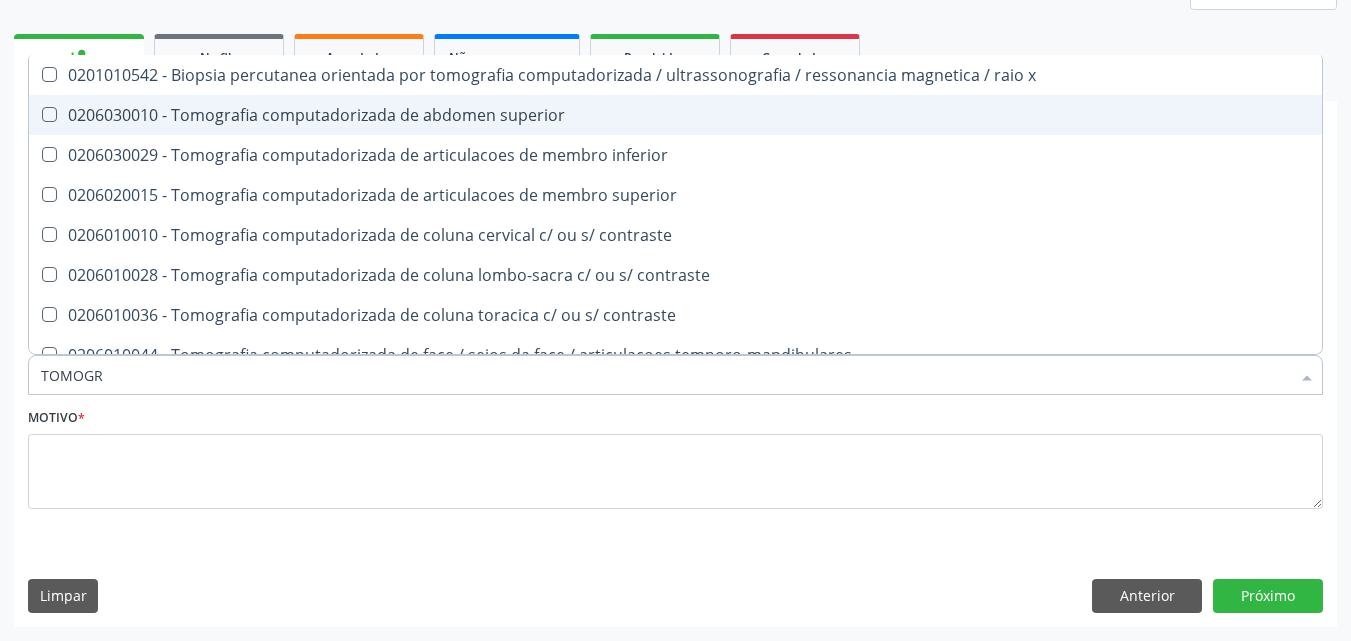 click on "0206030010 - Tomografia computadorizada de abdomen superior" at bounding box center (675, 115) 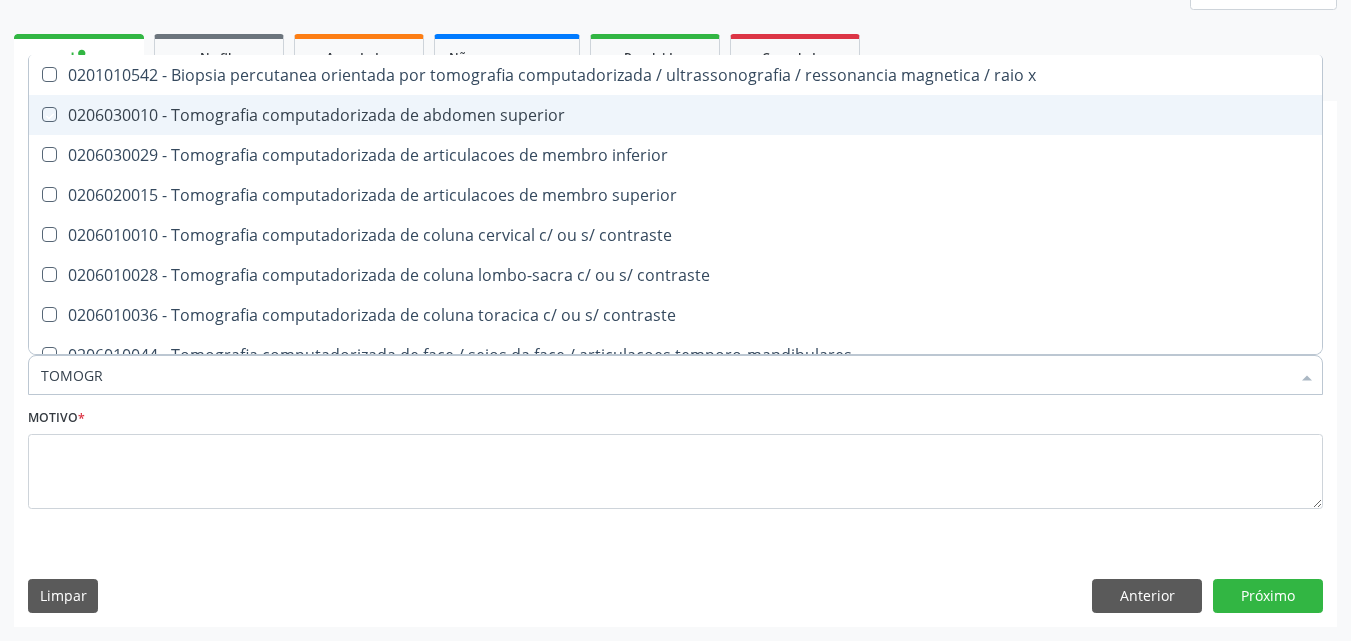 checkbox on "true" 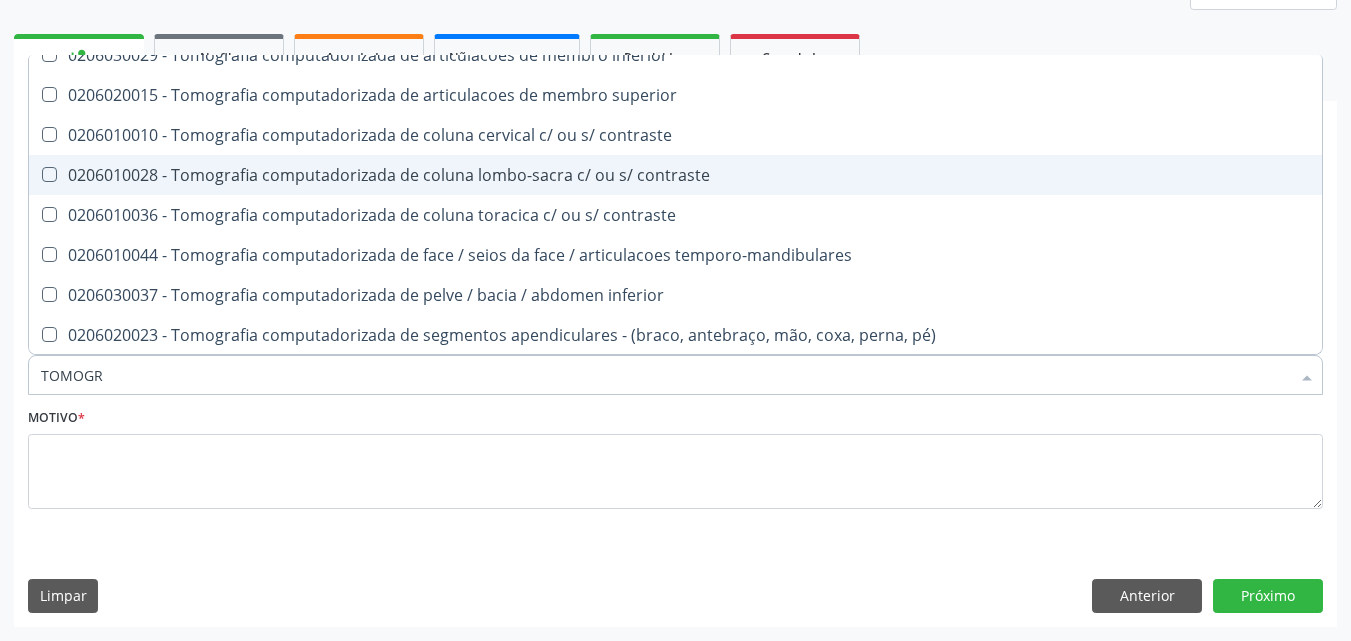 scroll, scrollTop: 200, scrollLeft: 0, axis: vertical 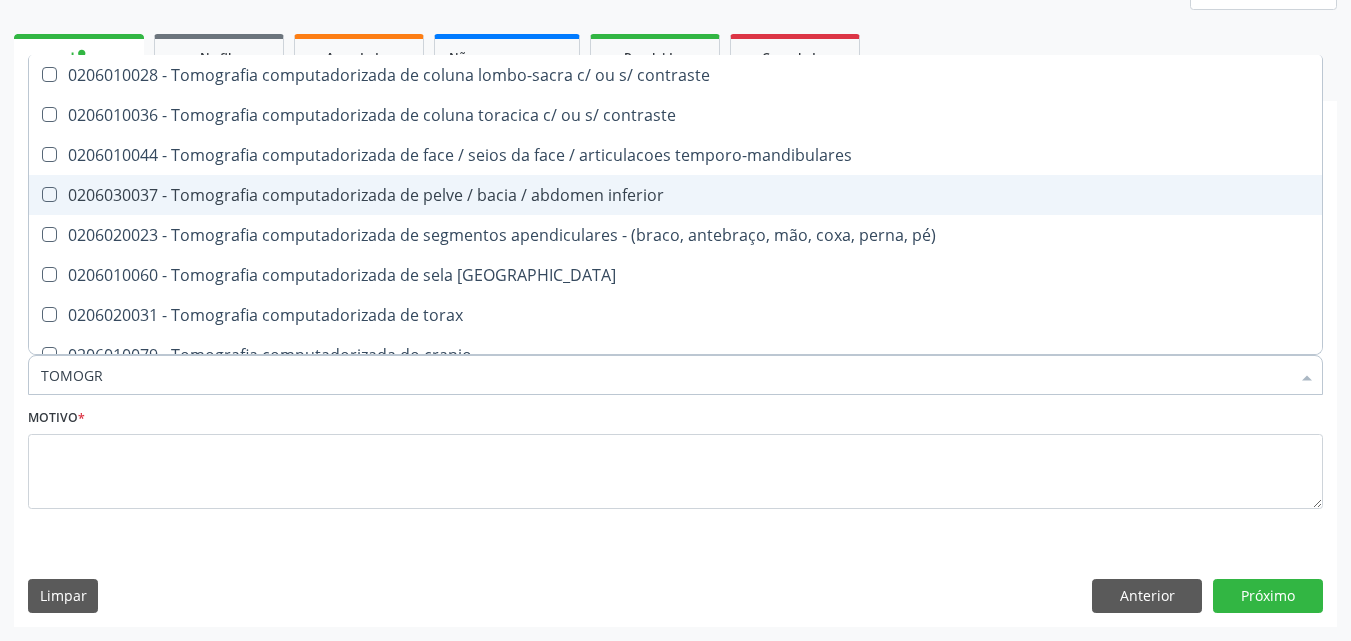 click on "0206030037 - Tomografia computadorizada de pelve / bacia / abdomen inferior" at bounding box center [675, 195] 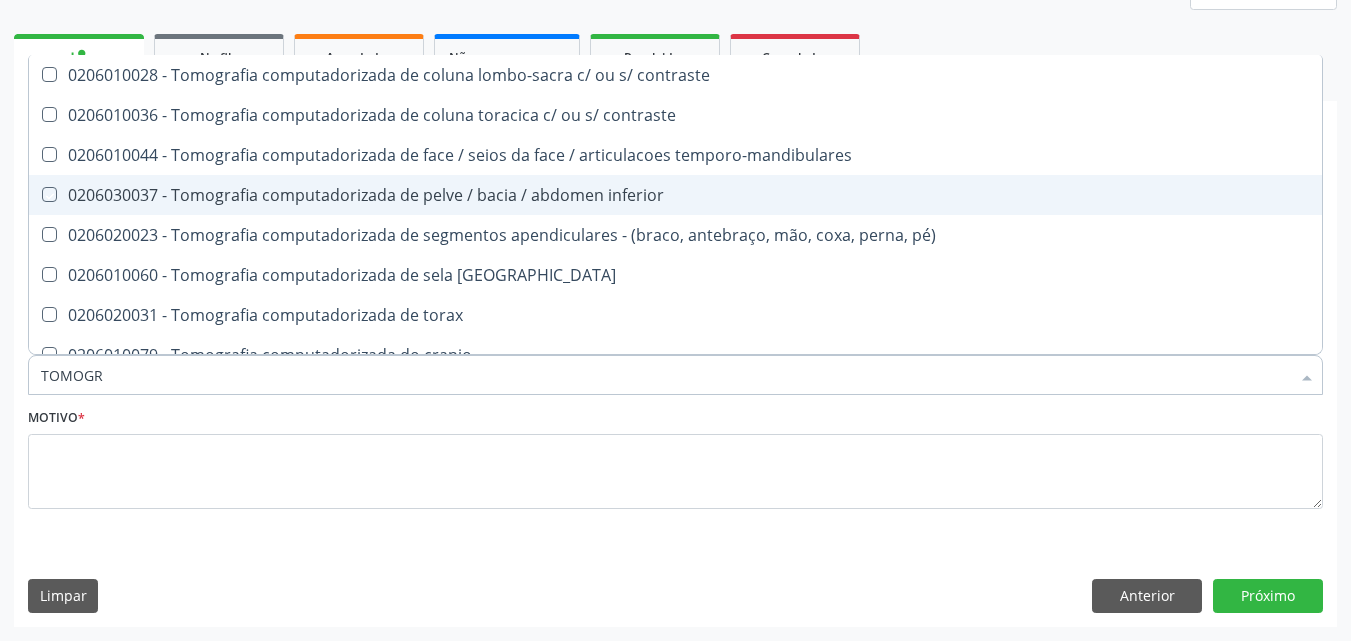 checkbox on "true" 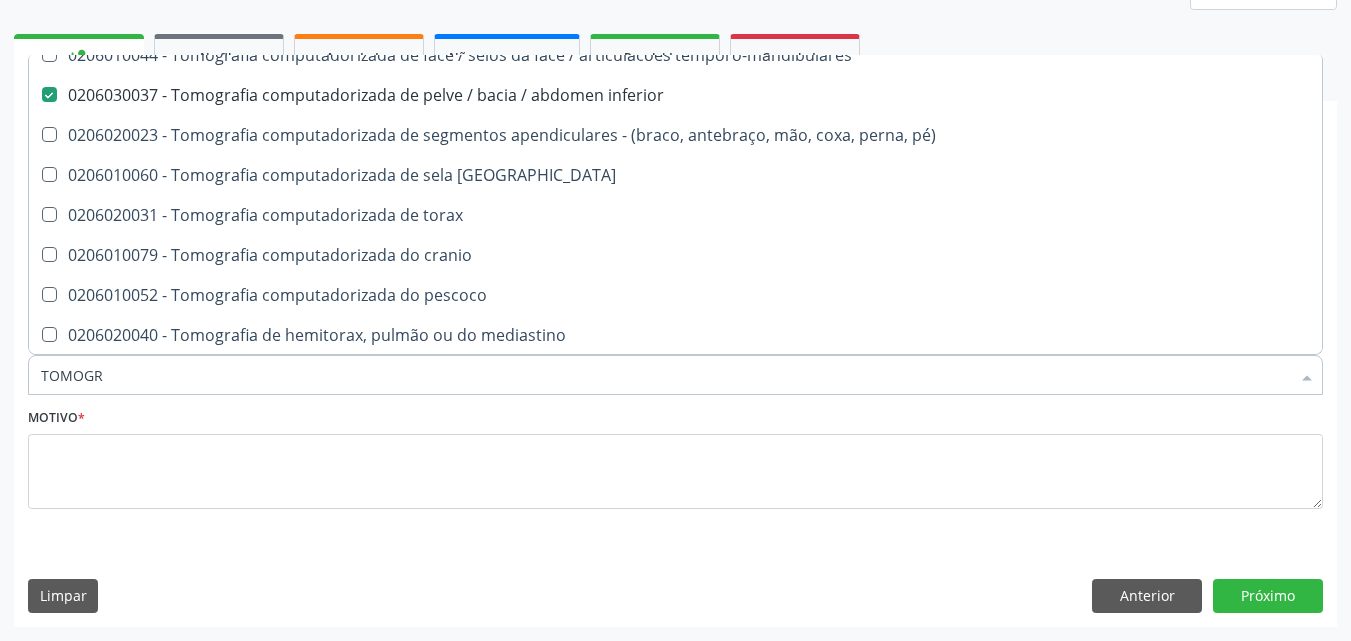 scroll, scrollTop: 341, scrollLeft: 0, axis: vertical 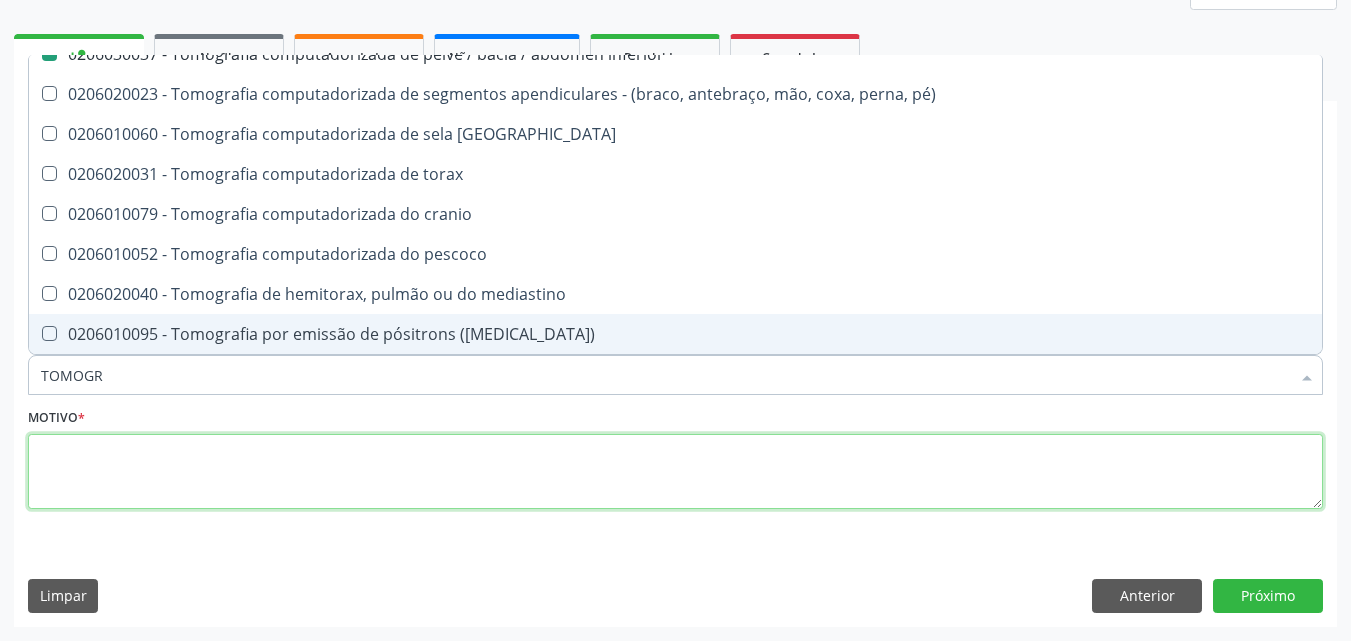 click at bounding box center [675, 472] 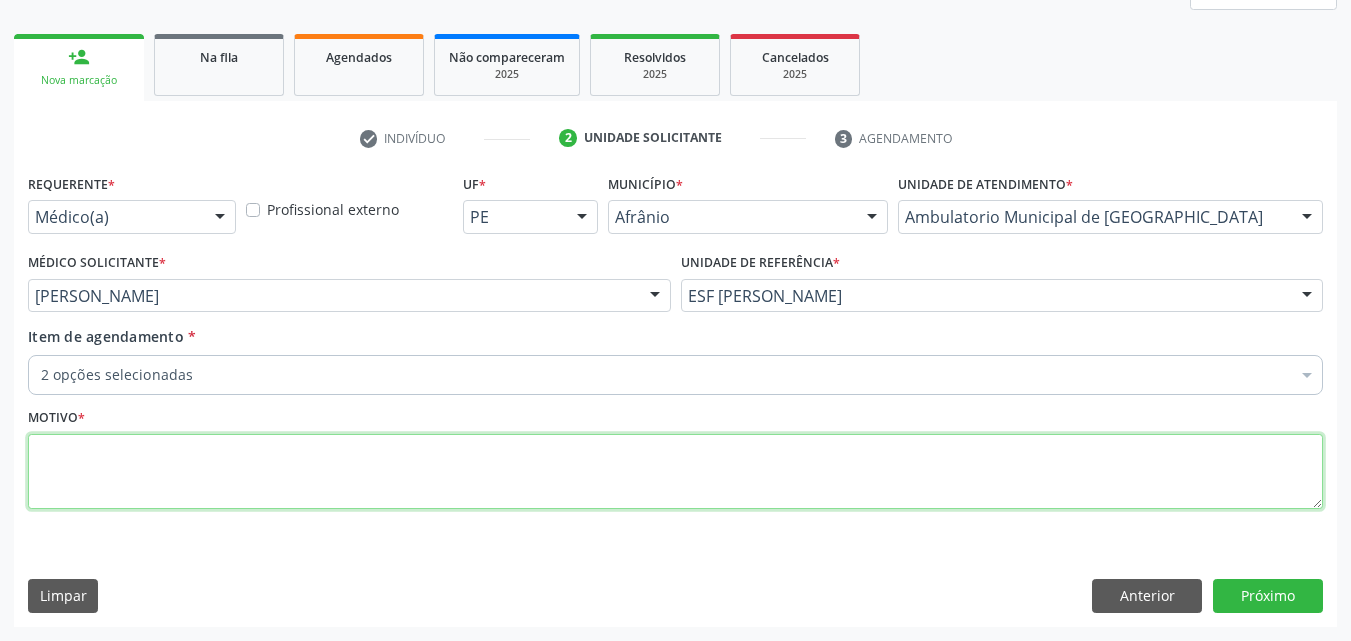 scroll, scrollTop: 0, scrollLeft: 0, axis: both 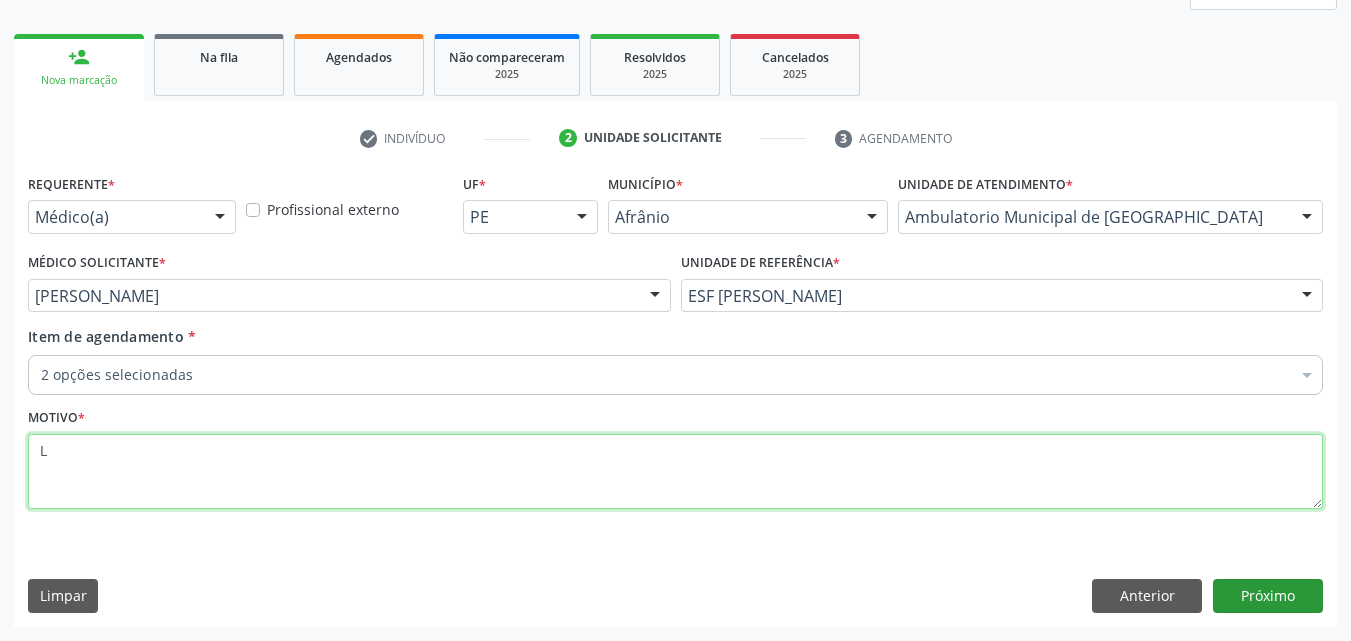 type on "L" 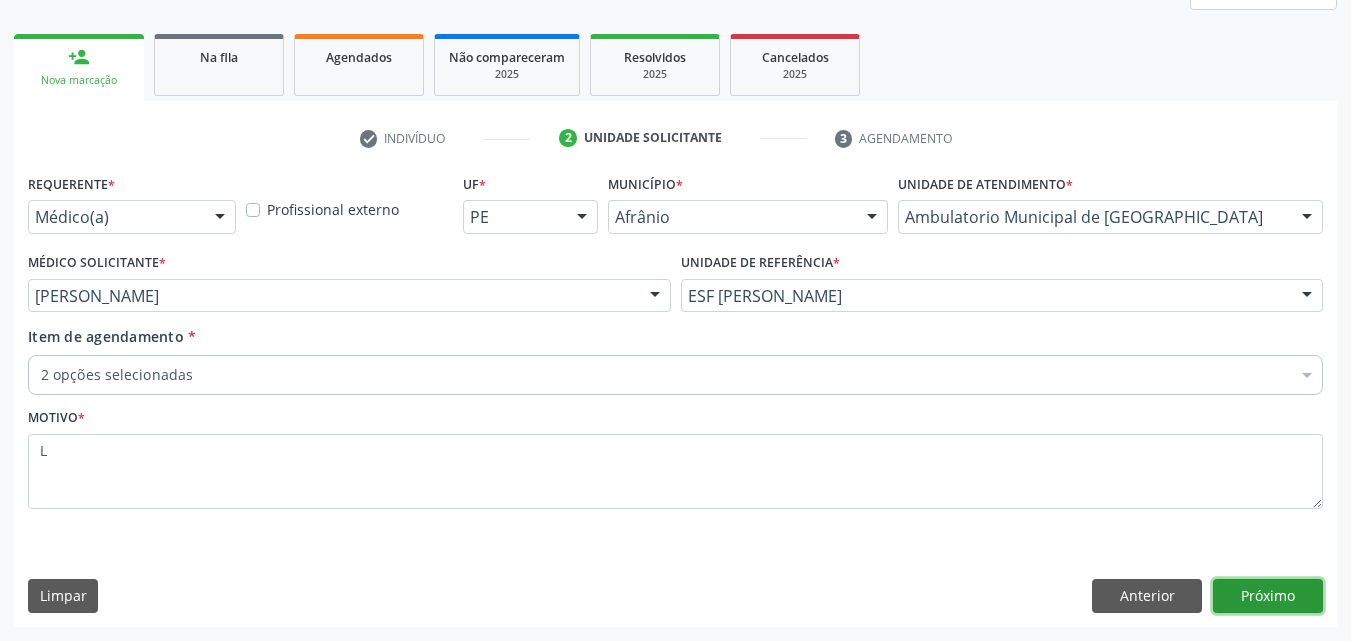 click on "Próximo" at bounding box center (1268, 596) 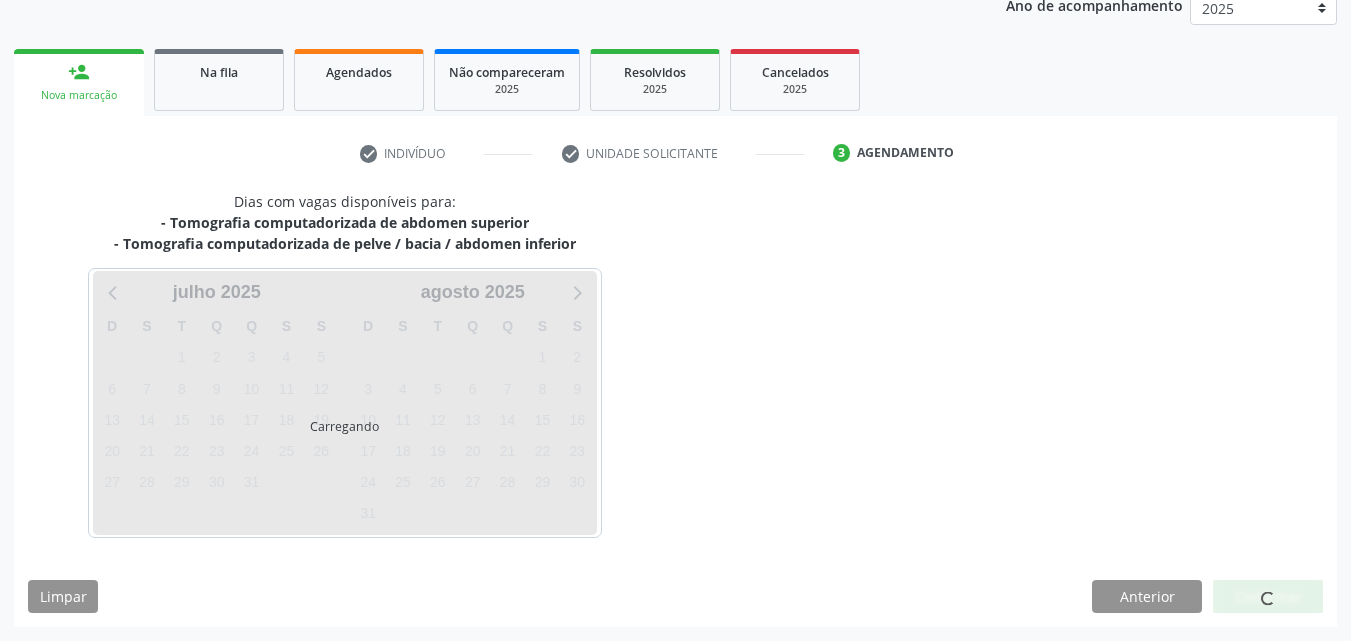 scroll, scrollTop: 250, scrollLeft: 0, axis: vertical 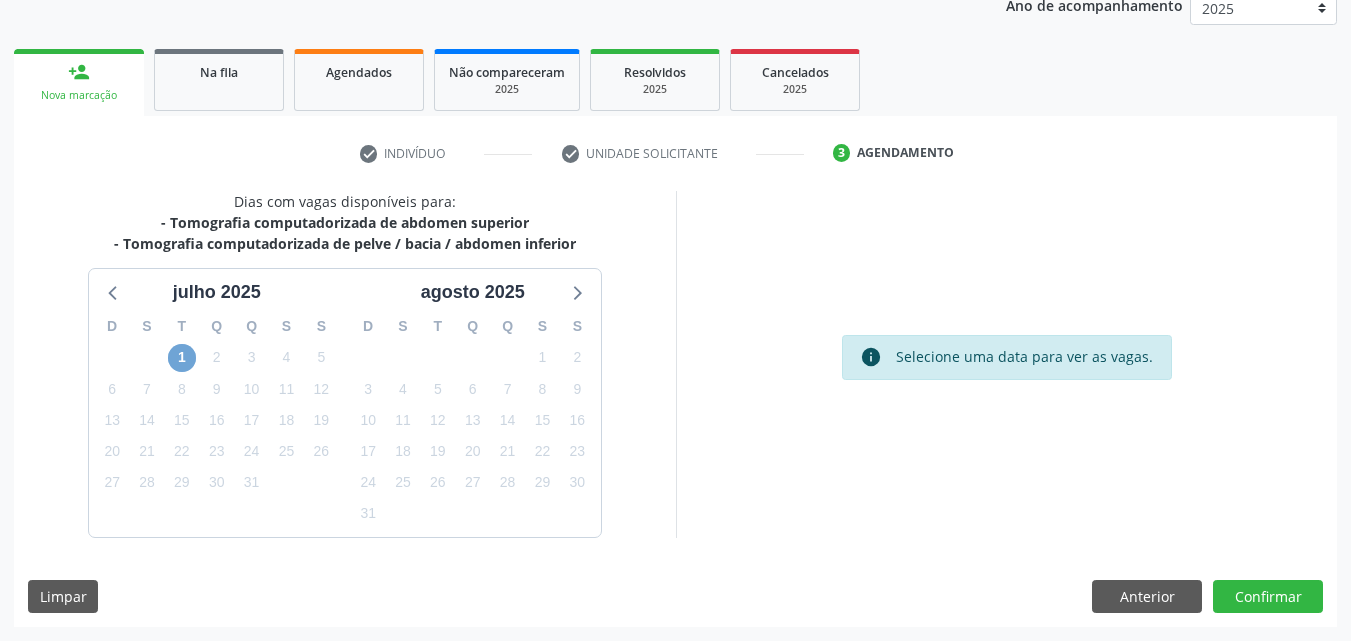 click on "1" at bounding box center [182, 358] 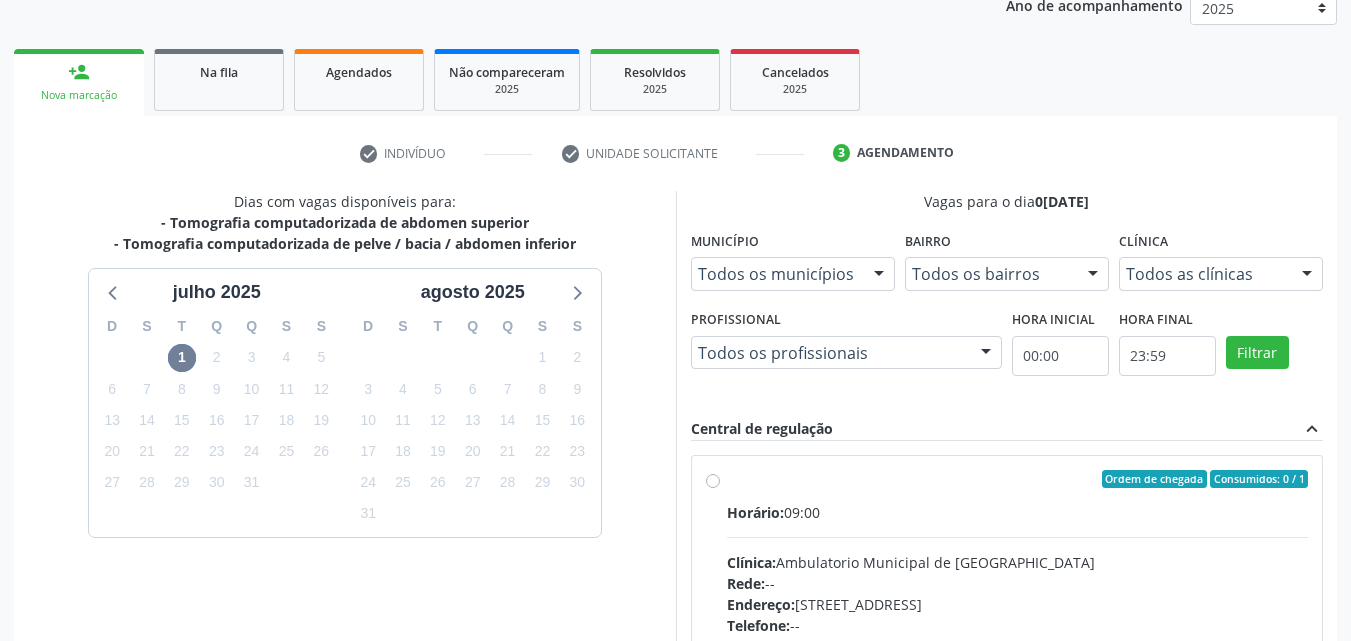 click on "Ordem de chegada
Consumidos: 0 / 1" at bounding box center [1018, 479] 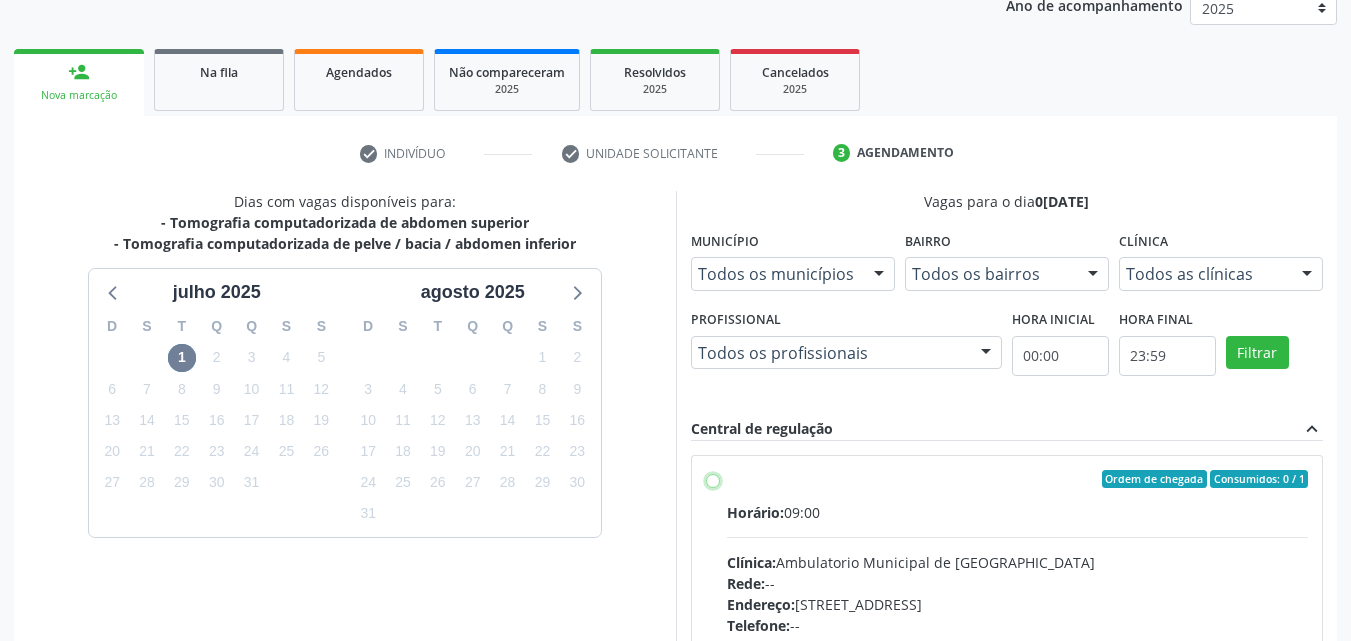 click on "Ordem de chegada
Consumidos: 0 / 1
Horário:   09:00
Clínica:  Ambulatorio Municipal de Saude
Rede:
--
Endereço:   [STREET_ADDRESS]
Telefone:   --
Profissional:
--
Informações adicionais sobre o atendimento
Idade de atendimento:
Sem restrição
Gênero(s) atendido(s):
Sem restrição
Informações adicionais:
--" at bounding box center [713, 479] 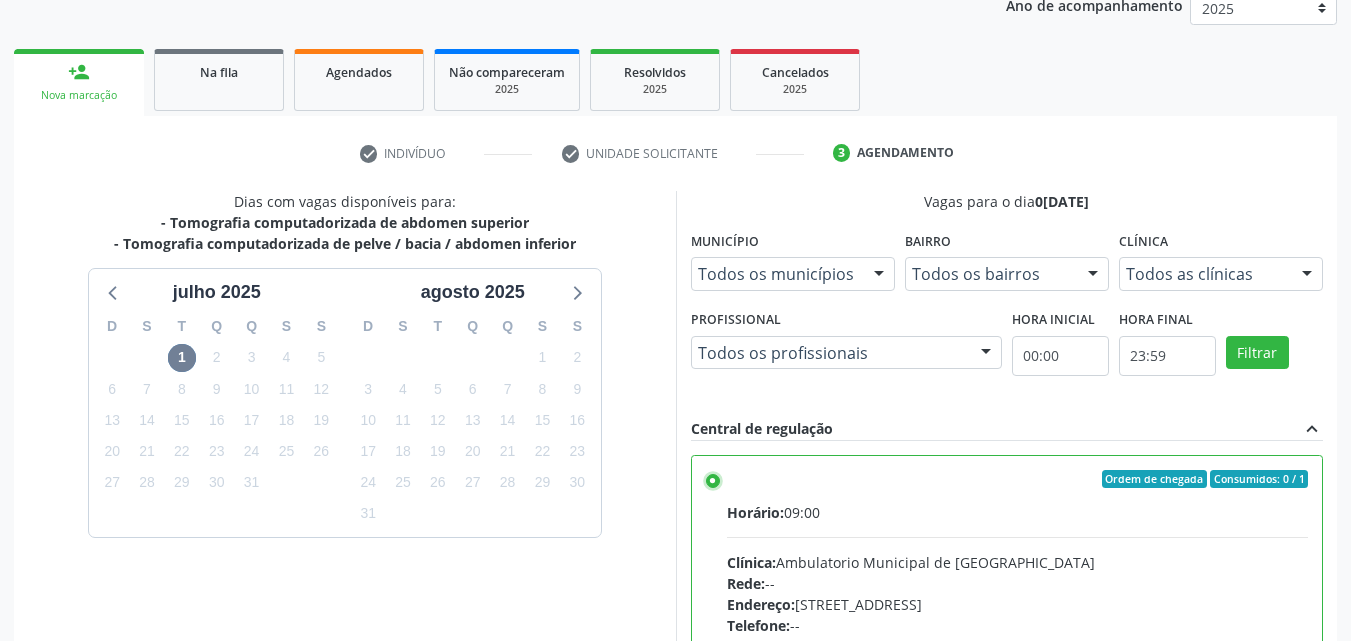scroll, scrollTop: 99, scrollLeft: 0, axis: vertical 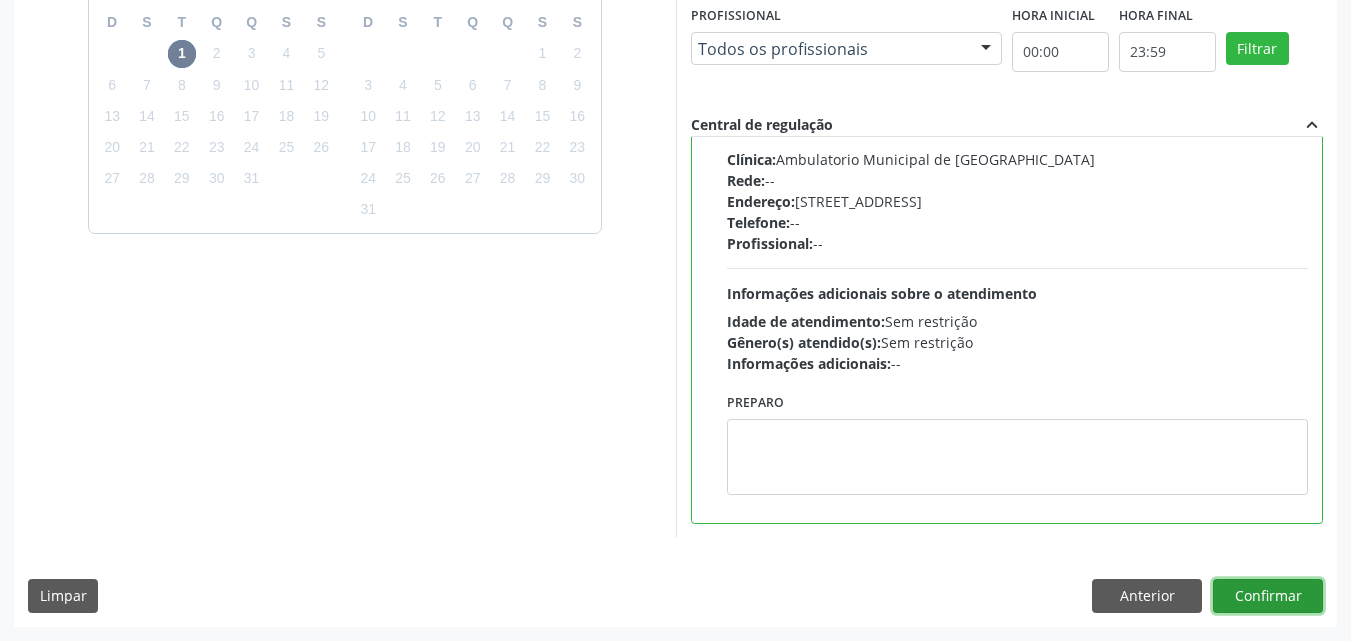 click on "Confirmar" at bounding box center [1268, 596] 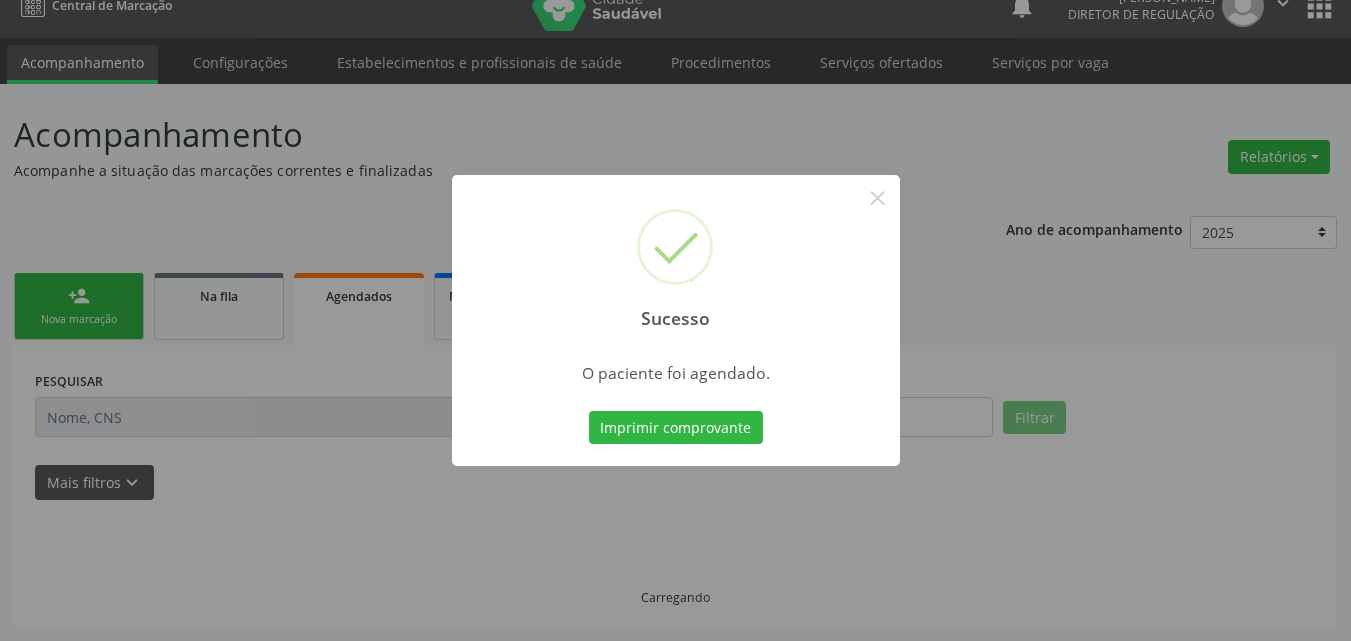 scroll, scrollTop: 26, scrollLeft: 0, axis: vertical 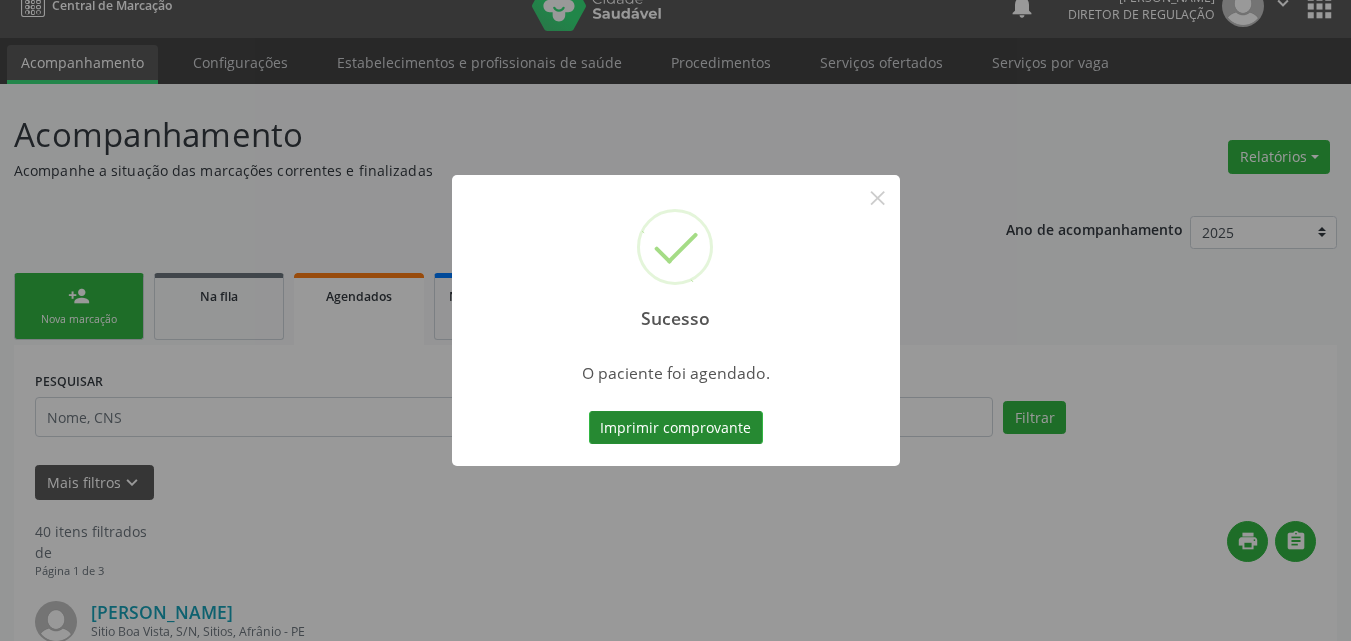 click on "Imprimir comprovante" at bounding box center [676, 428] 